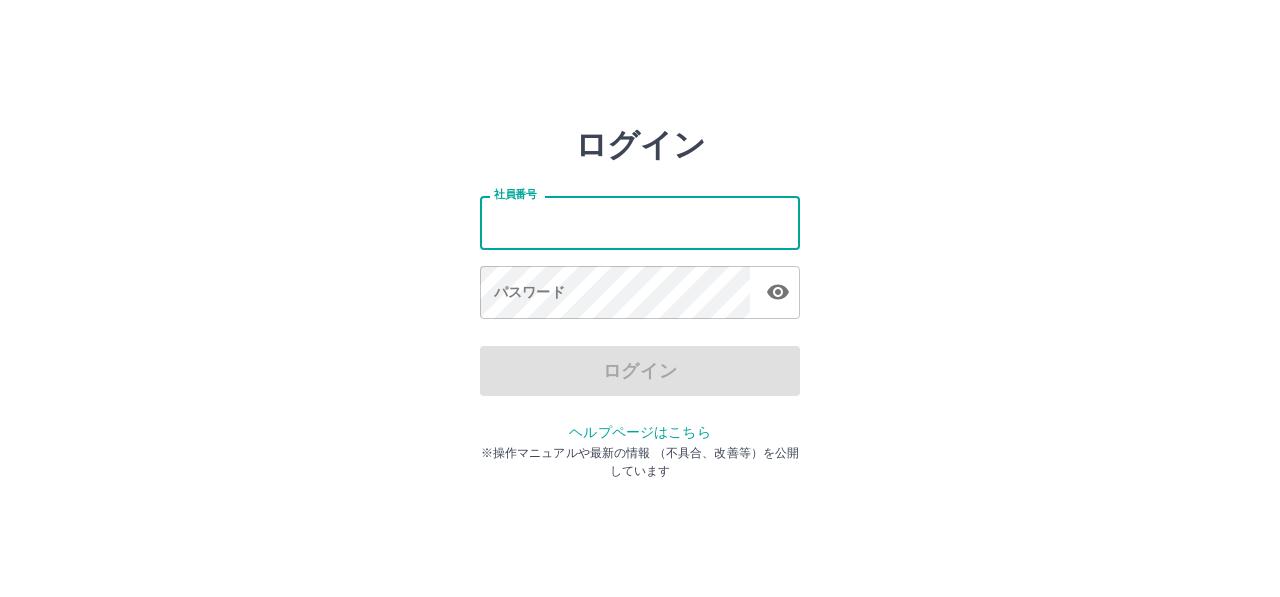scroll, scrollTop: 0, scrollLeft: 0, axis: both 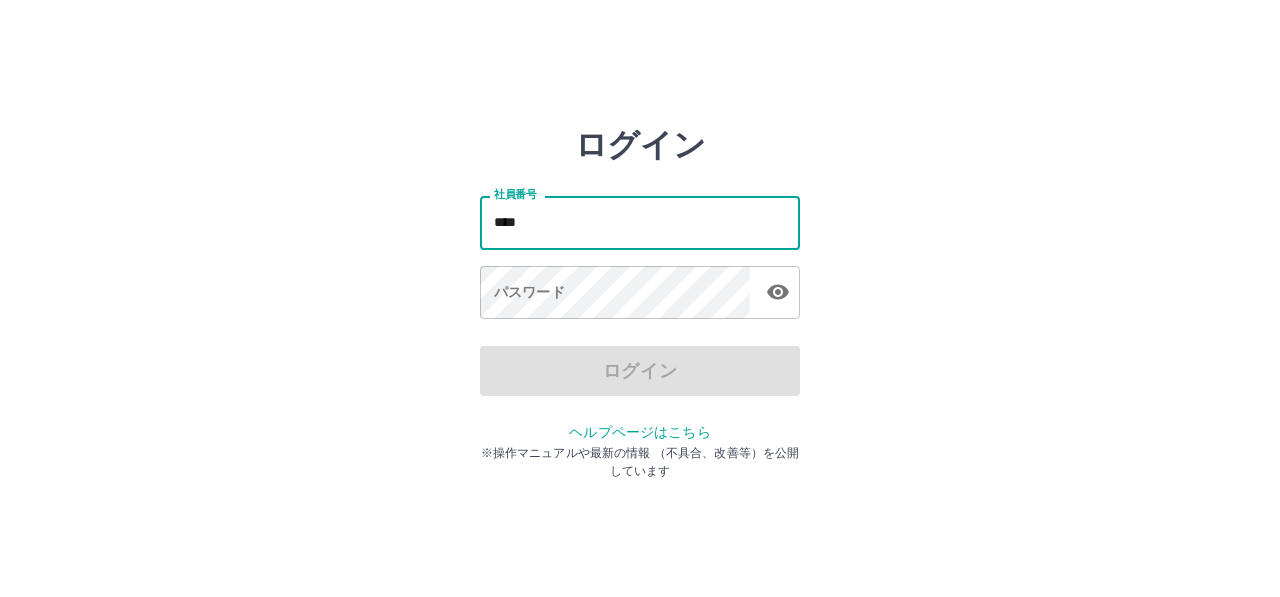 click on "****" at bounding box center (640, 222) 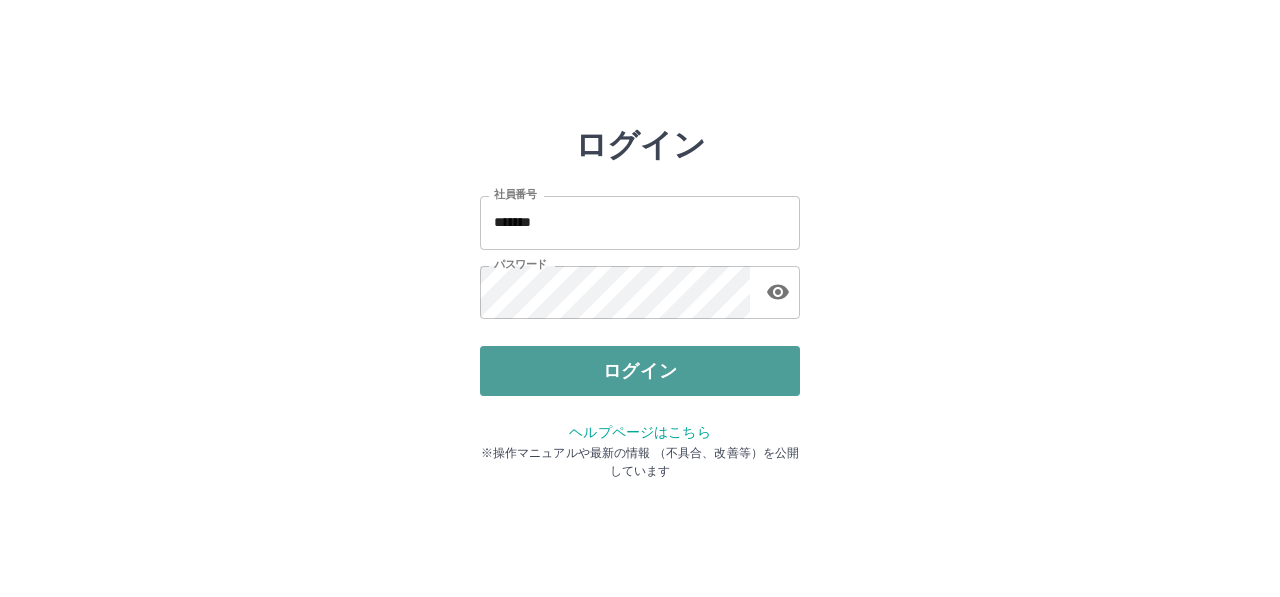 click on "ログイン" at bounding box center (640, 371) 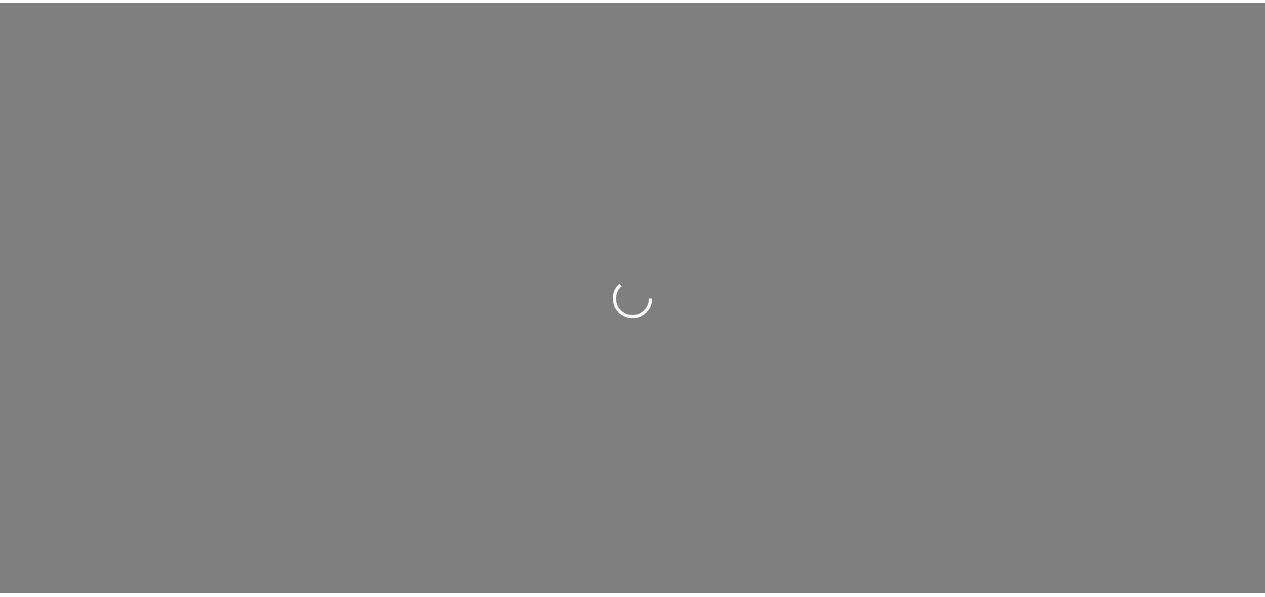 scroll, scrollTop: 0, scrollLeft: 0, axis: both 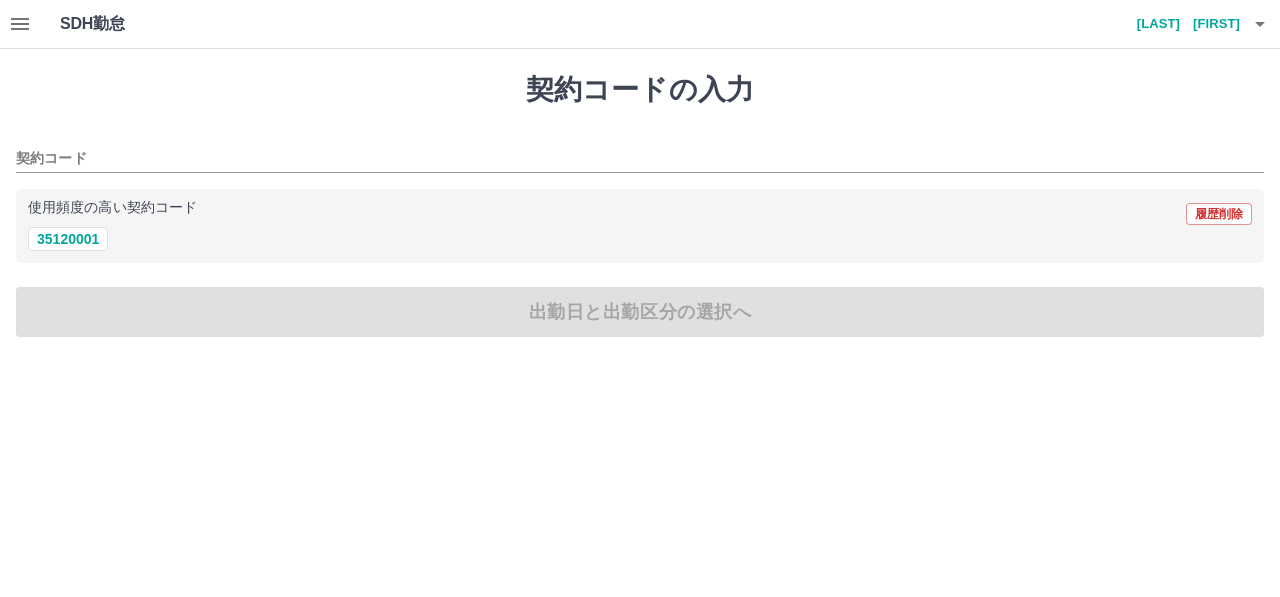 click on "35120001" at bounding box center [68, 239] 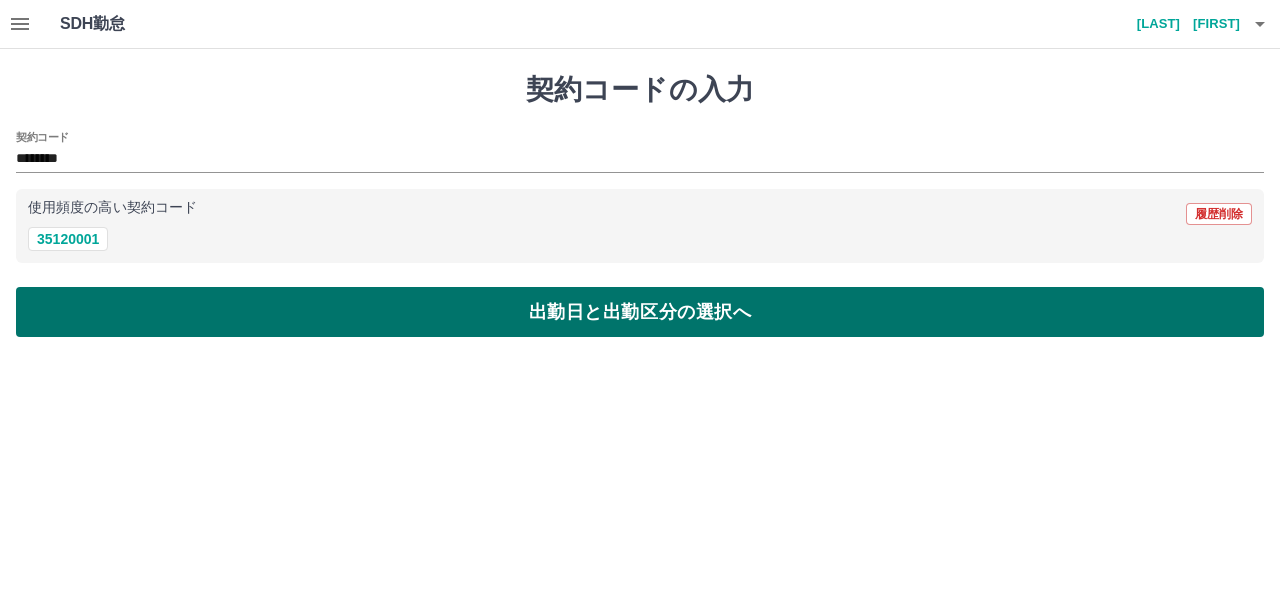 click on "出勤日と出勤区分の選択へ" at bounding box center (640, 312) 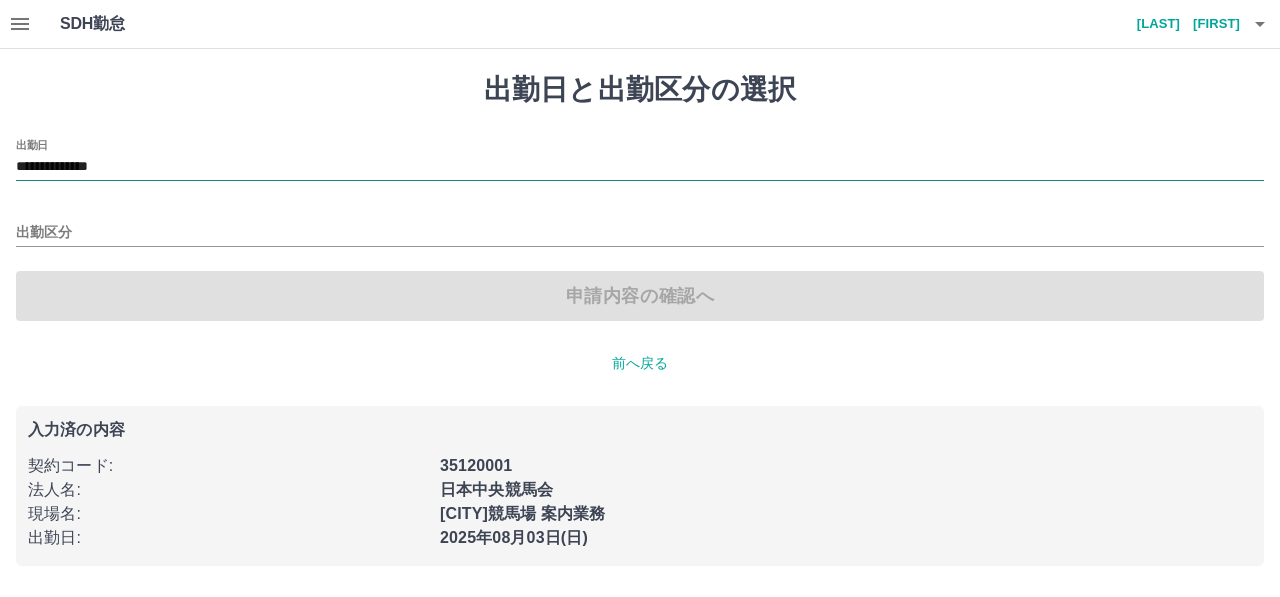 click on "**********" at bounding box center [640, 167] 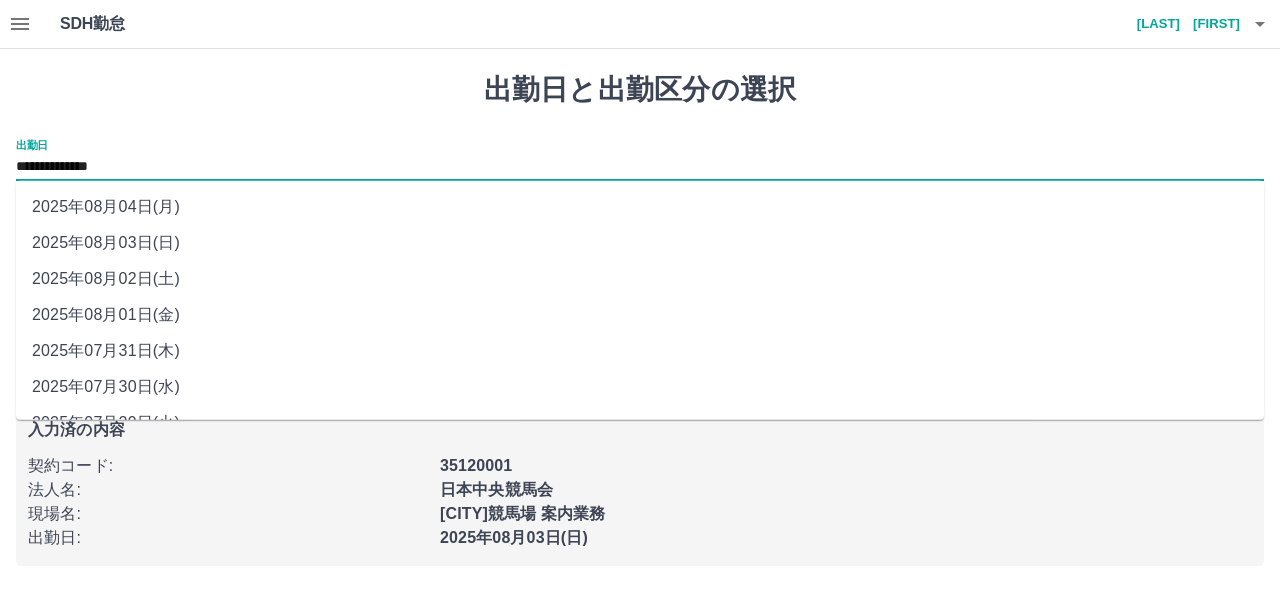 drag, startPoint x: 206, startPoint y: 171, endPoint x: 142, endPoint y: 276, distance: 122.967476 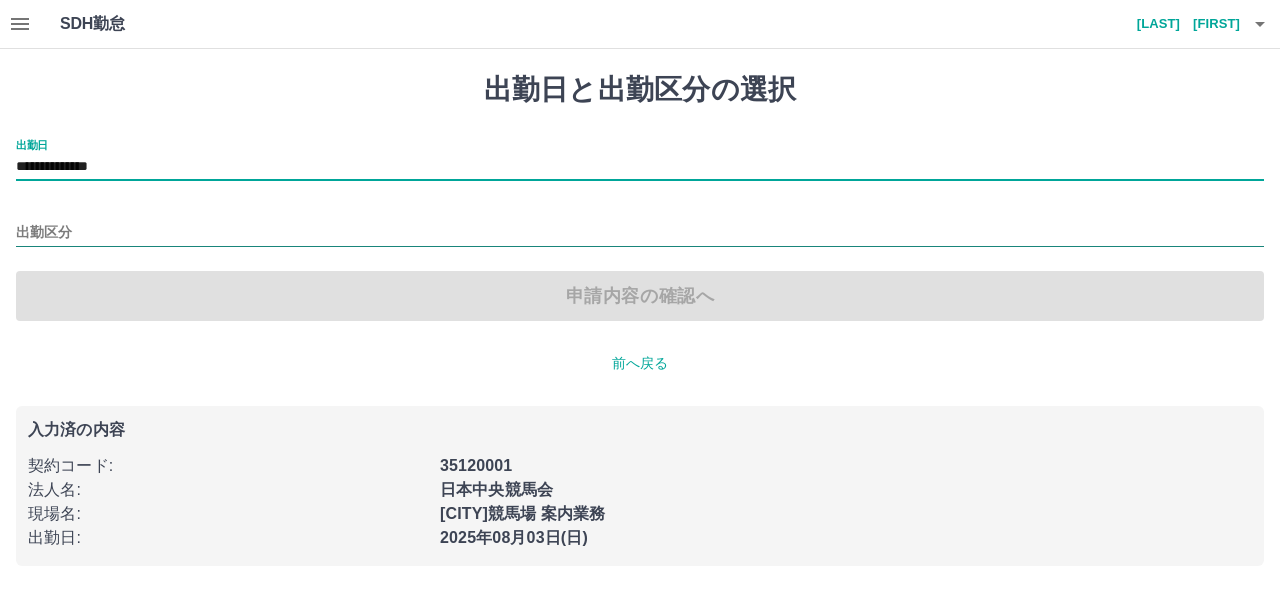 click on "出勤区分" at bounding box center [640, 233] 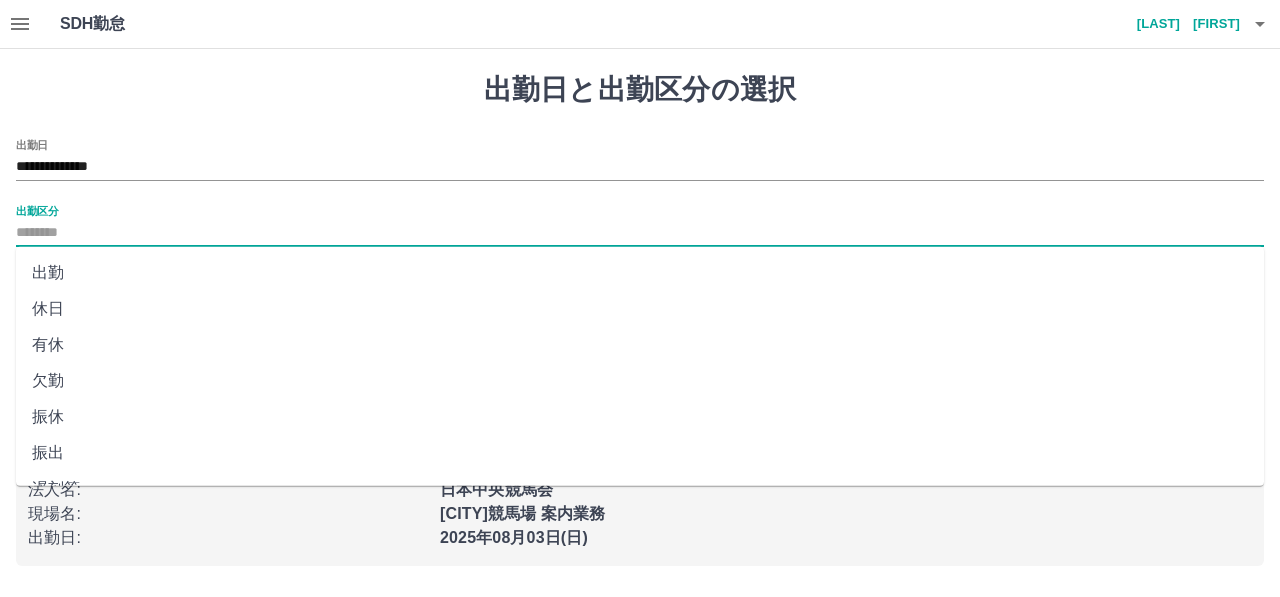 click on "出勤" at bounding box center (640, 273) 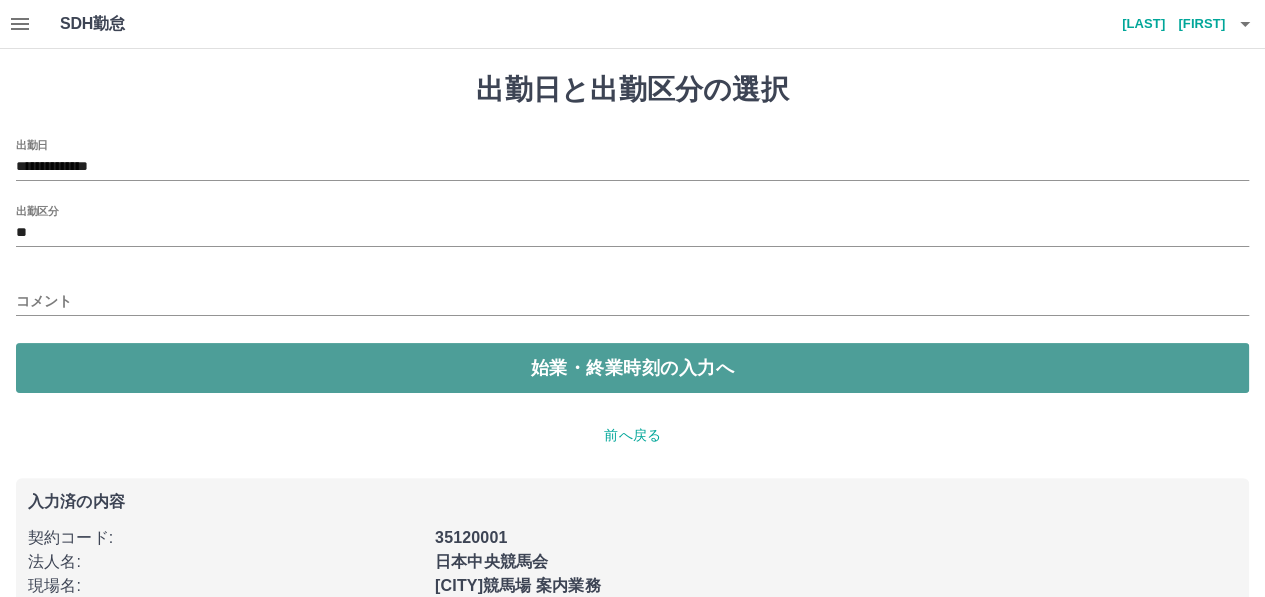 click on "始業・終業時刻の入力へ" at bounding box center (632, 368) 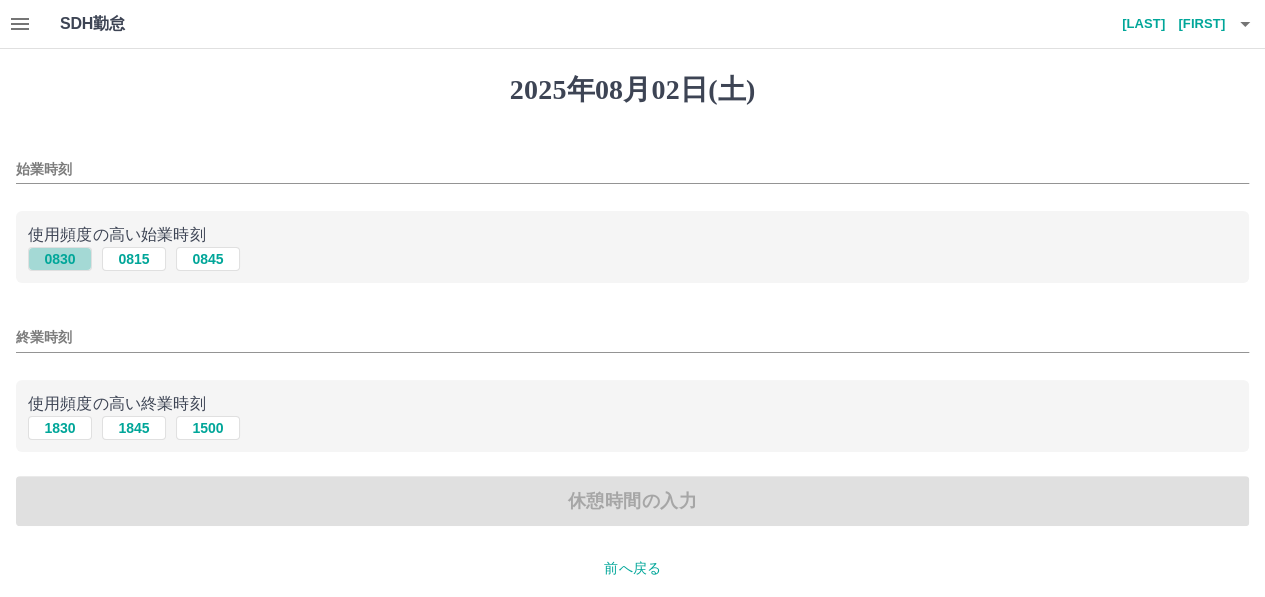 click on "0830" at bounding box center [60, 259] 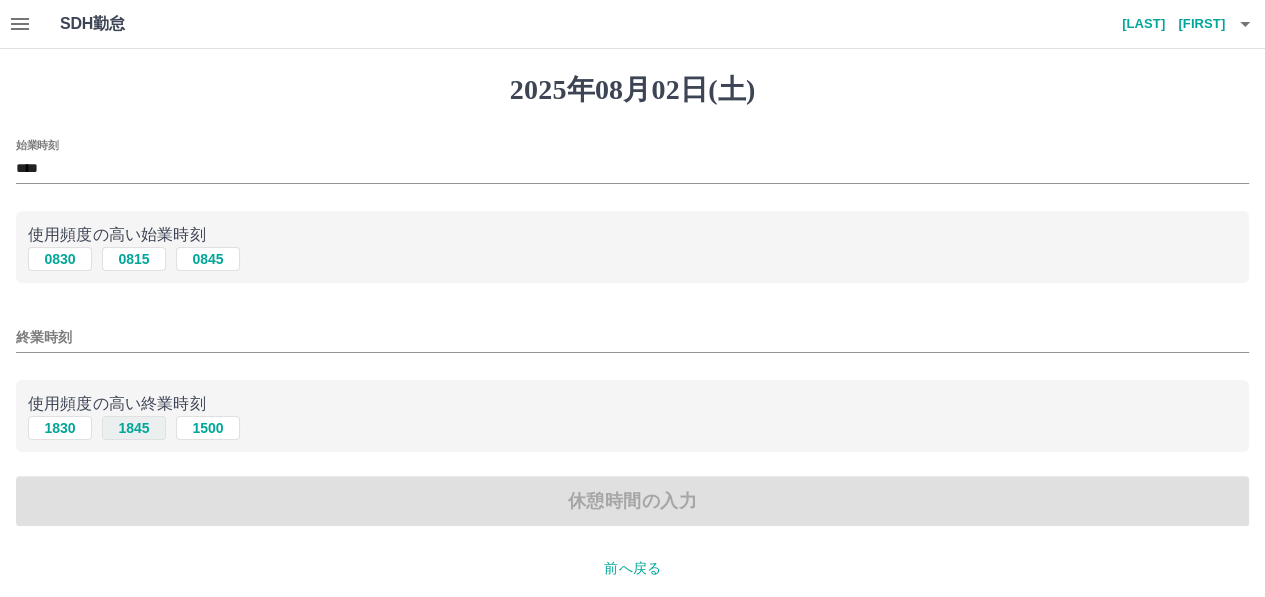 click on "1845" at bounding box center [134, 428] 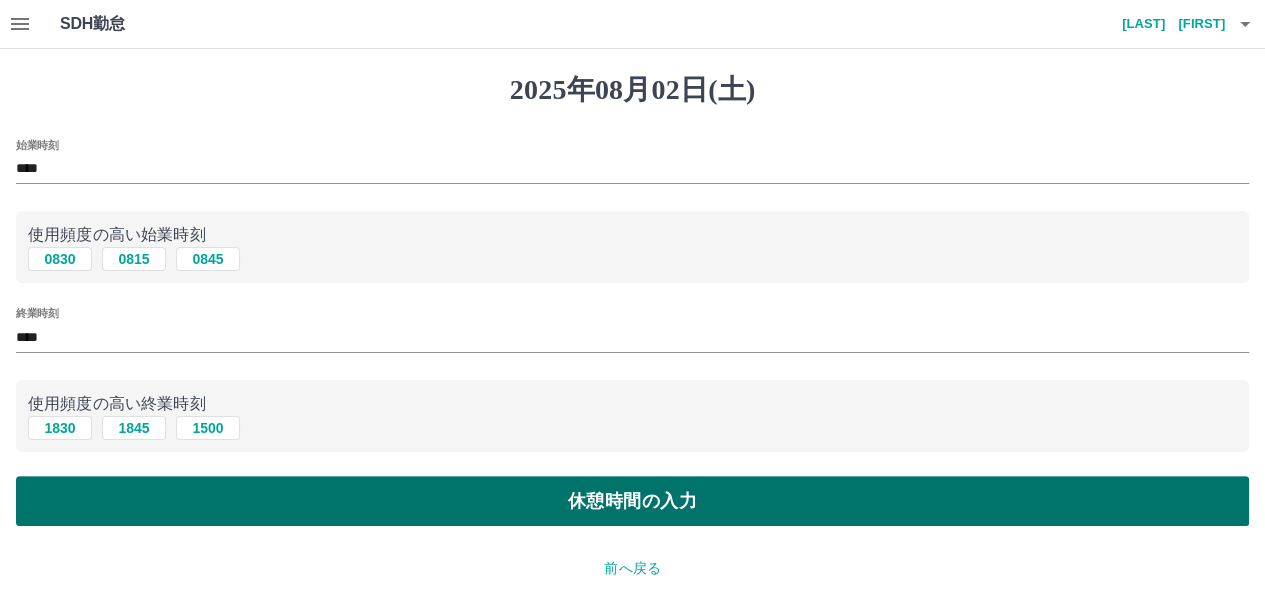 click on "休憩時間の入力" at bounding box center [632, 501] 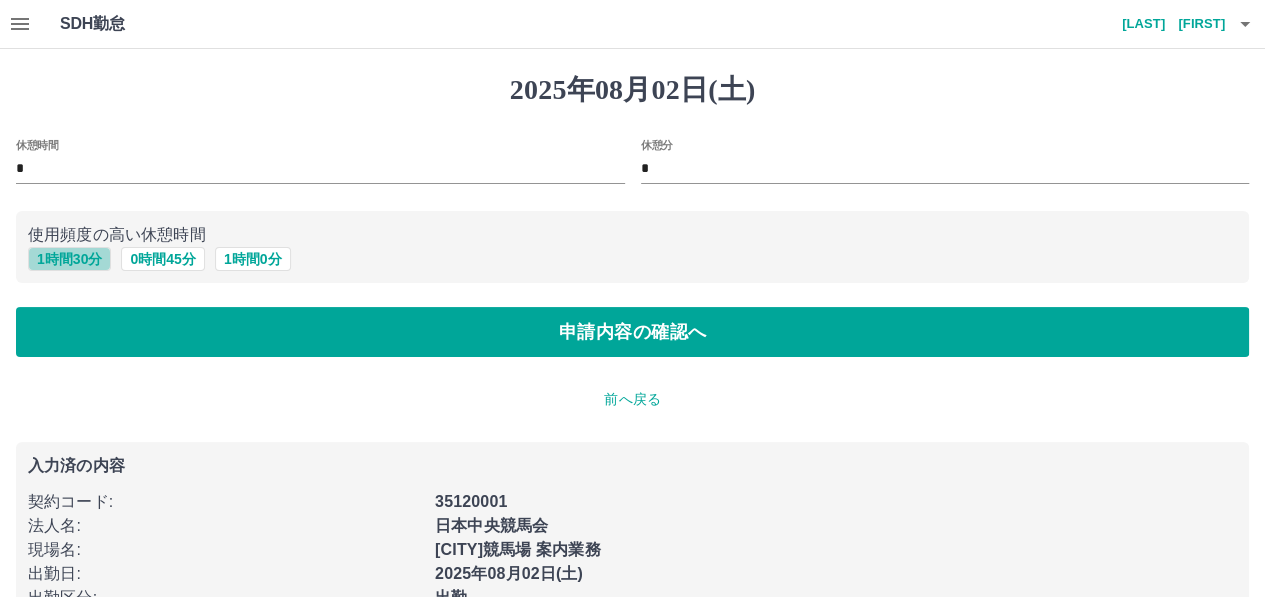 click on "1 時間 30 分" at bounding box center [69, 259] 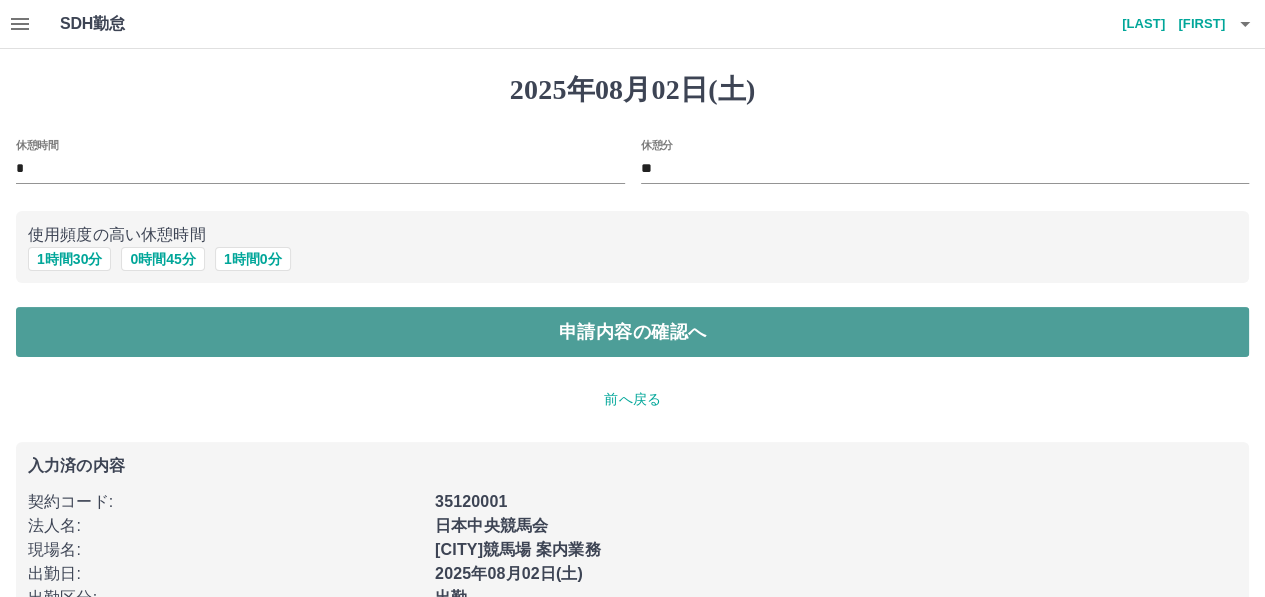 click on "申請内容の確認へ" at bounding box center [632, 332] 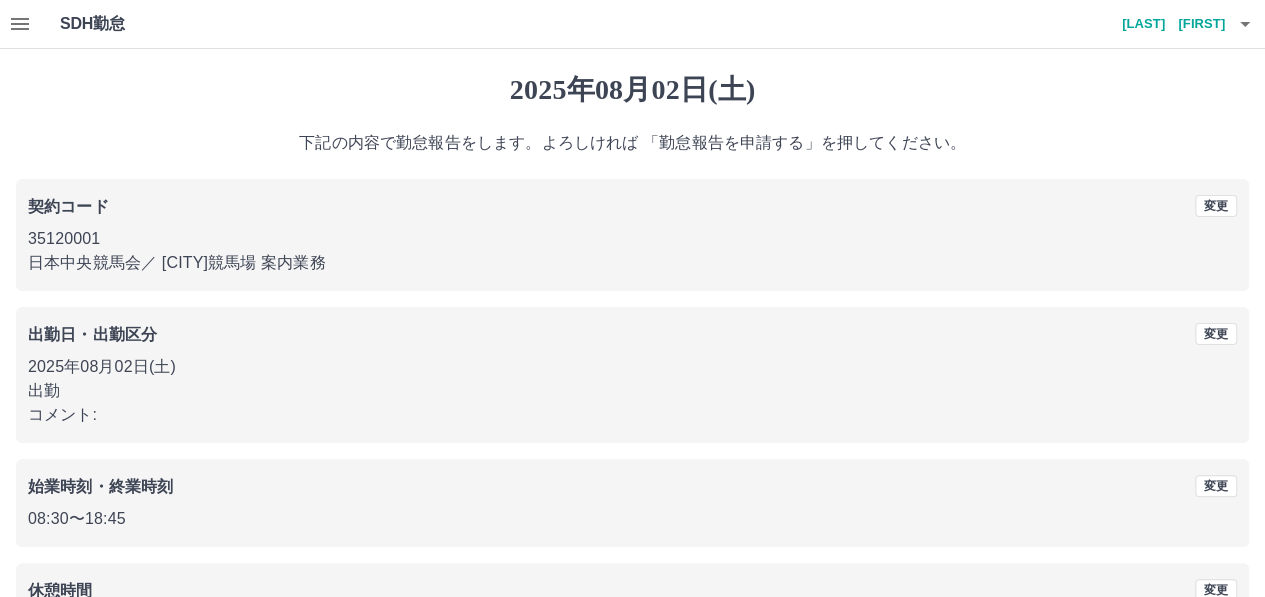 scroll, scrollTop: 150, scrollLeft: 0, axis: vertical 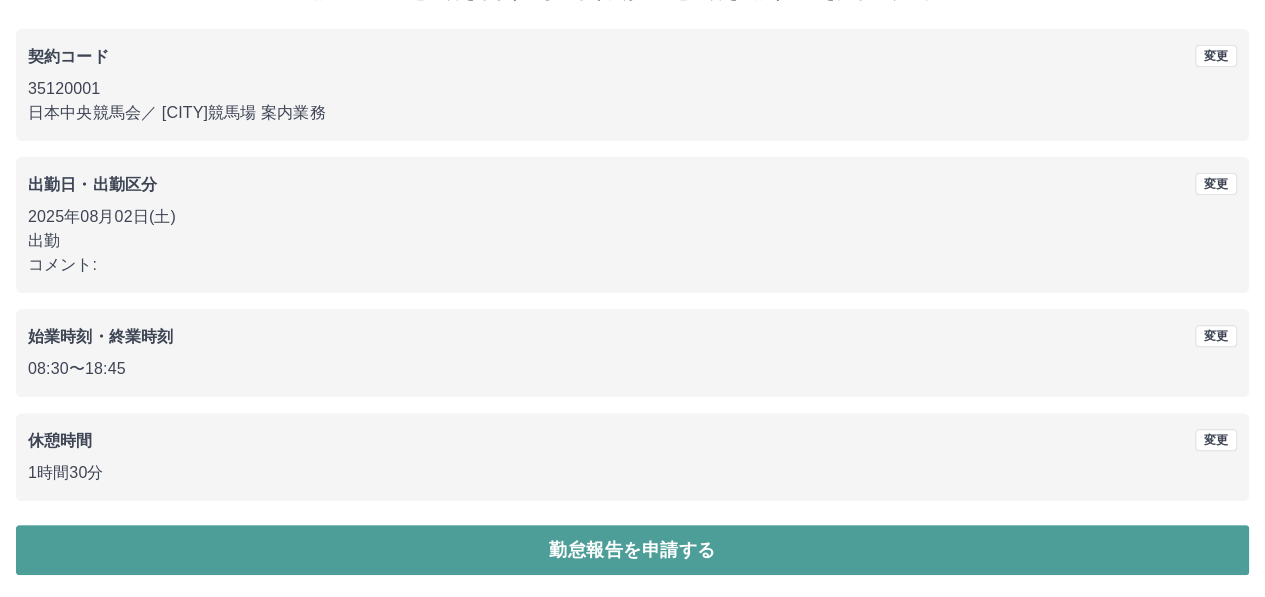 click on "勤怠報告を申請する" at bounding box center (632, 550) 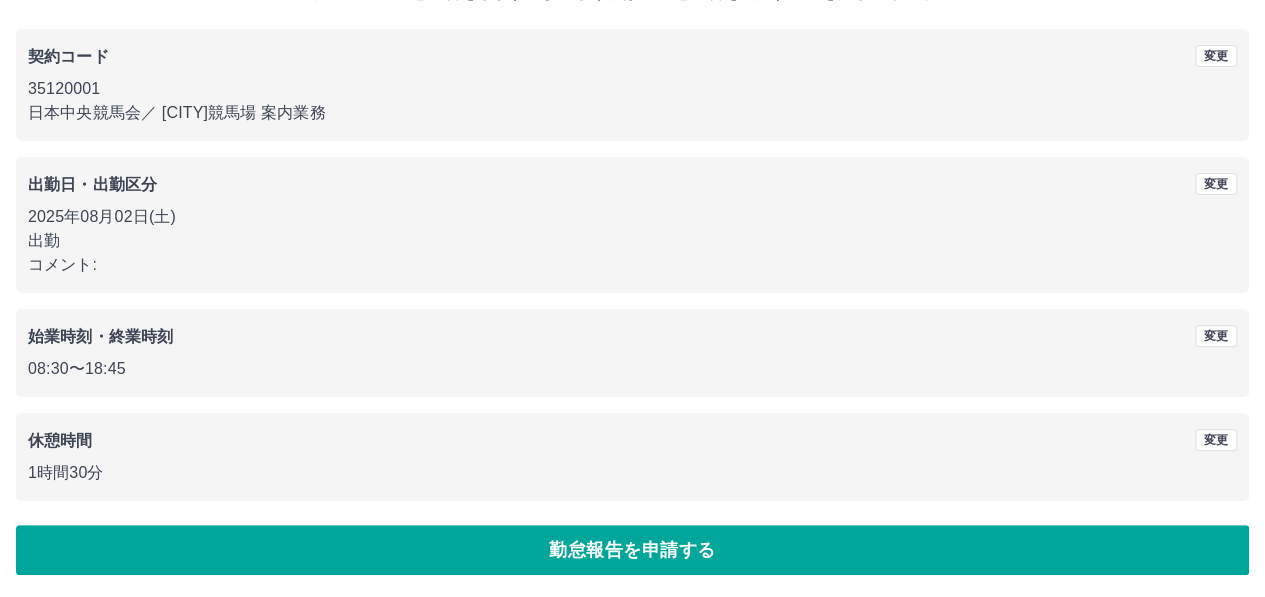 scroll, scrollTop: 0, scrollLeft: 0, axis: both 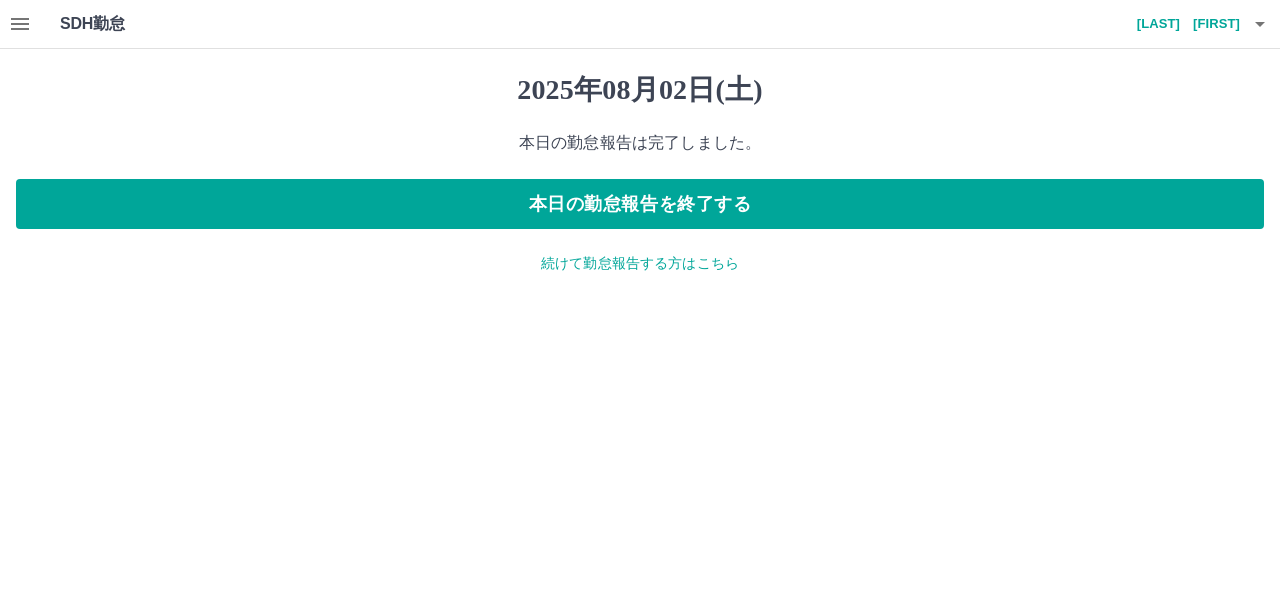 click on "続けて勤怠報告する方はこちら" at bounding box center (640, 263) 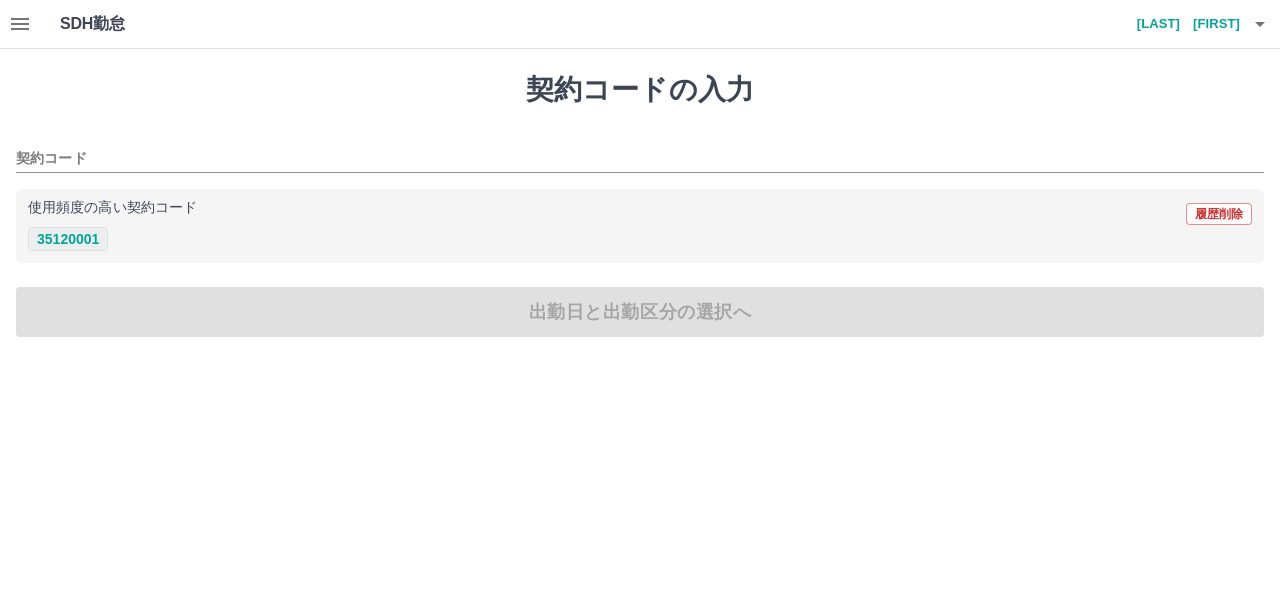 click on "35120001" at bounding box center [68, 239] 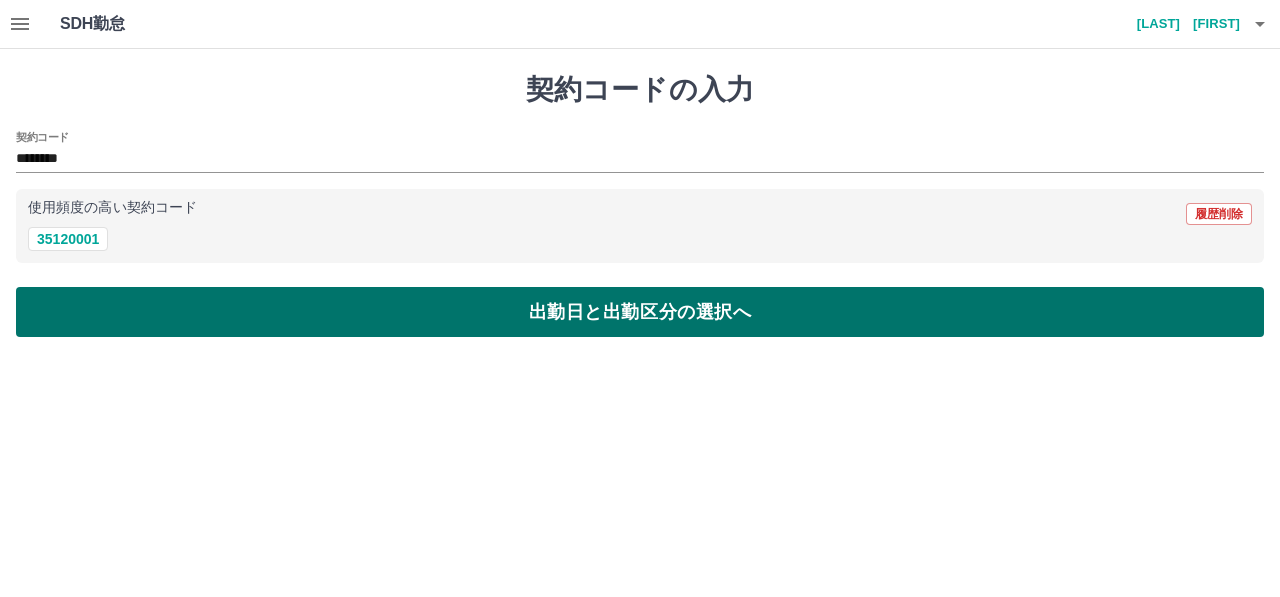click on "出勤日と出勤区分の選択へ" at bounding box center (640, 312) 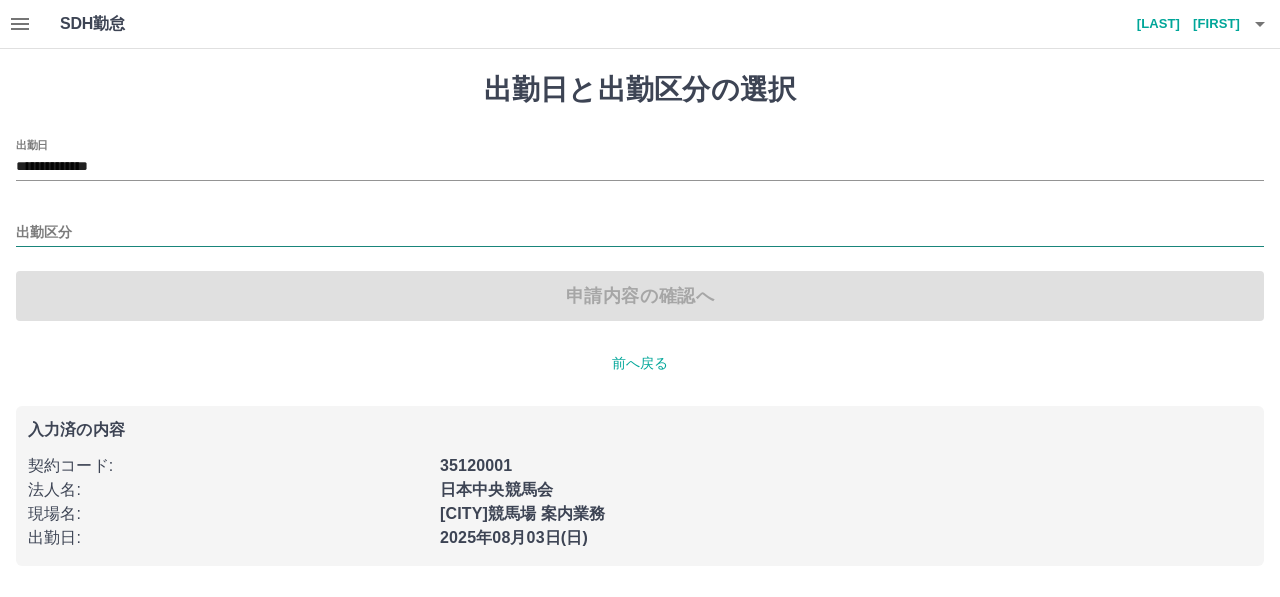 click on "出勤区分" at bounding box center [640, 233] 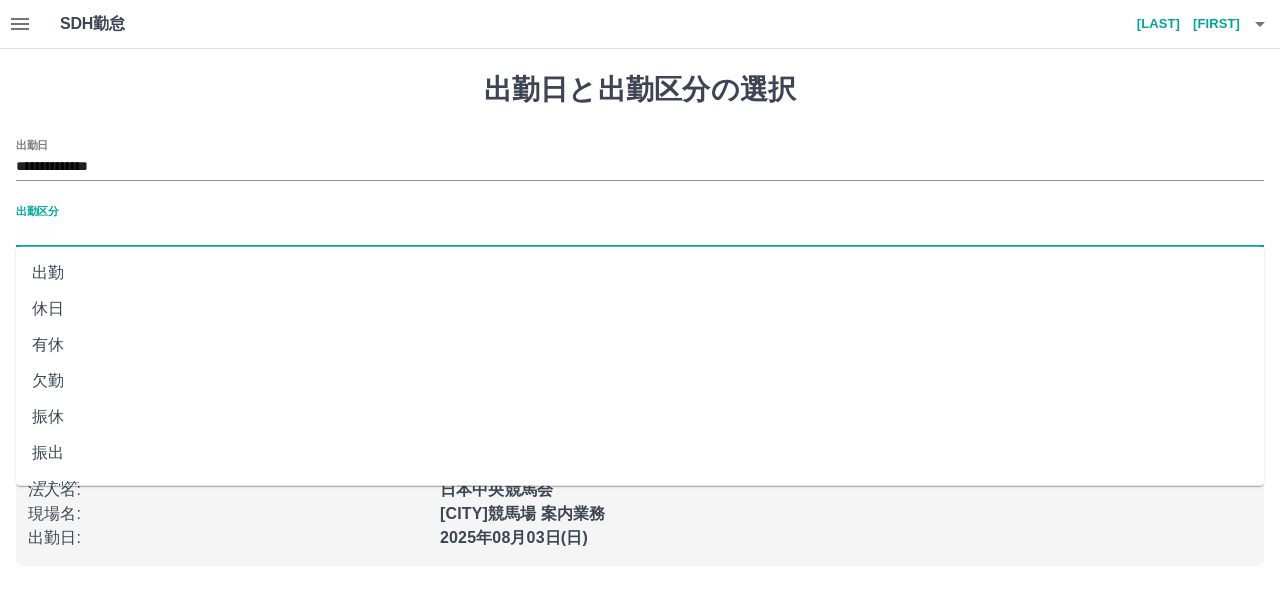 click on "出勤" at bounding box center [640, 273] 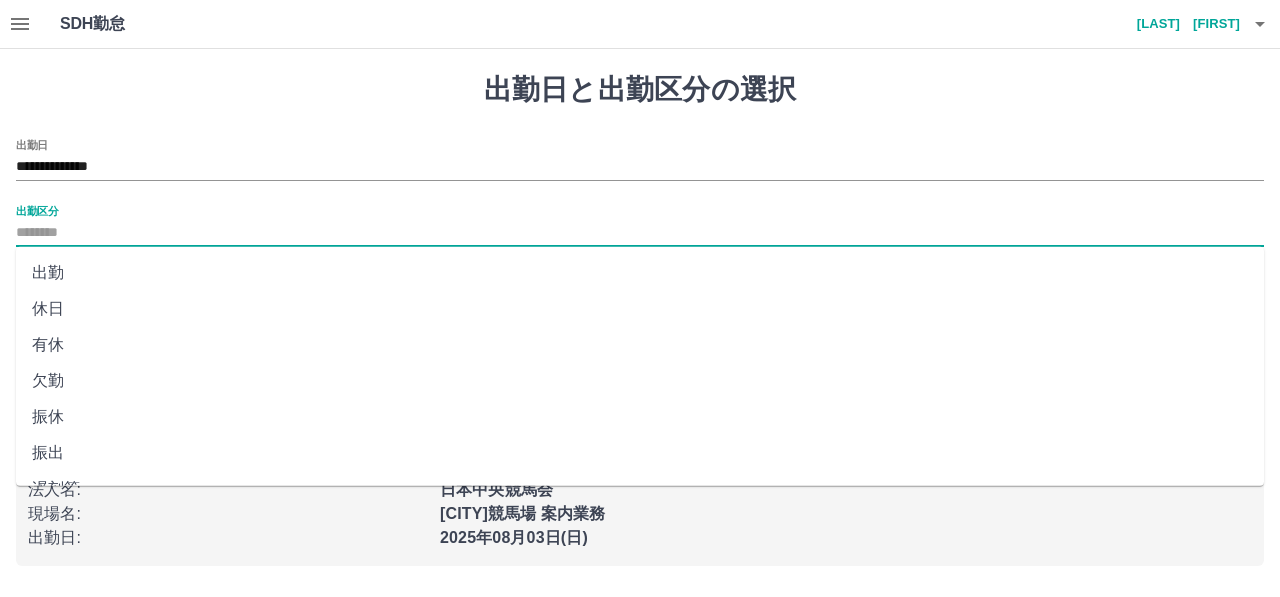 type on "**" 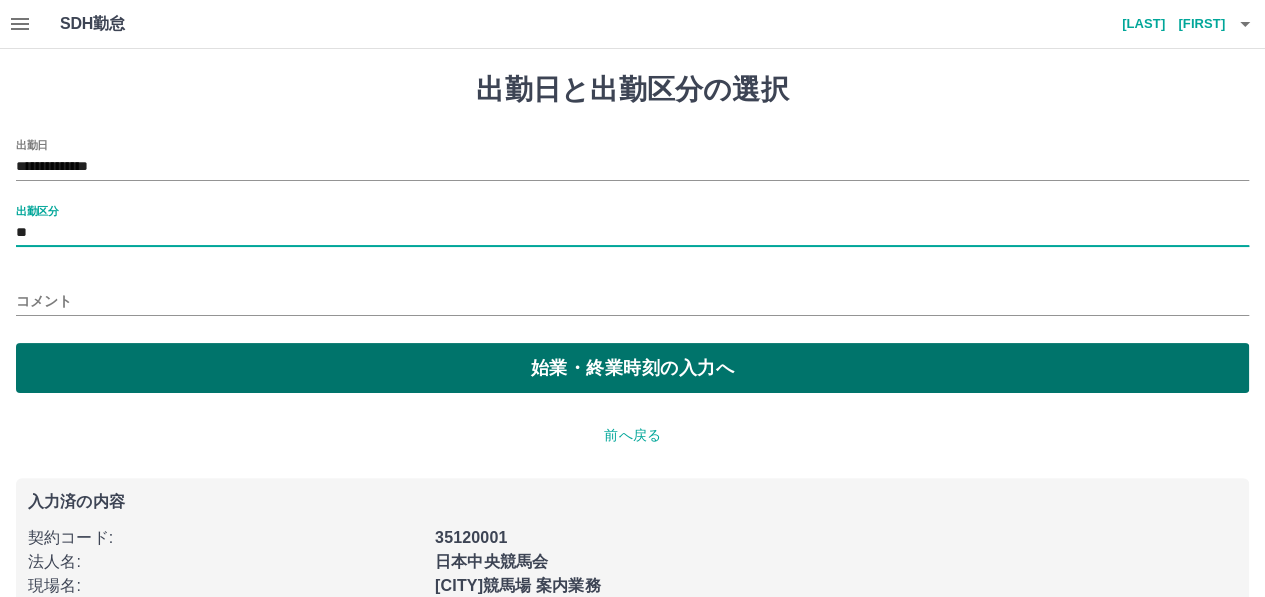 drag, startPoint x: 138, startPoint y: 387, endPoint x: 137, endPoint y: 375, distance: 12.0415945 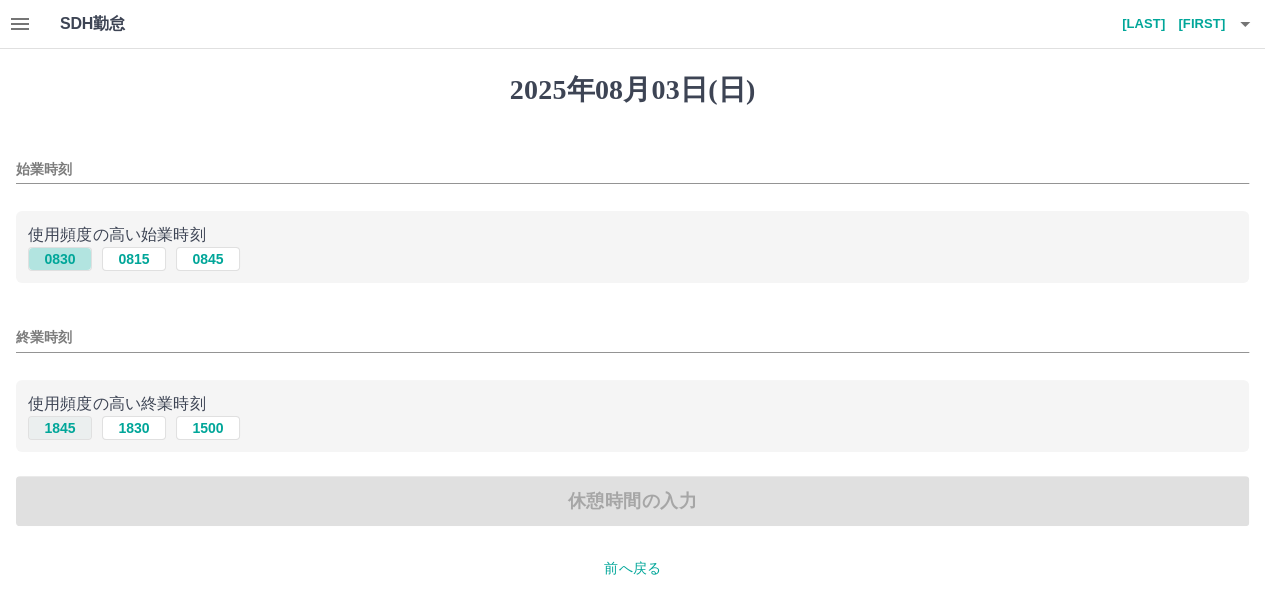 drag, startPoint x: 64, startPoint y: 256, endPoint x: 91, endPoint y: 433, distance: 179.04749 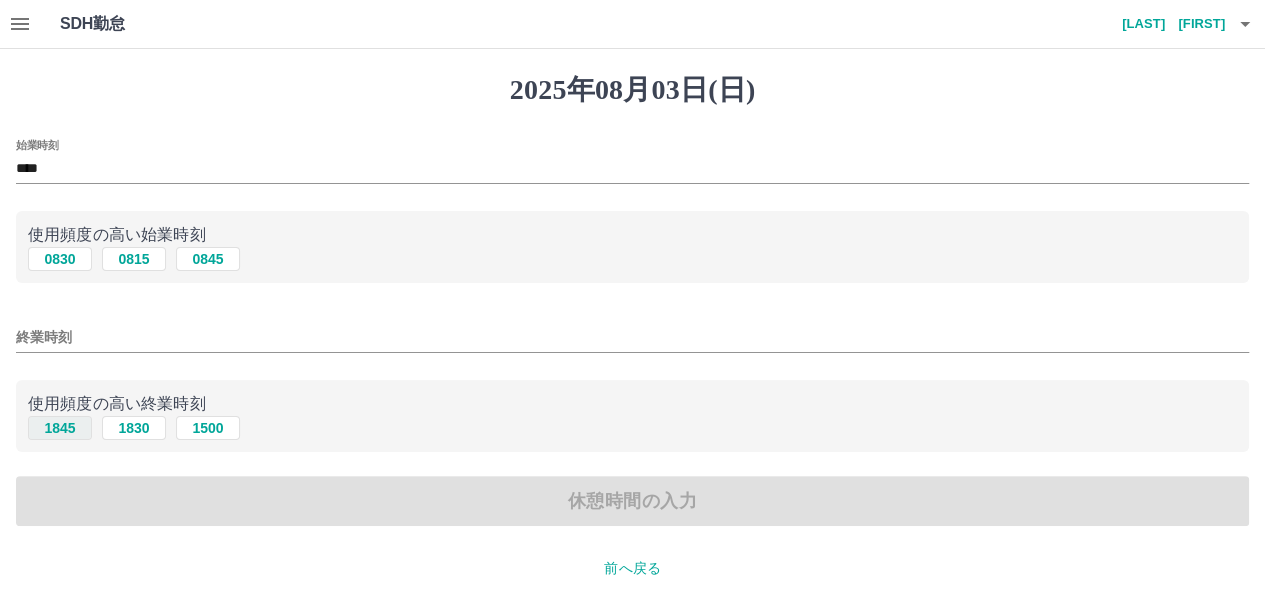 click on "1845" at bounding box center [60, 428] 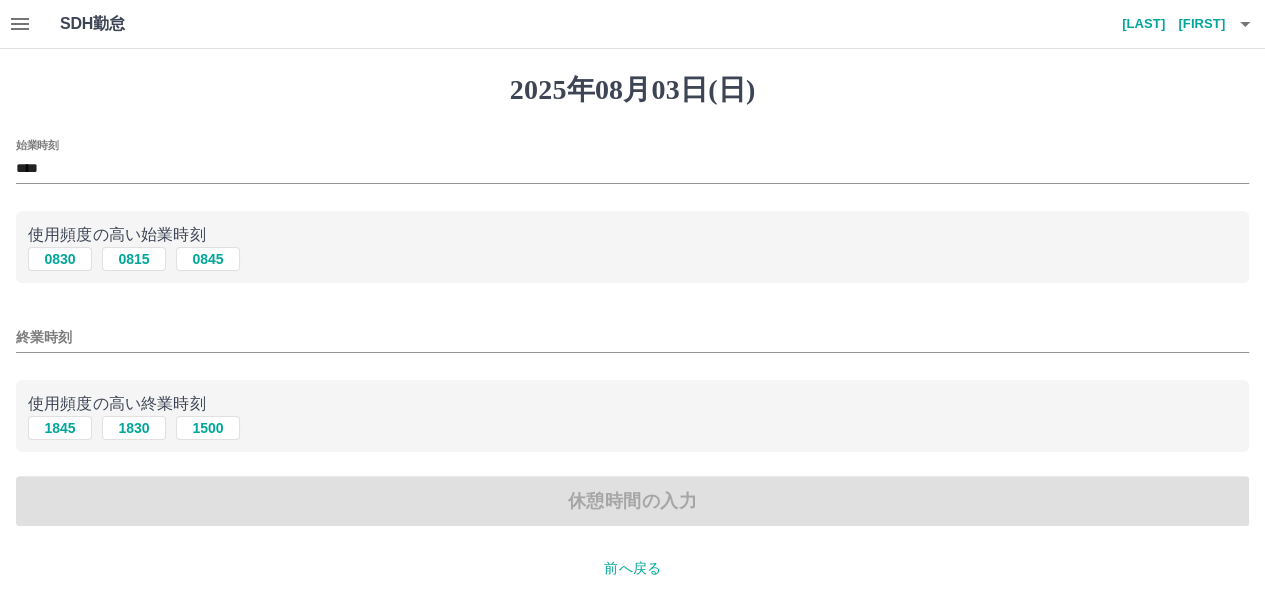 type on "****" 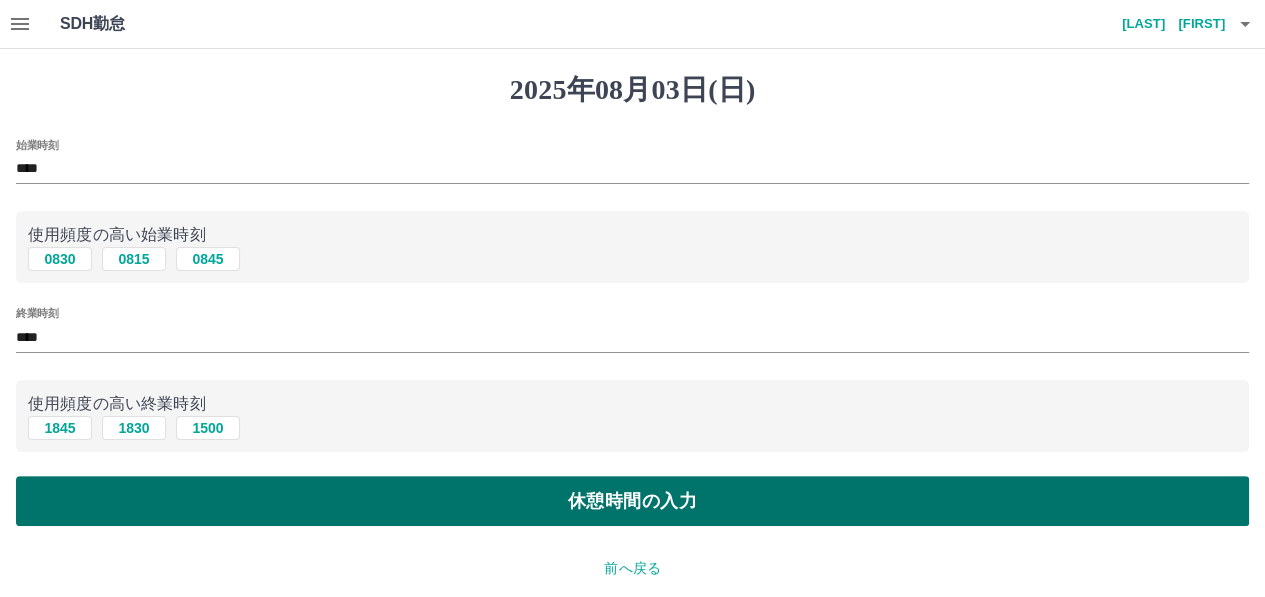 click on "休憩時間の入力" at bounding box center (632, 501) 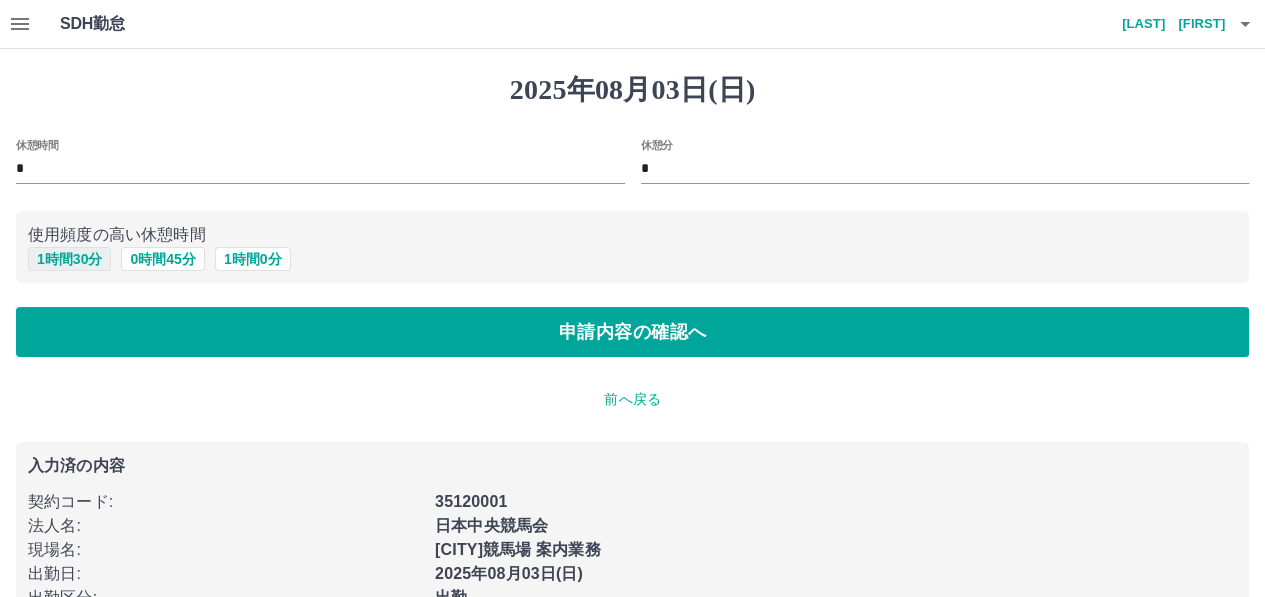 click on "1 時間 30 分" at bounding box center [69, 259] 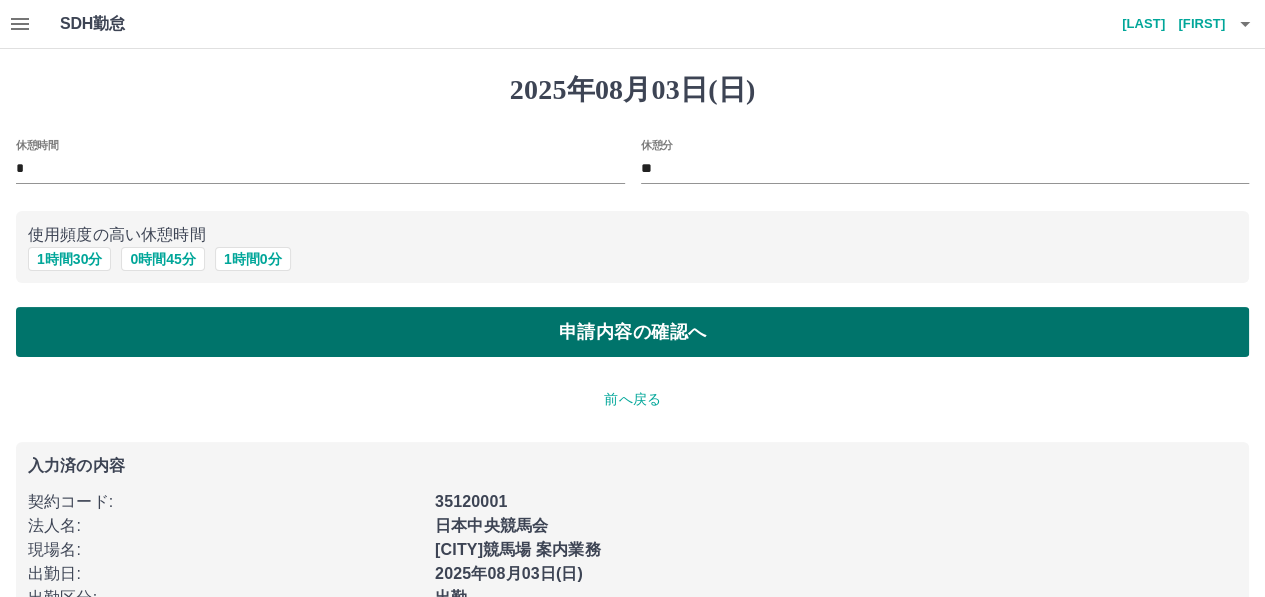 click on "申請内容の確認へ" at bounding box center (632, 332) 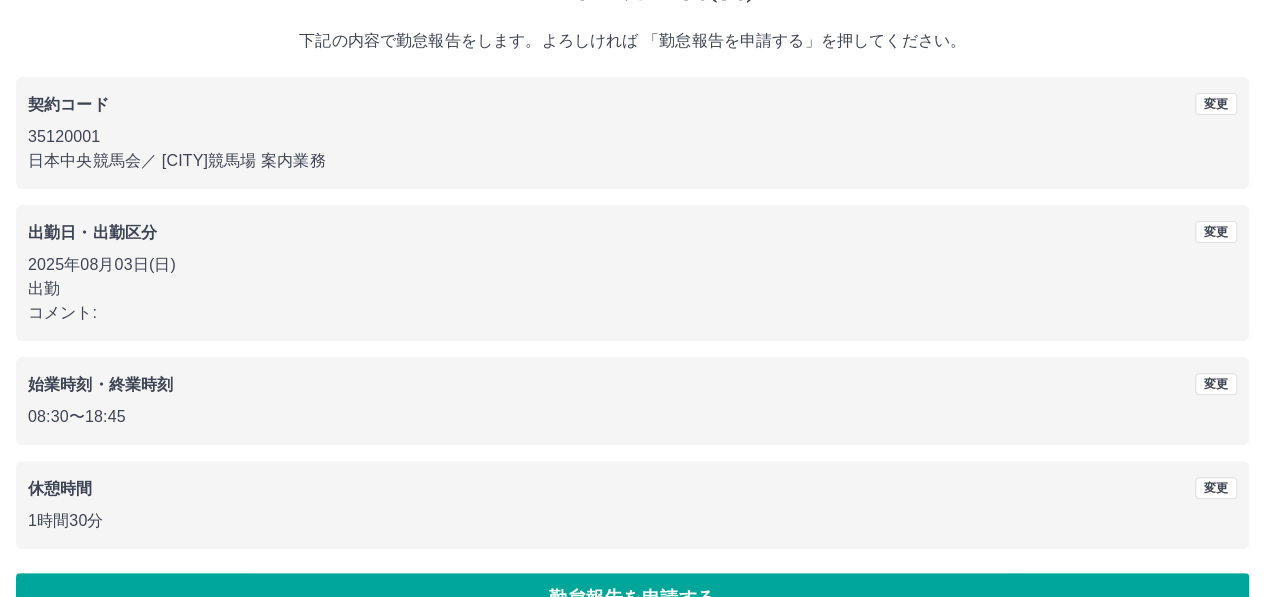 scroll, scrollTop: 150, scrollLeft: 0, axis: vertical 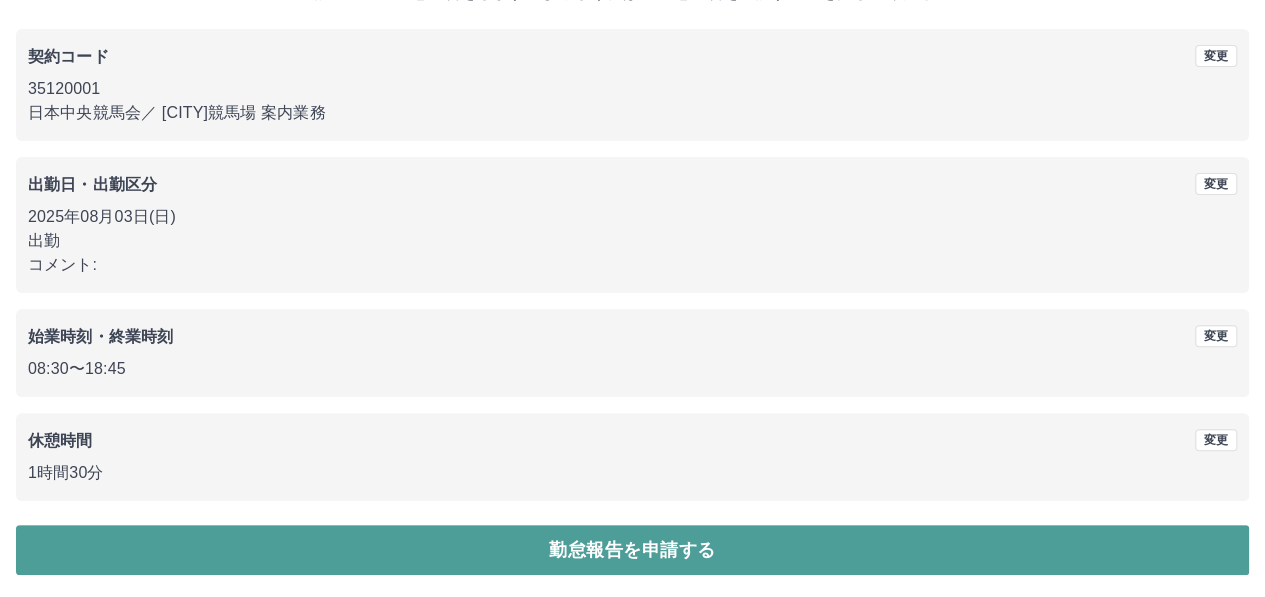 click on "勤怠報告を申請する" at bounding box center [632, 550] 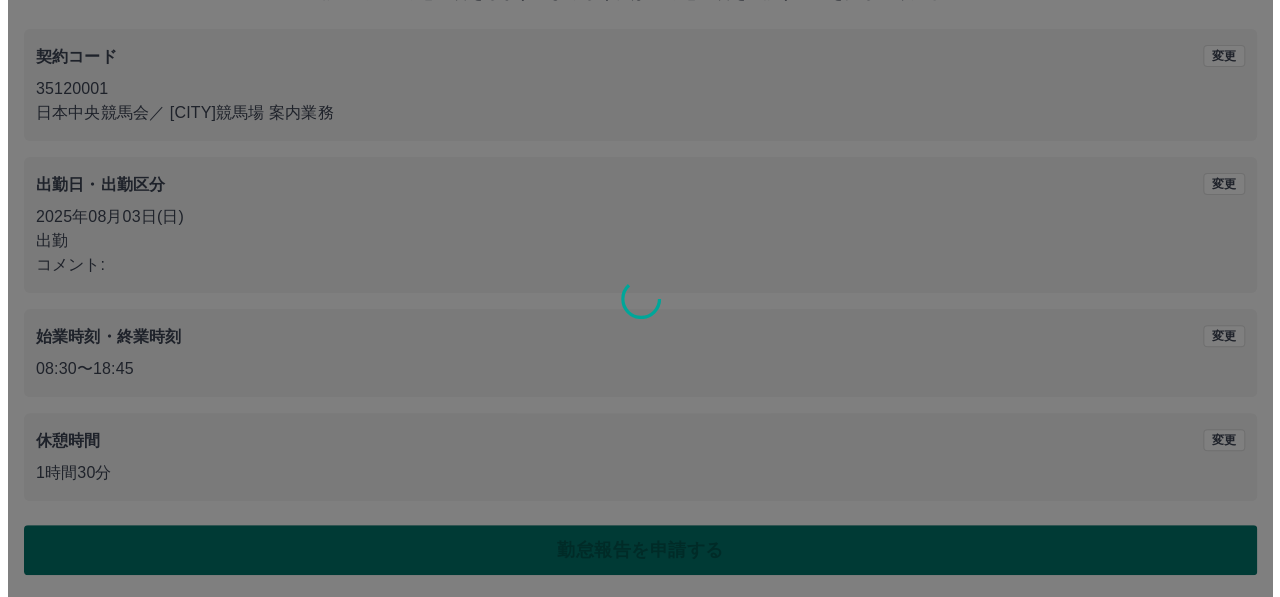 scroll, scrollTop: 0, scrollLeft: 0, axis: both 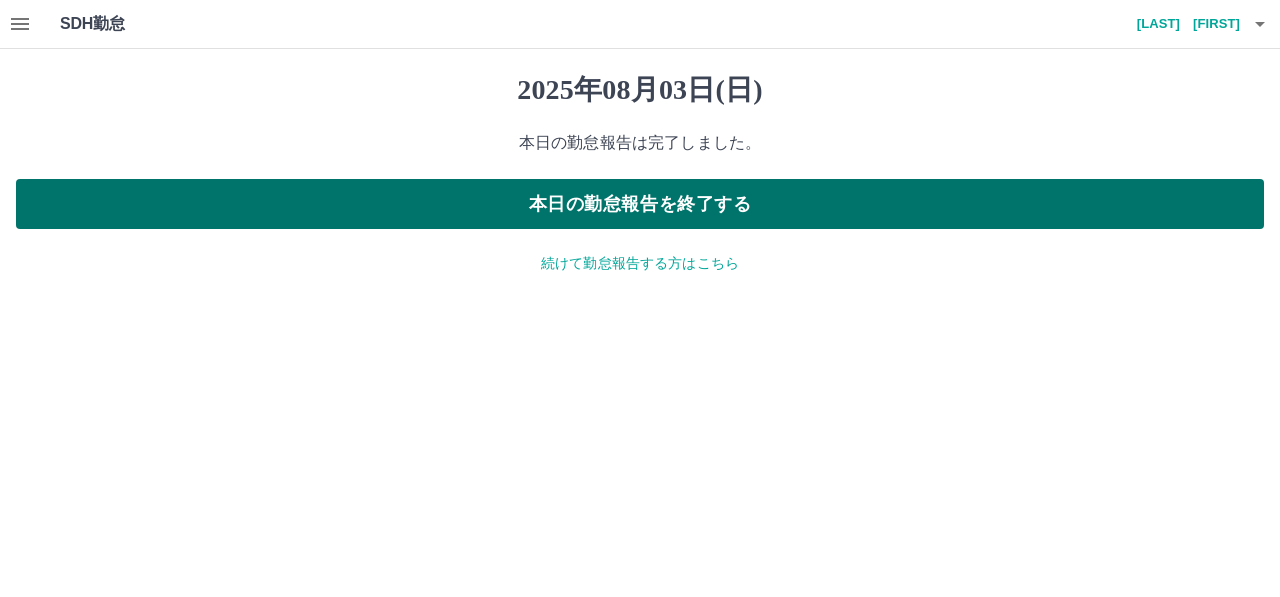 click on "本日の勤怠報告を終了する" at bounding box center (640, 204) 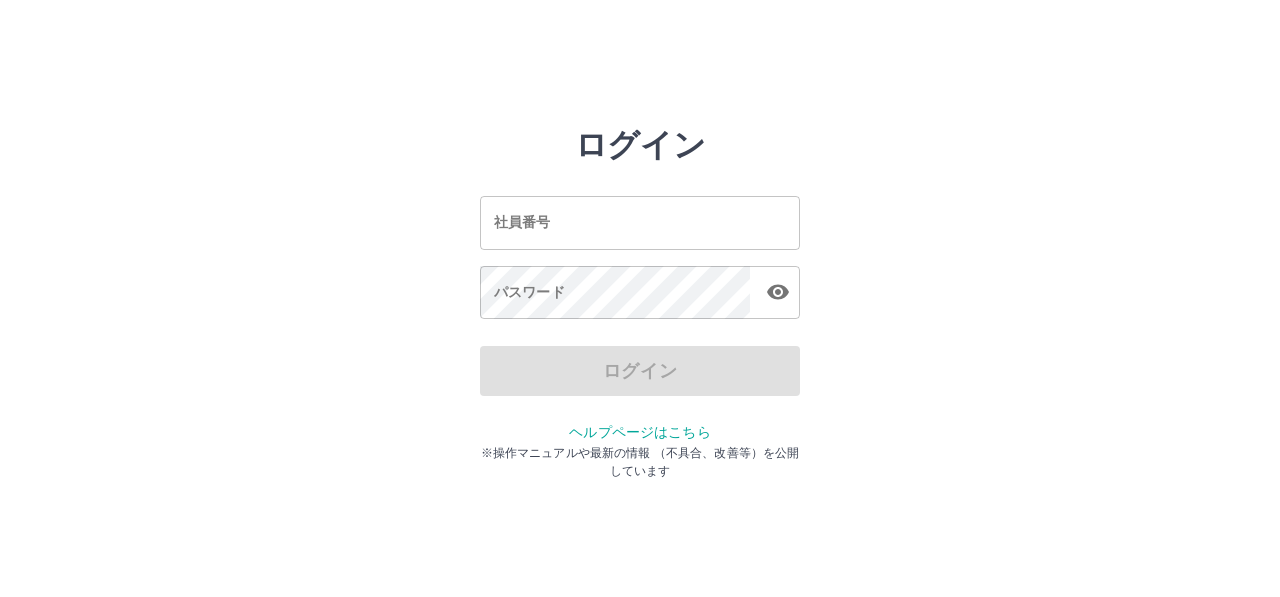 scroll, scrollTop: 0, scrollLeft: 0, axis: both 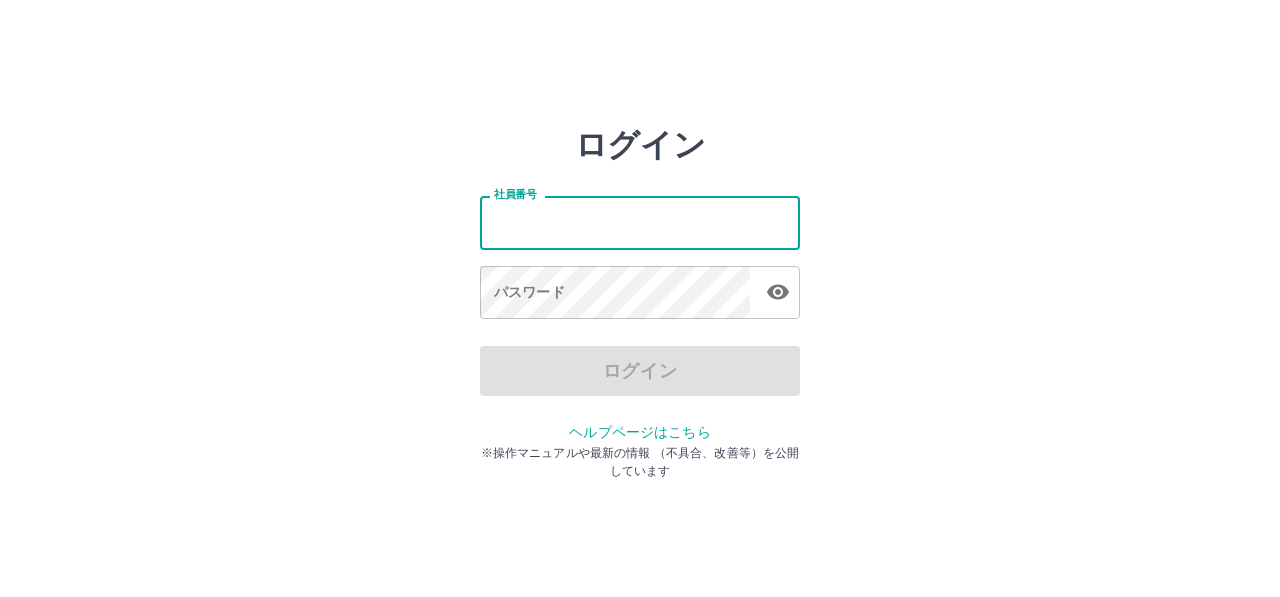 click on "社員番号" at bounding box center (640, 222) 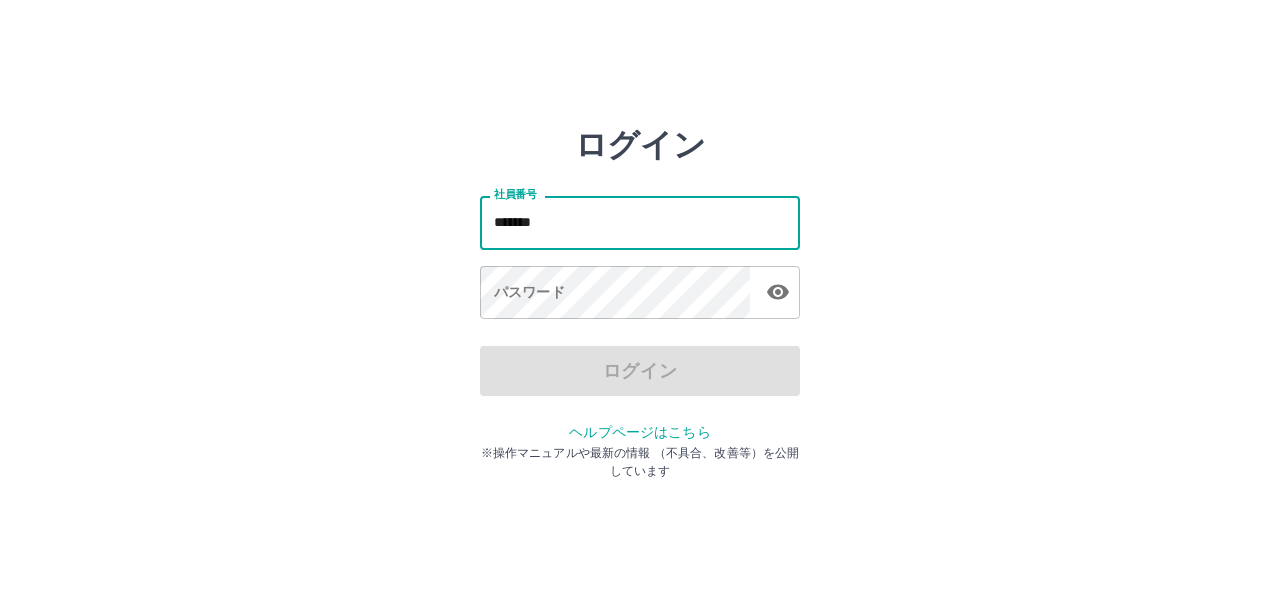 type on "*******" 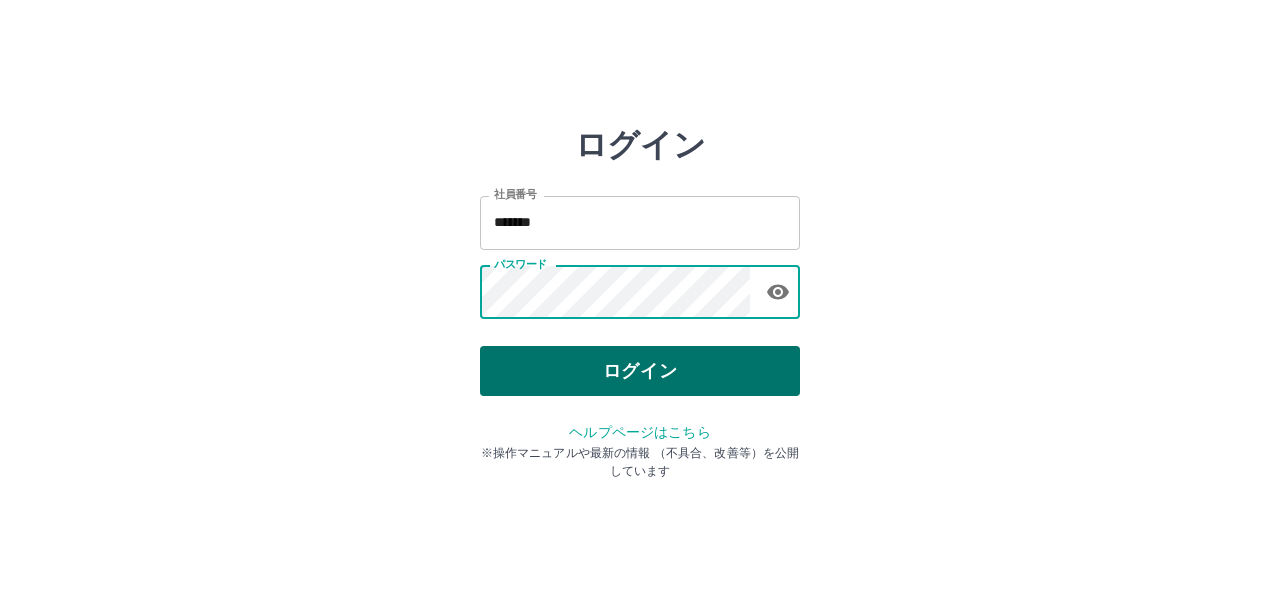 click on "ログイン" at bounding box center [640, 371] 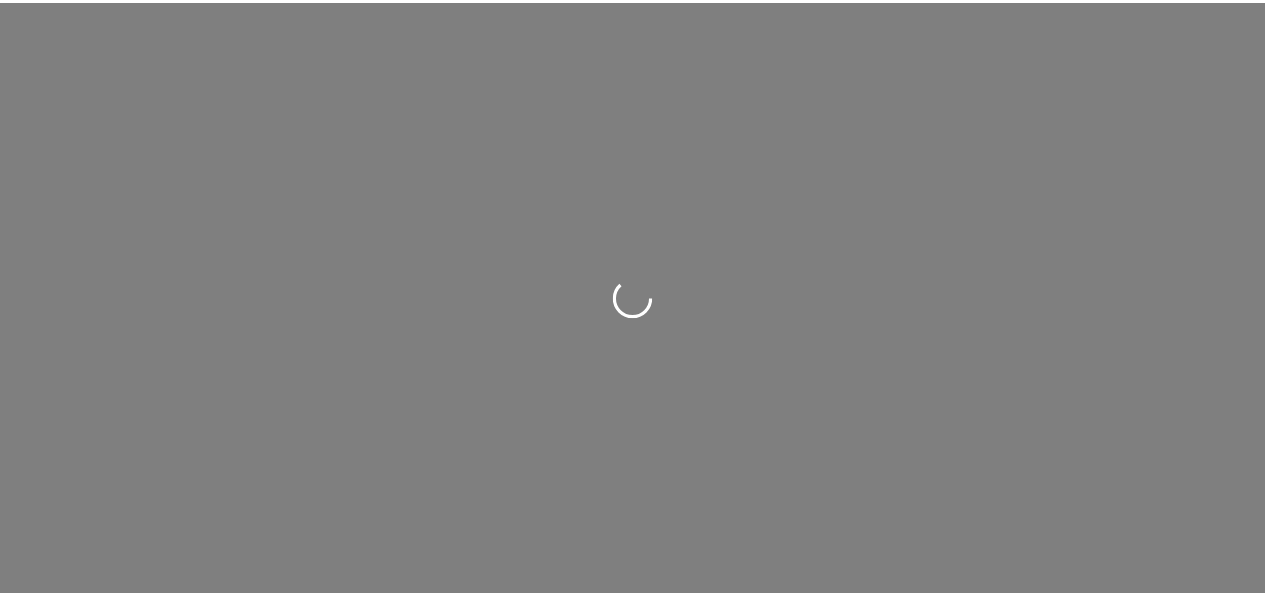 scroll, scrollTop: 0, scrollLeft: 0, axis: both 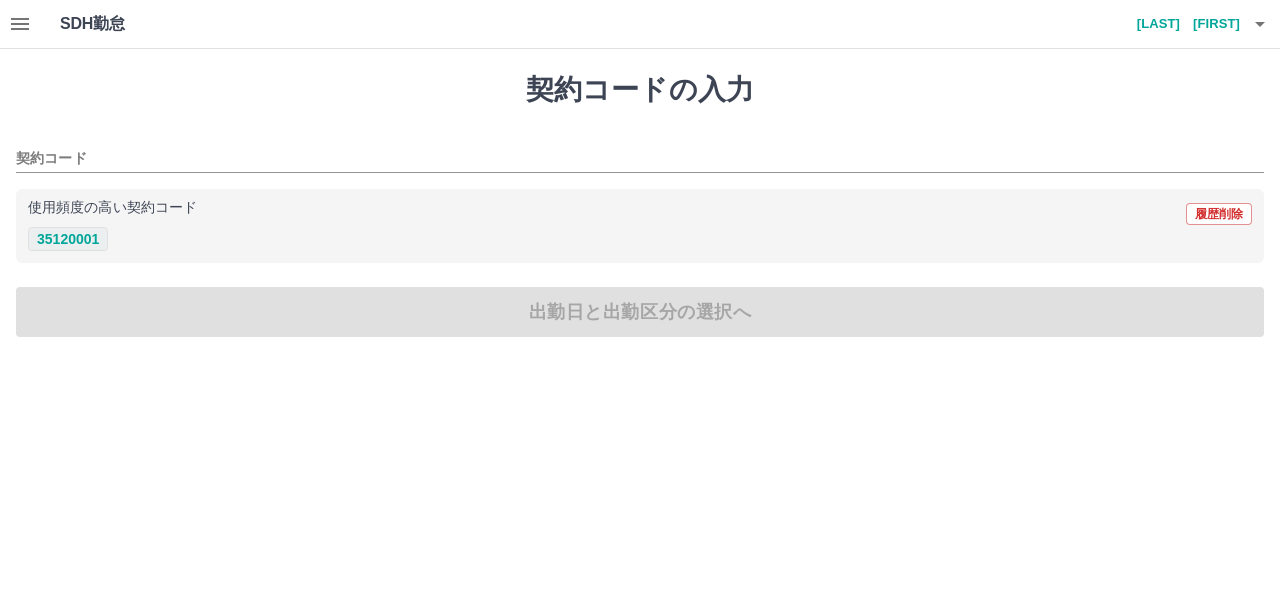 click on "35120001" at bounding box center [68, 239] 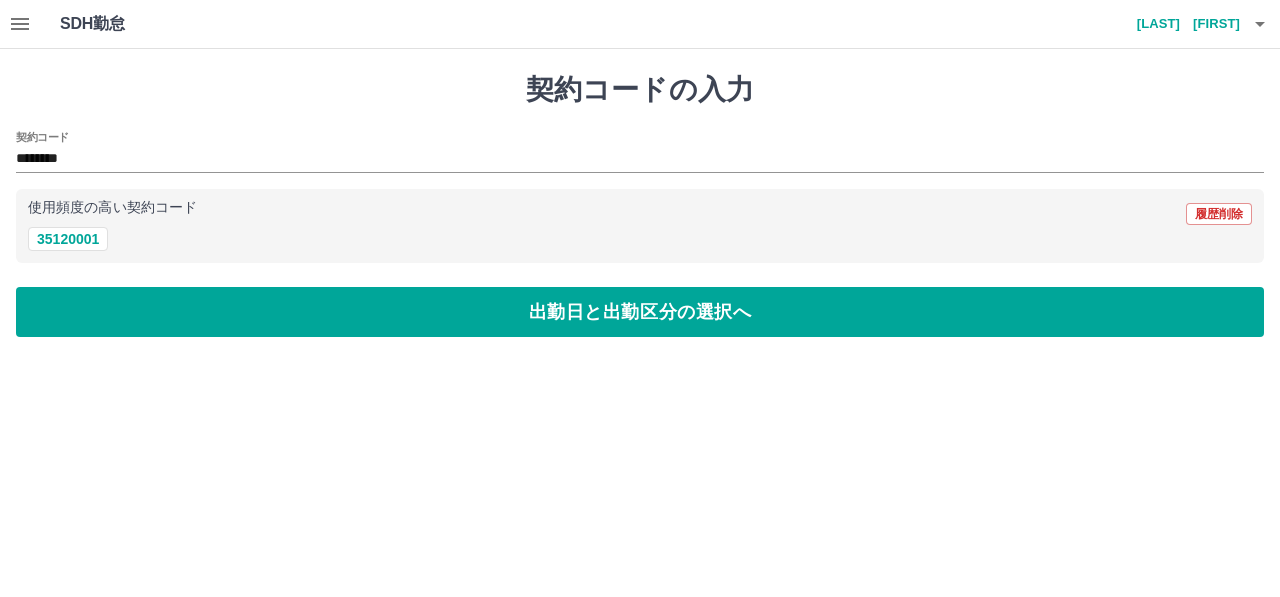 type on "********" 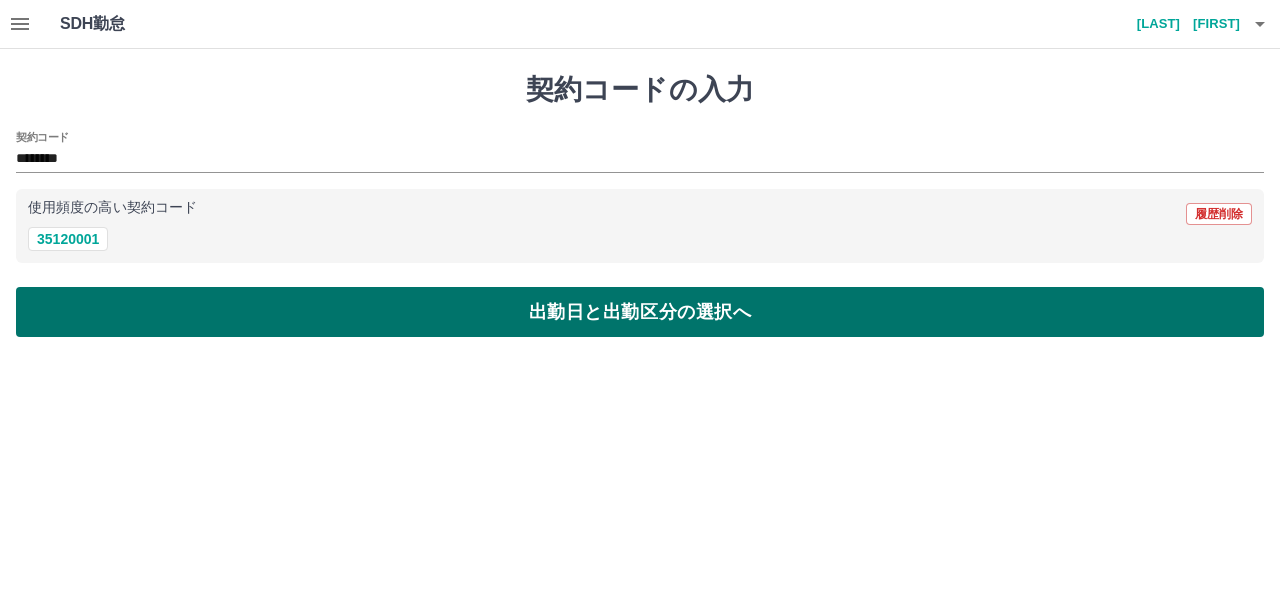 click on "出勤日と出勤区分の選択へ" at bounding box center [640, 312] 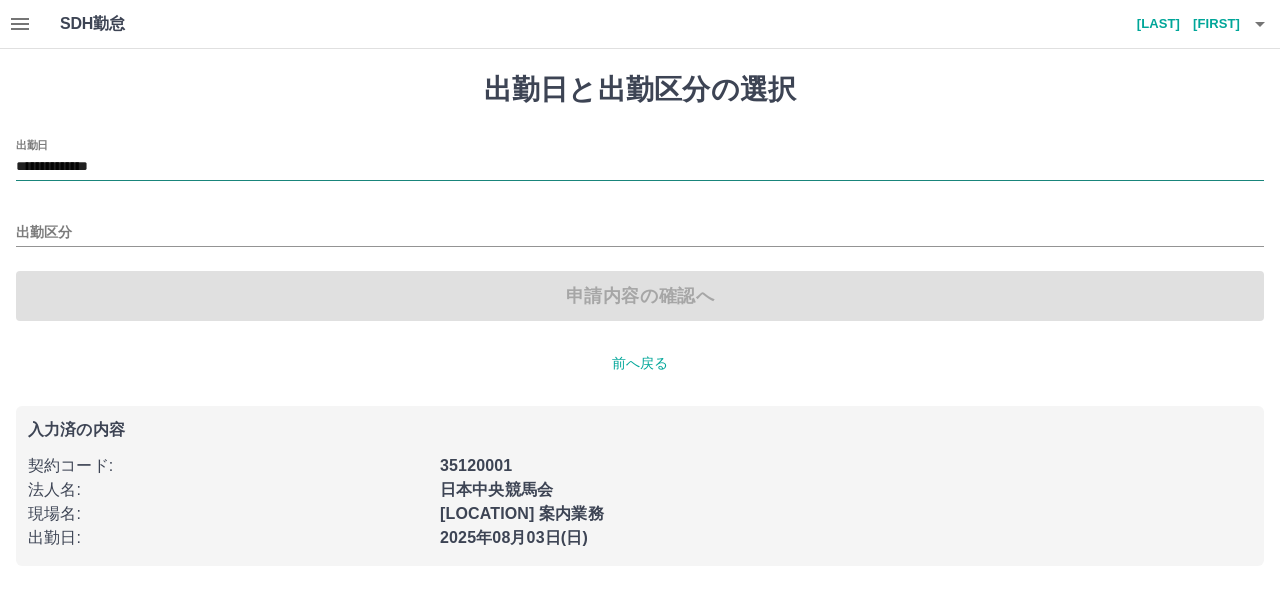 click on "**********" at bounding box center (640, 167) 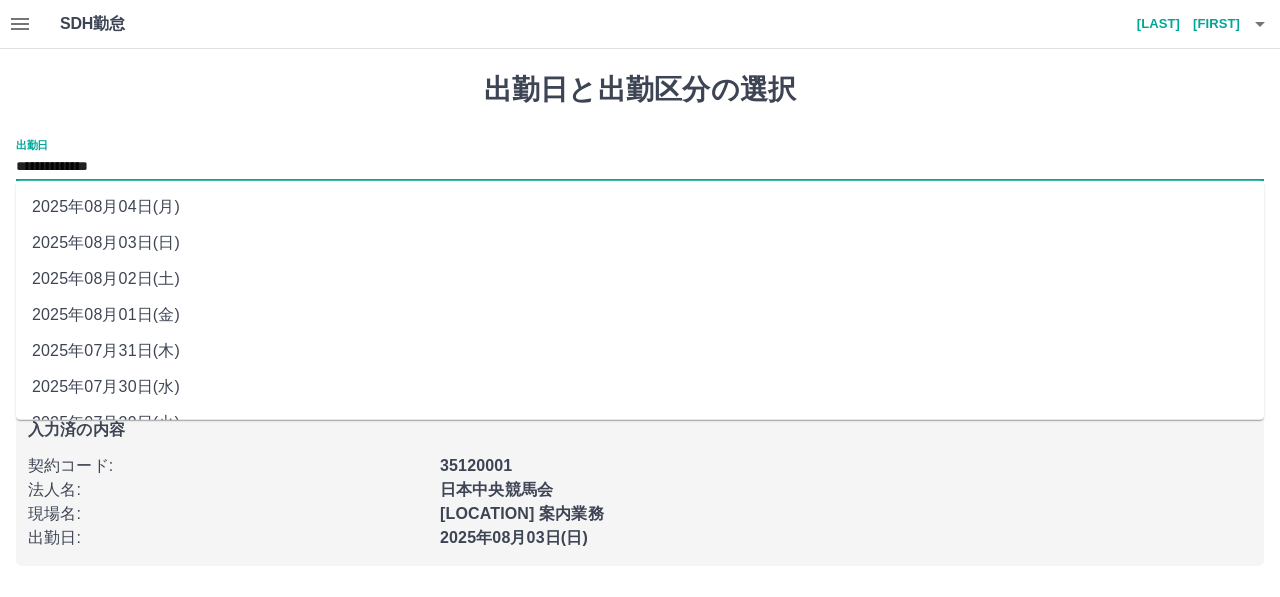 drag, startPoint x: 233, startPoint y: 177, endPoint x: 158, endPoint y: 275, distance: 123.40584 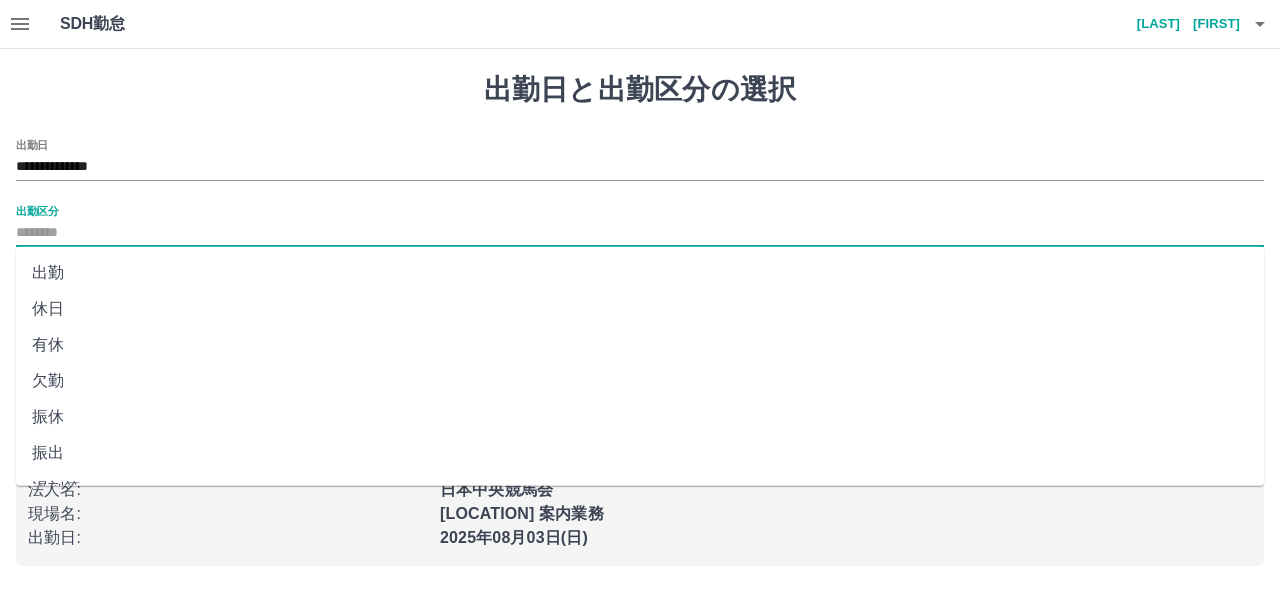 click on "出勤区分" at bounding box center [640, 233] 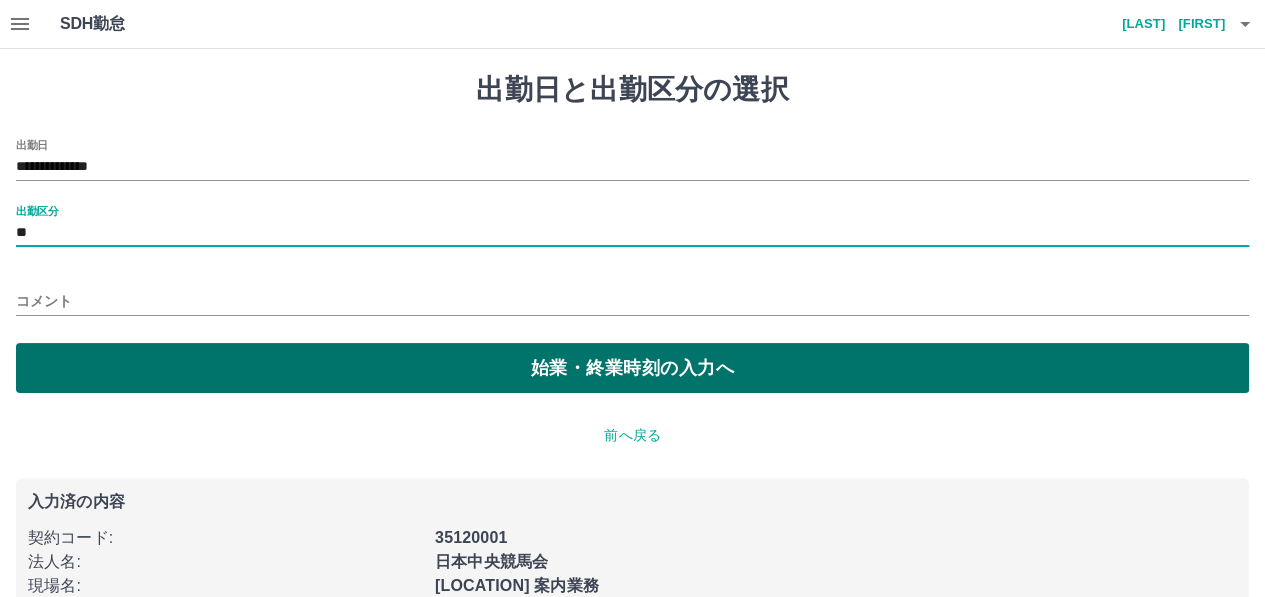 click on "始業・終業時刻の入力へ" at bounding box center (632, 368) 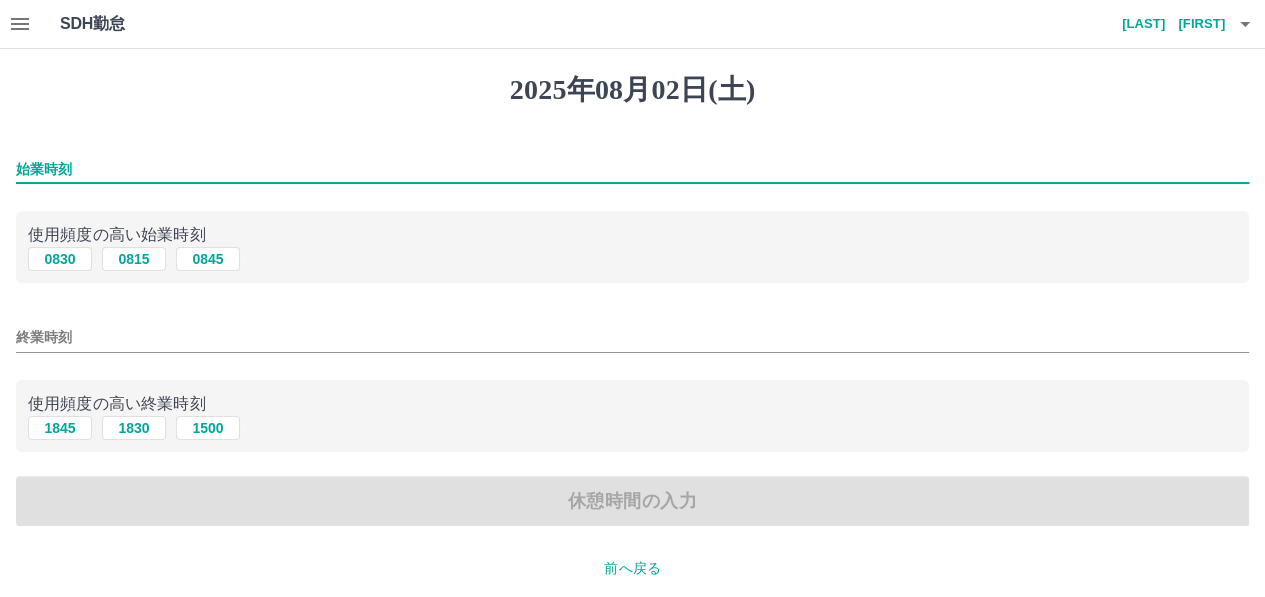click on "始業時刻" at bounding box center (632, 169) 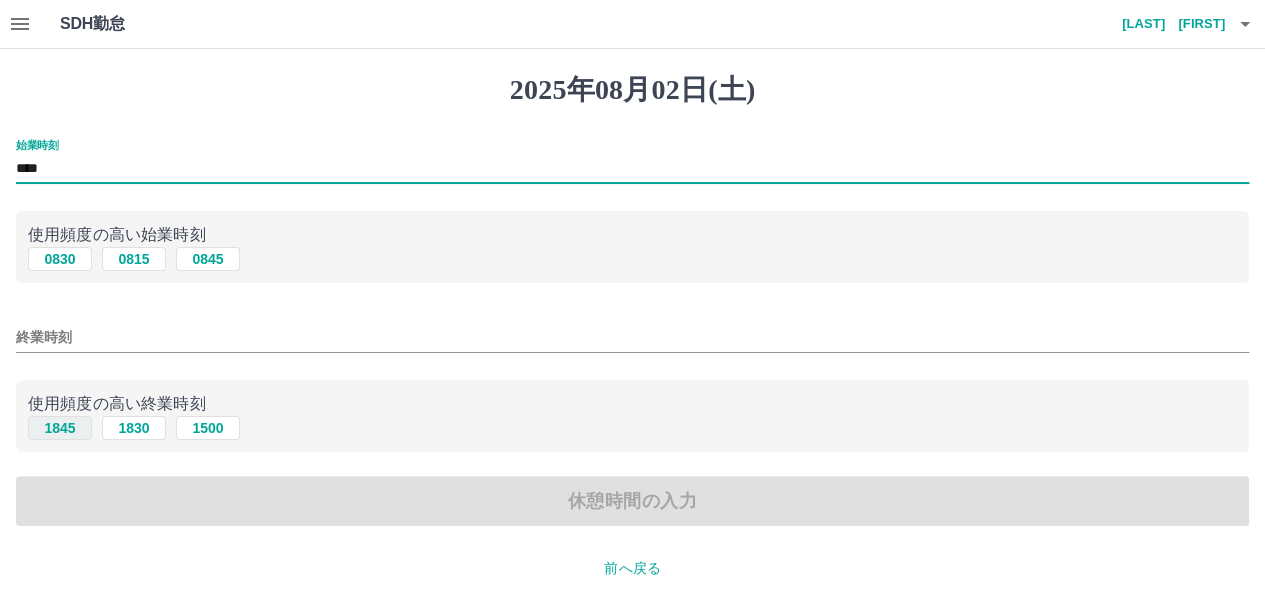 type on "****" 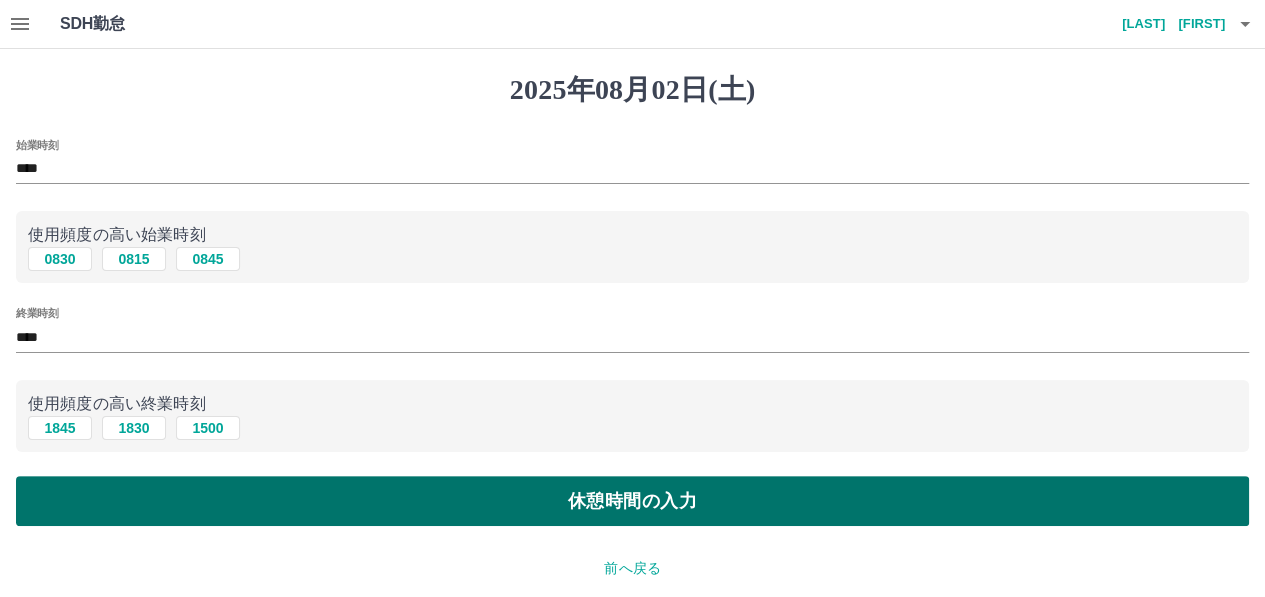 click on "休憩時間の入力" at bounding box center (632, 501) 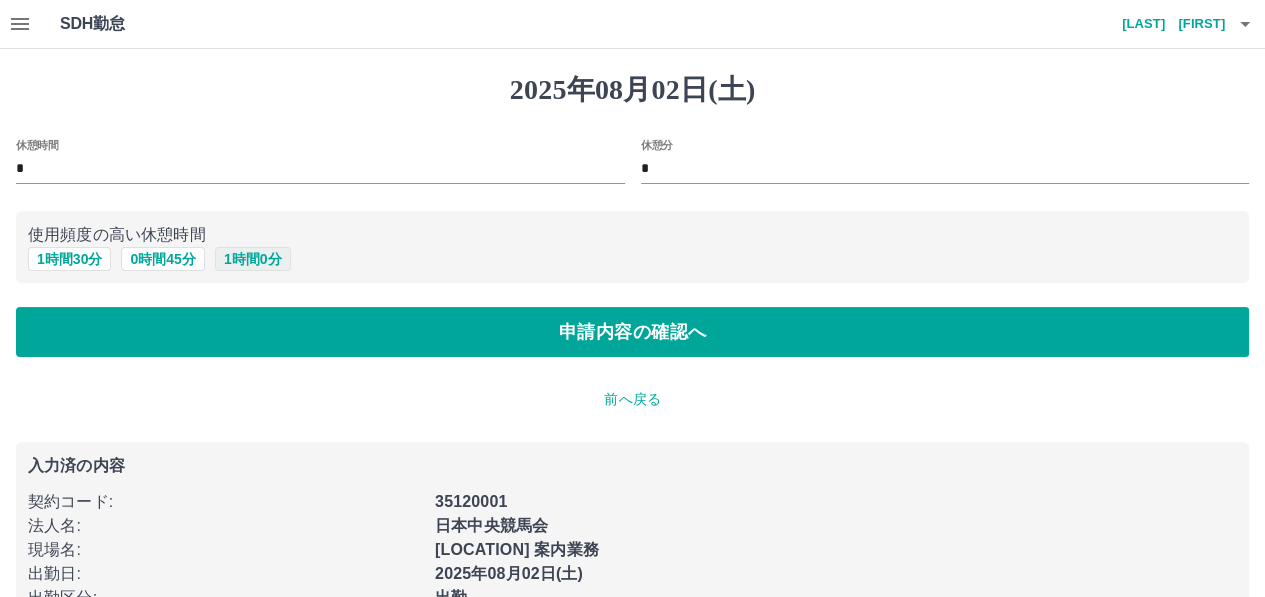click on "1 時間 0 分" at bounding box center [253, 259] 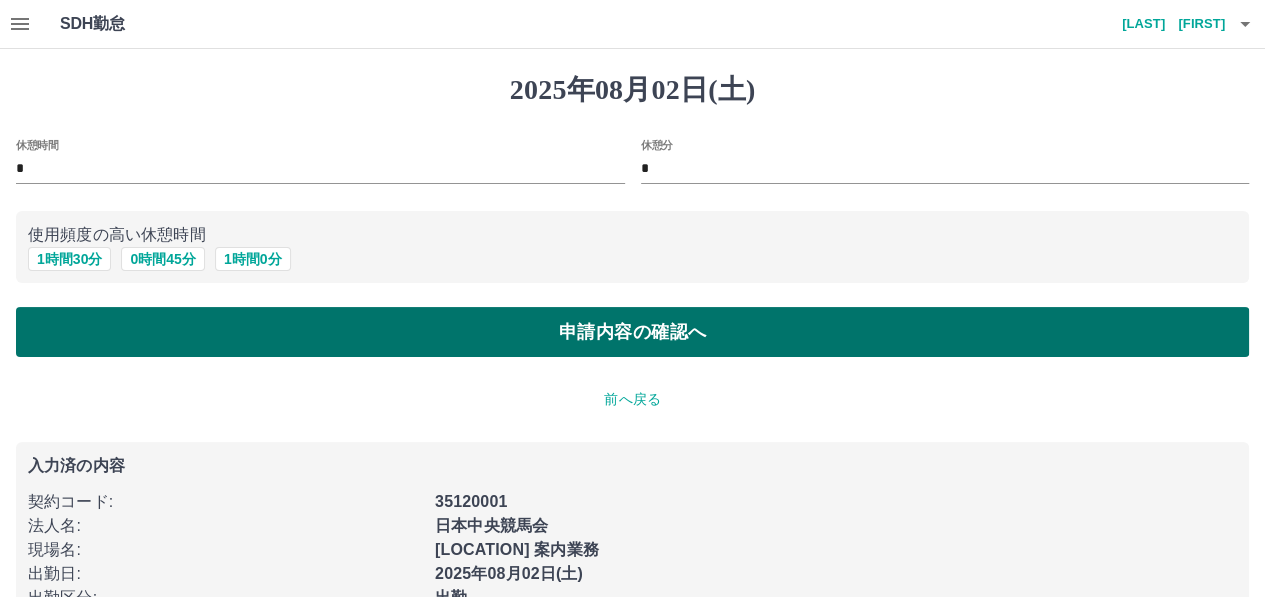 type on "*" 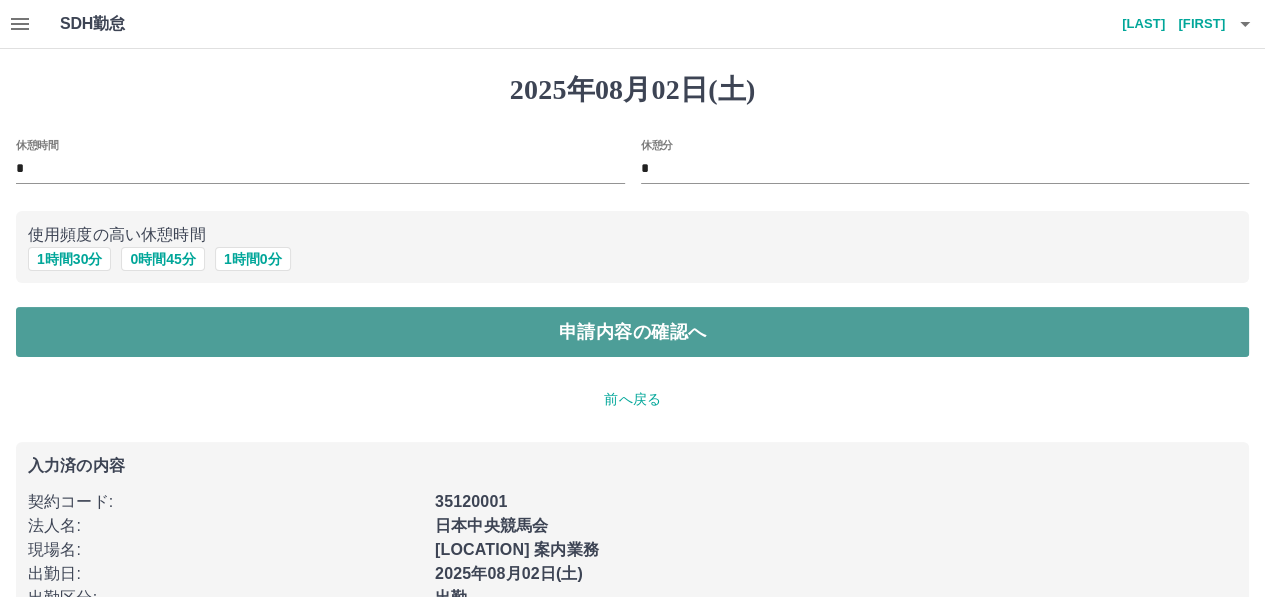 click on "申請内容の確認へ" at bounding box center (632, 332) 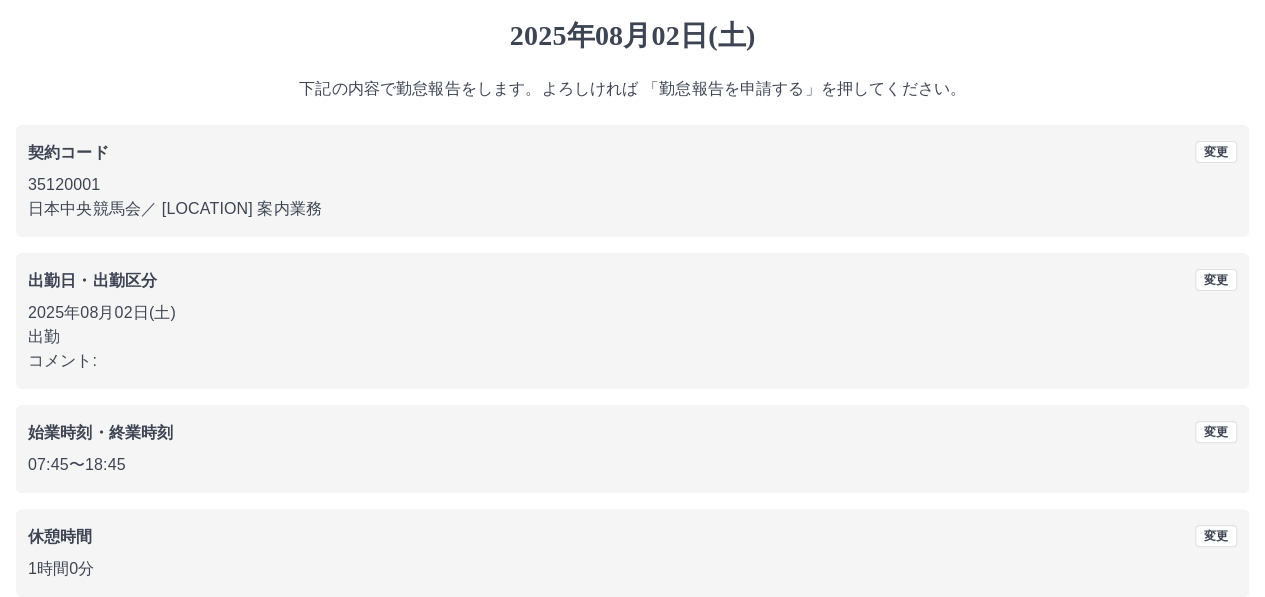 scroll, scrollTop: 150, scrollLeft: 0, axis: vertical 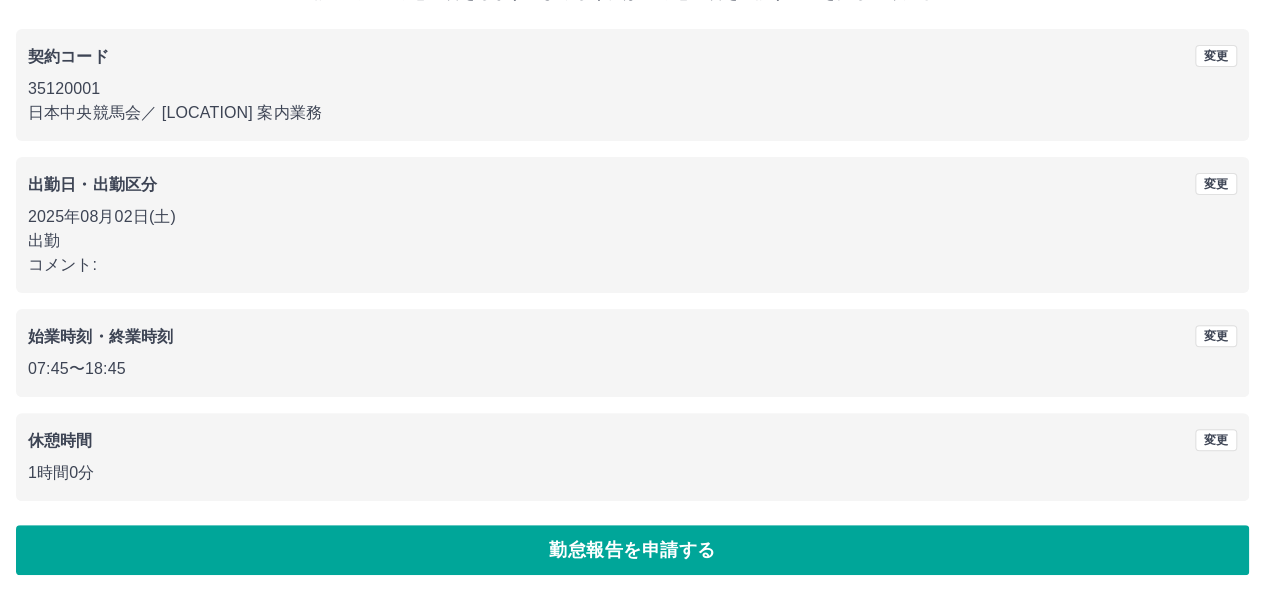 drag, startPoint x: 622, startPoint y: 554, endPoint x: 604, endPoint y: 553, distance: 18.027756 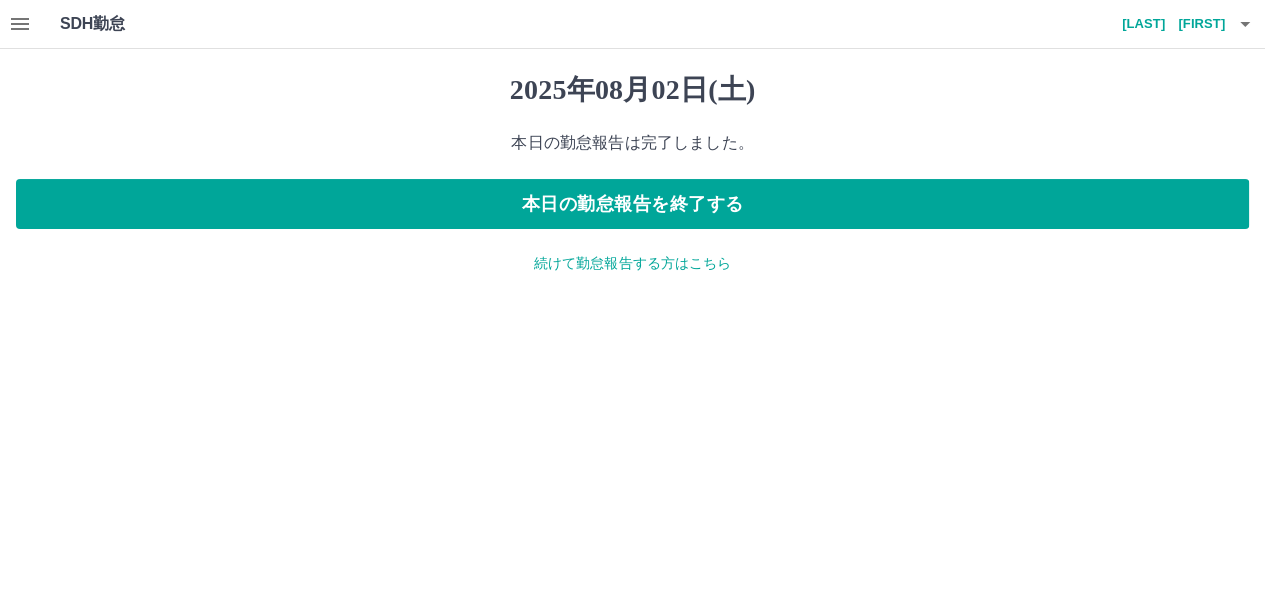 scroll, scrollTop: 0, scrollLeft: 0, axis: both 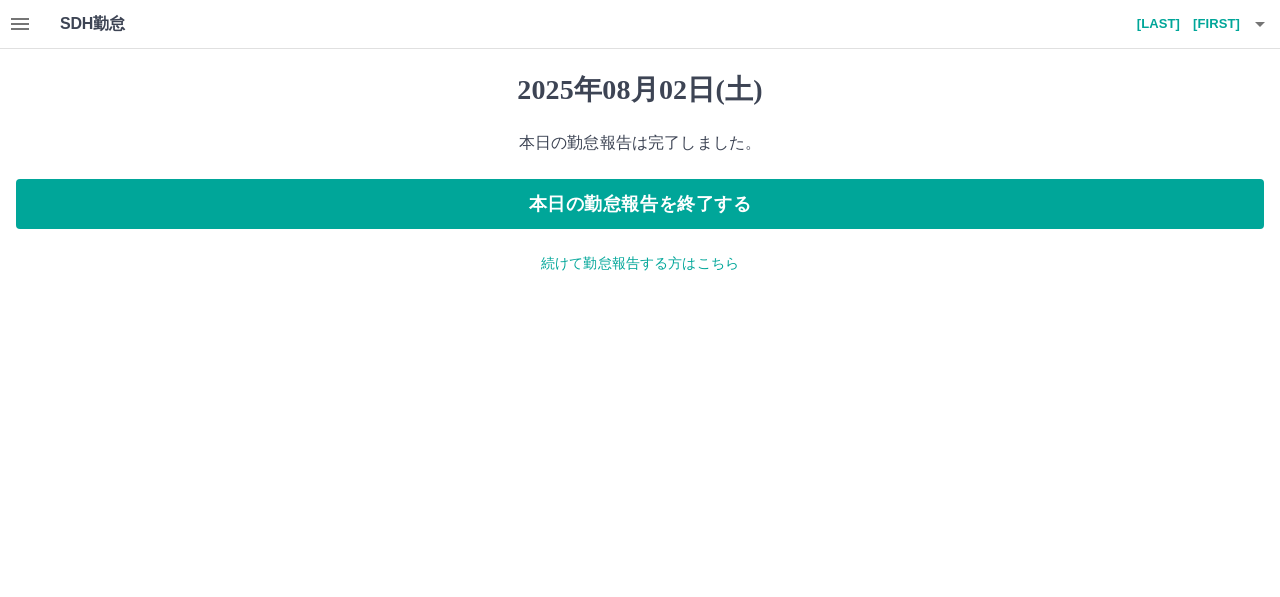 click on "続けて勤怠報告する方はこちら" at bounding box center [640, 263] 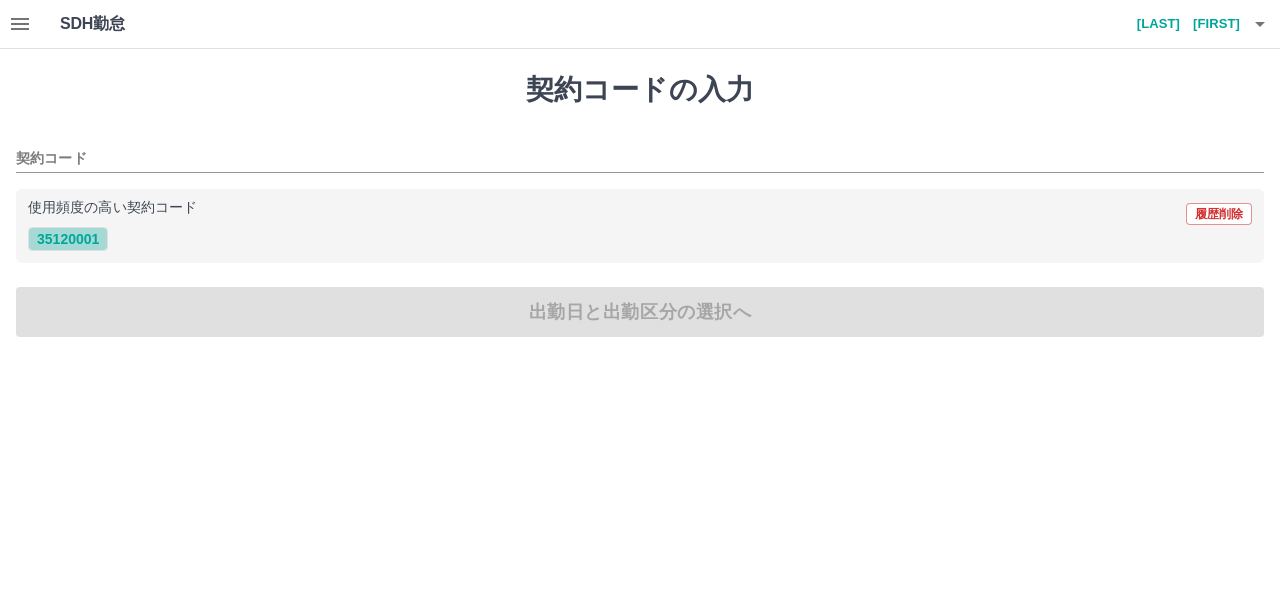 click on "35120001" at bounding box center [68, 239] 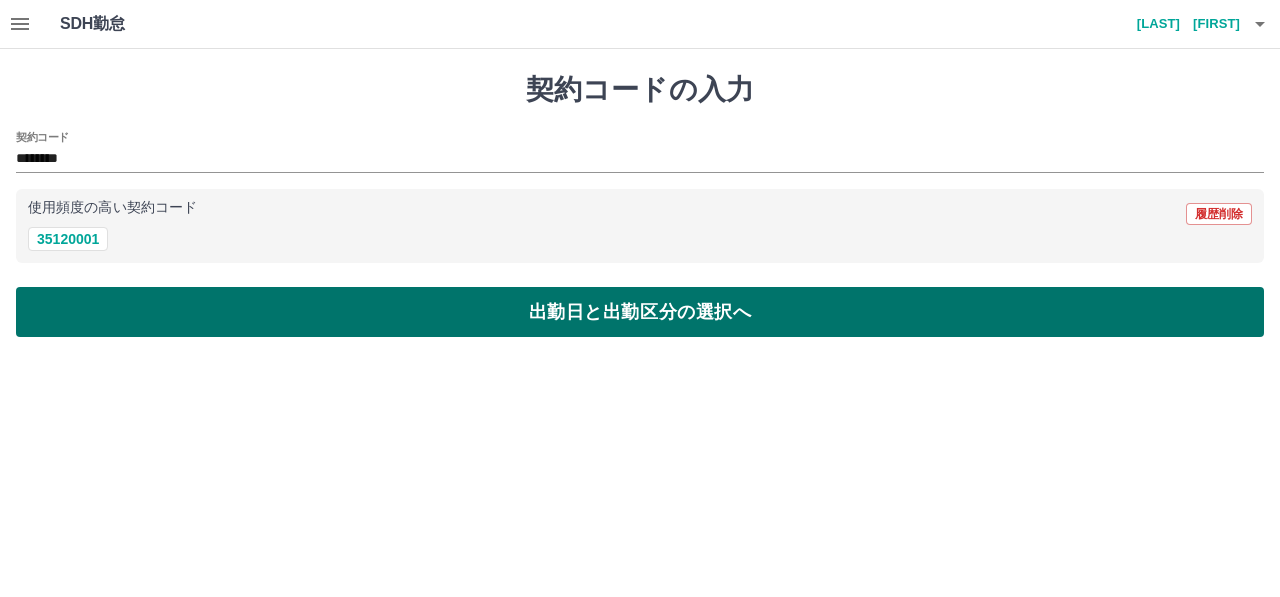 click on "出勤日と出勤区分の選択へ" at bounding box center [640, 312] 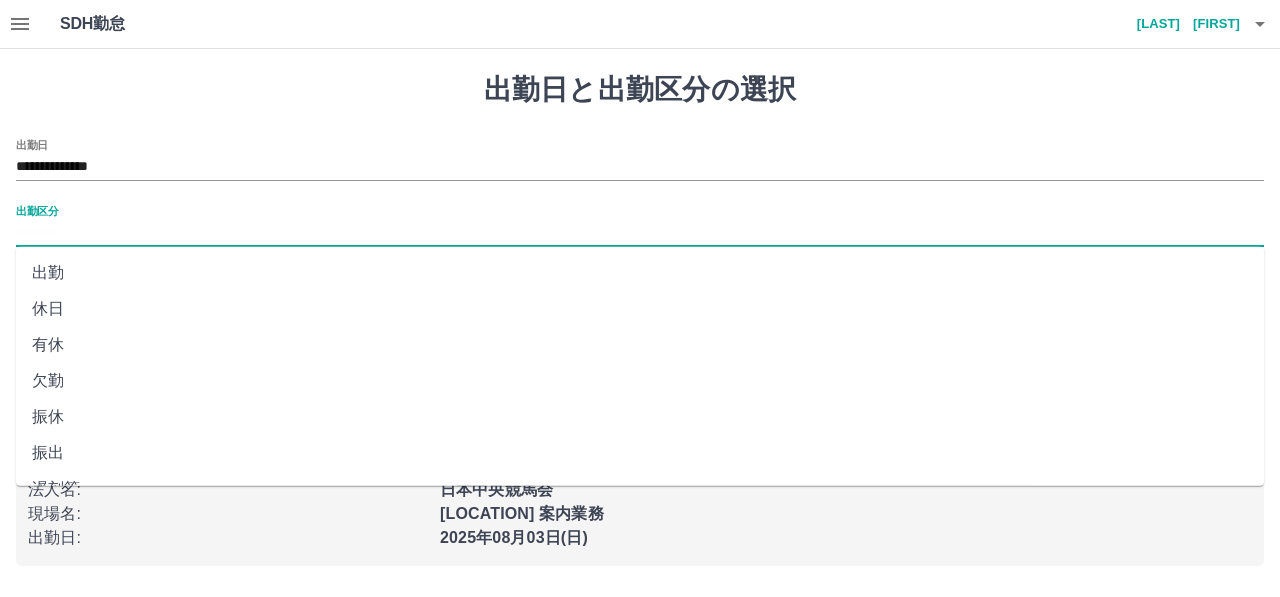 click on "出勤区分" at bounding box center [640, 233] 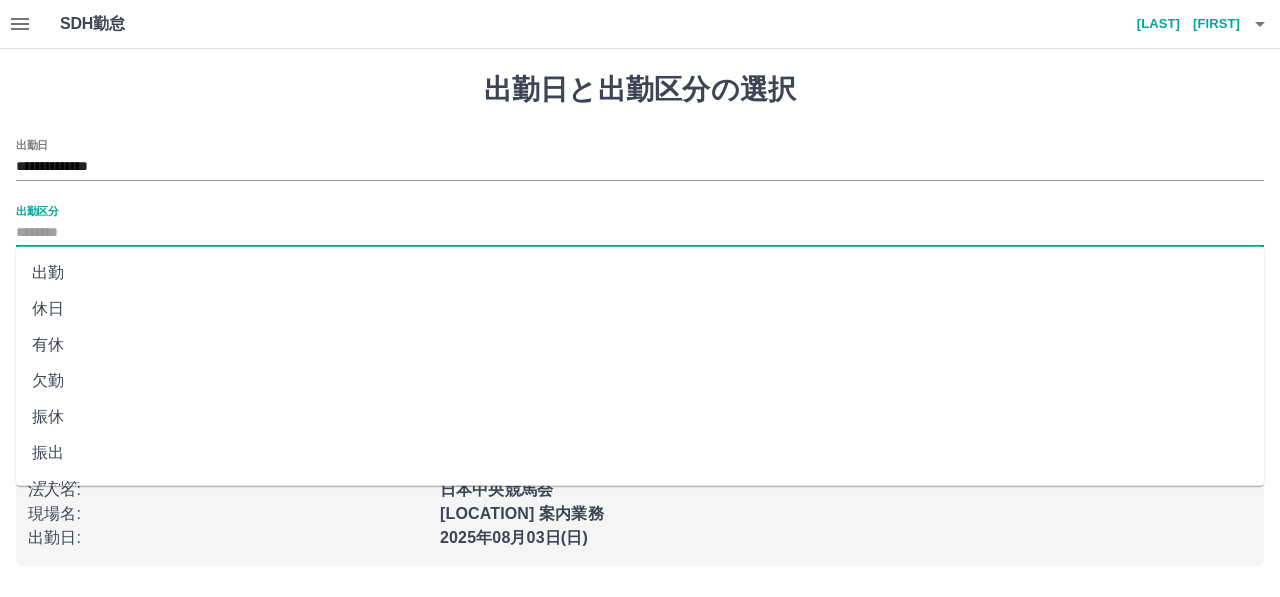 click on "出勤" at bounding box center (640, 273) 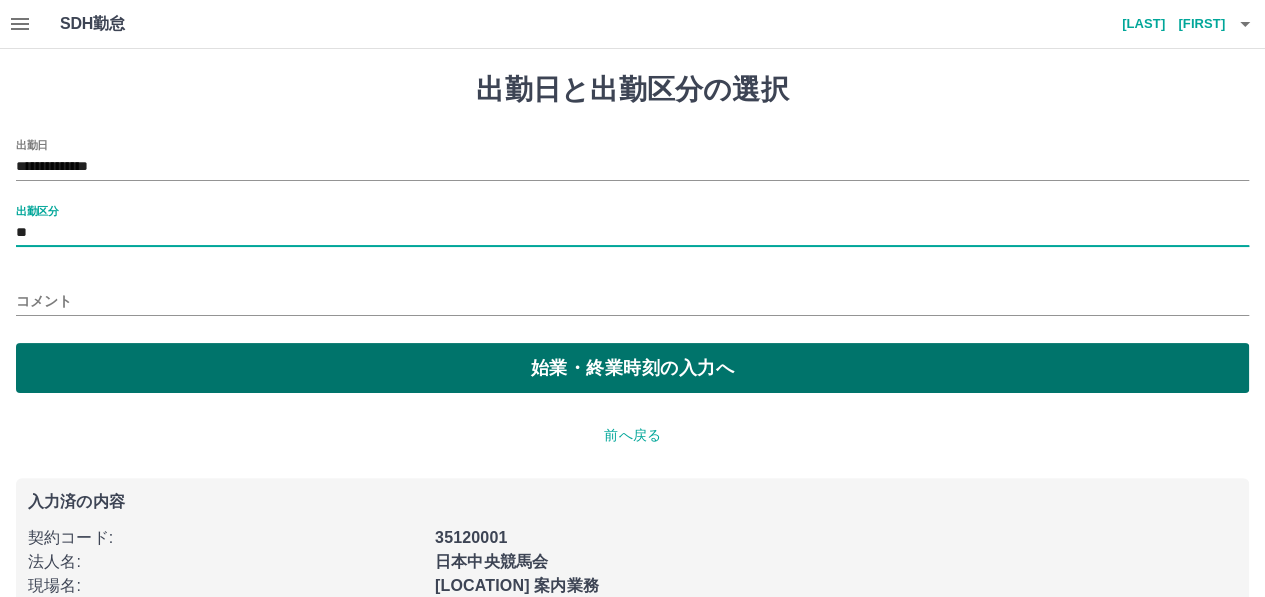 click on "始業・終業時刻の入力へ" at bounding box center (632, 368) 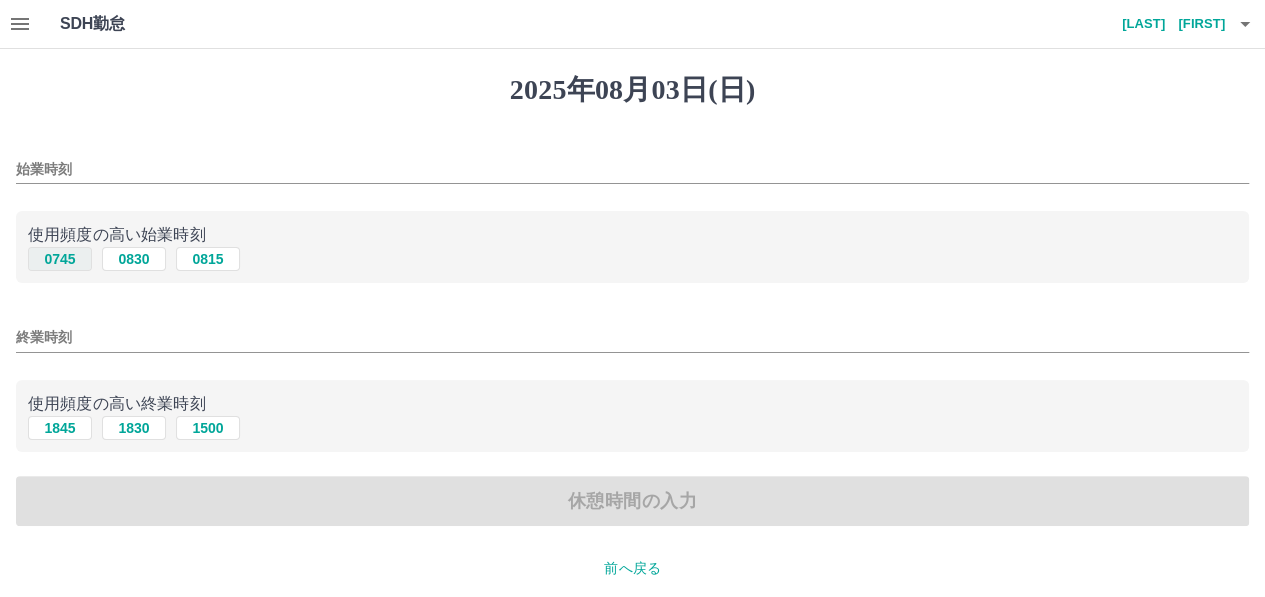 click on "0745" at bounding box center (60, 259) 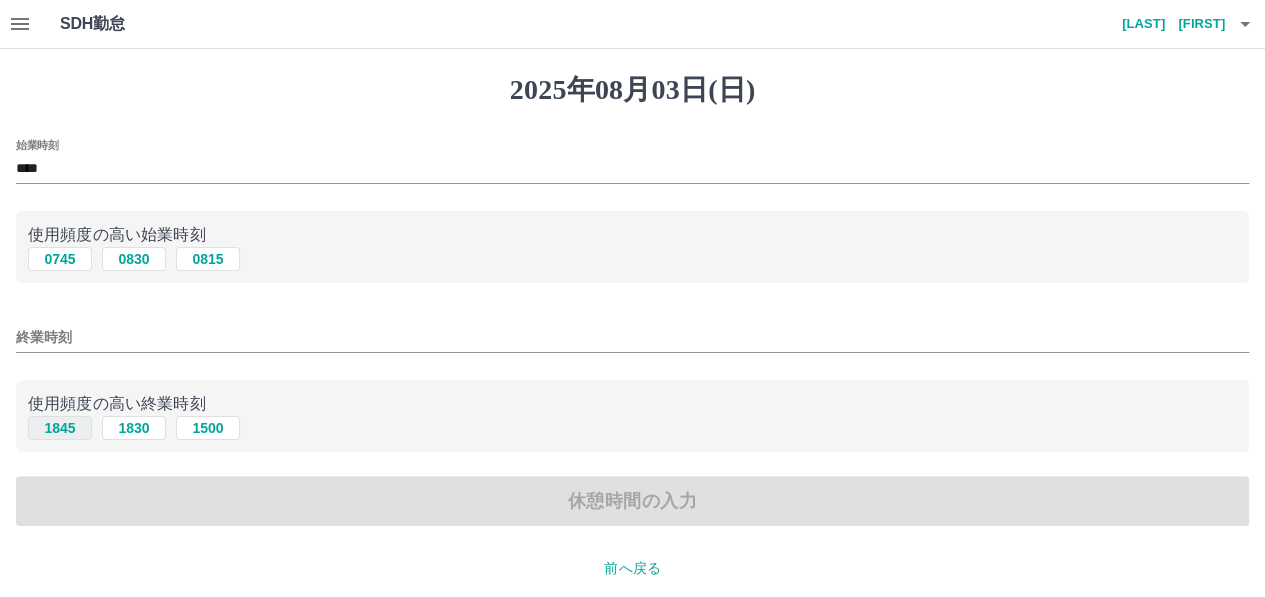 click on "1845" at bounding box center (60, 428) 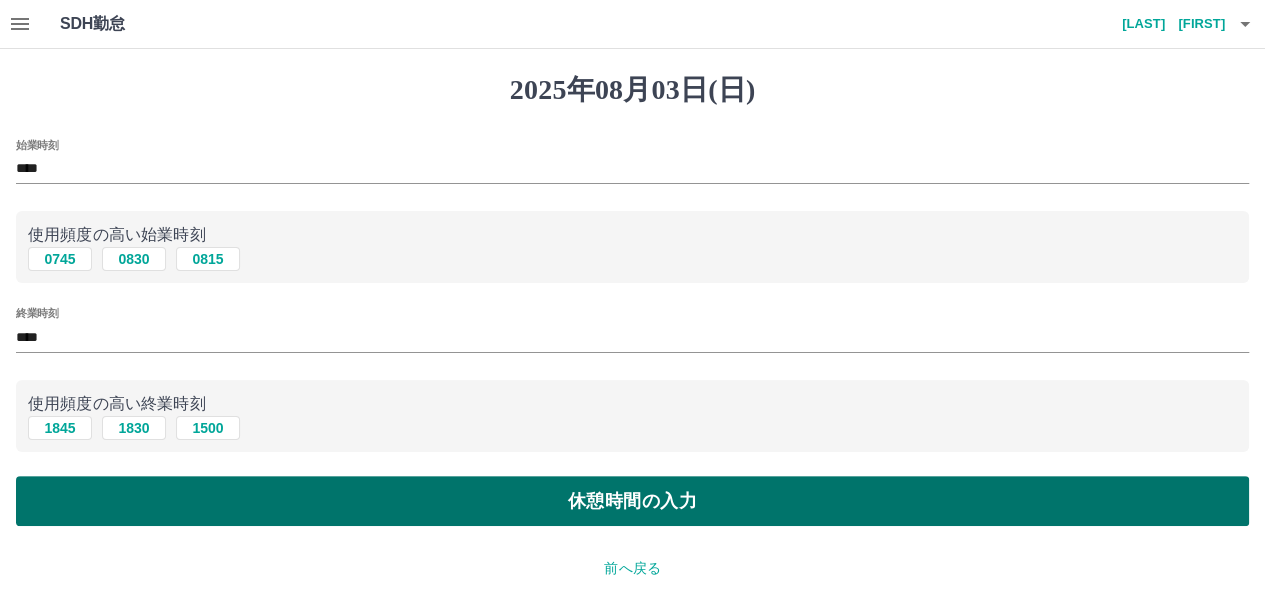 click on "休憩時間の入力" at bounding box center [632, 501] 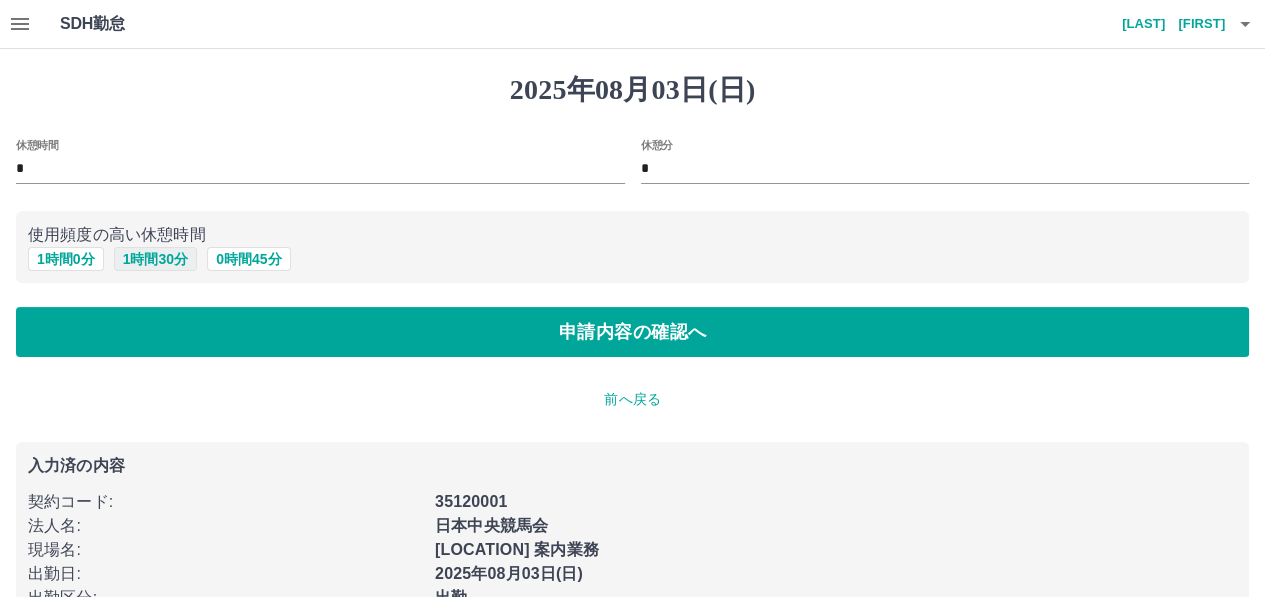 click on "1 時間 30 分" at bounding box center (155, 259) 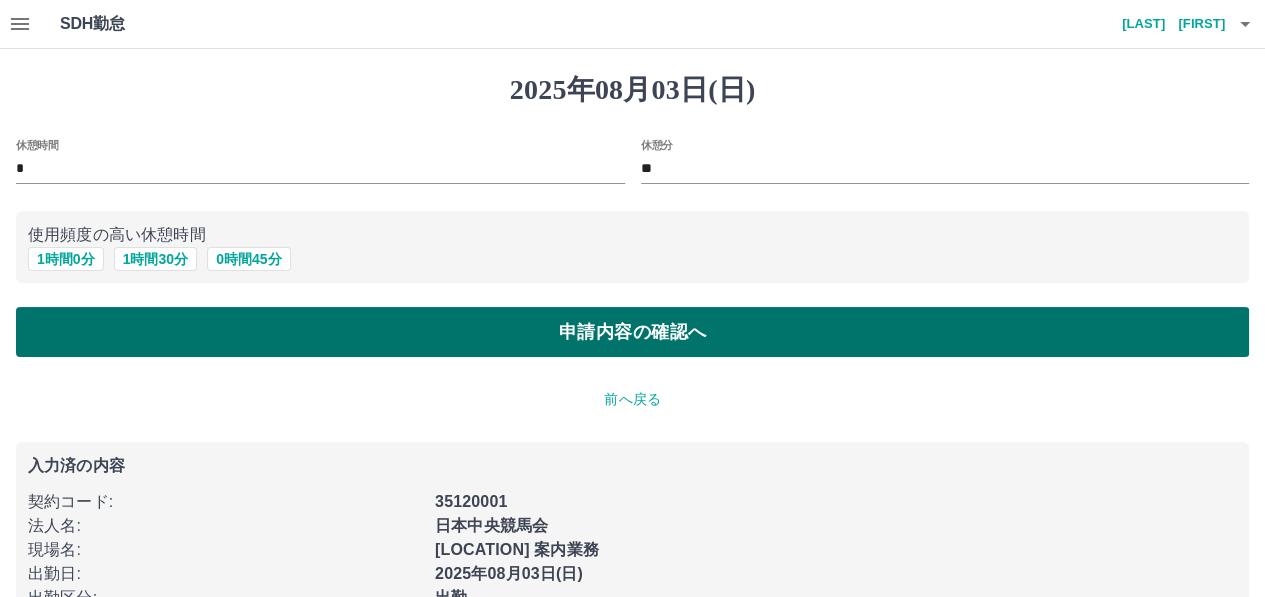 click on "申請内容の確認へ" at bounding box center (632, 332) 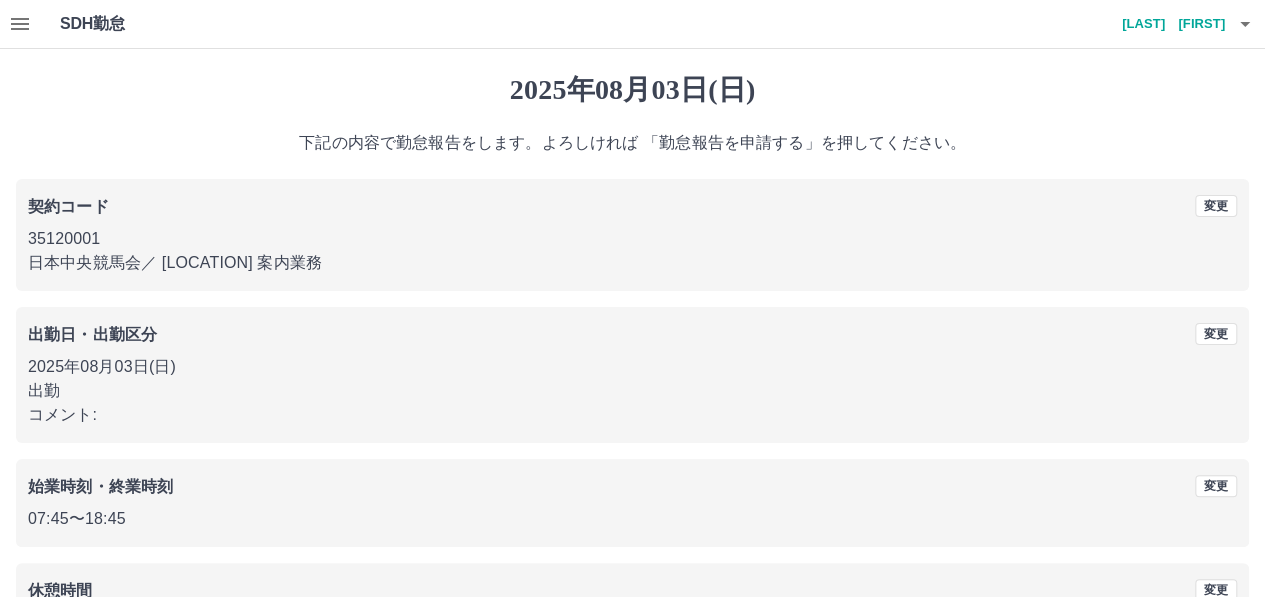 scroll, scrollTop: 150, scrollLeft: 0, axis: vertical 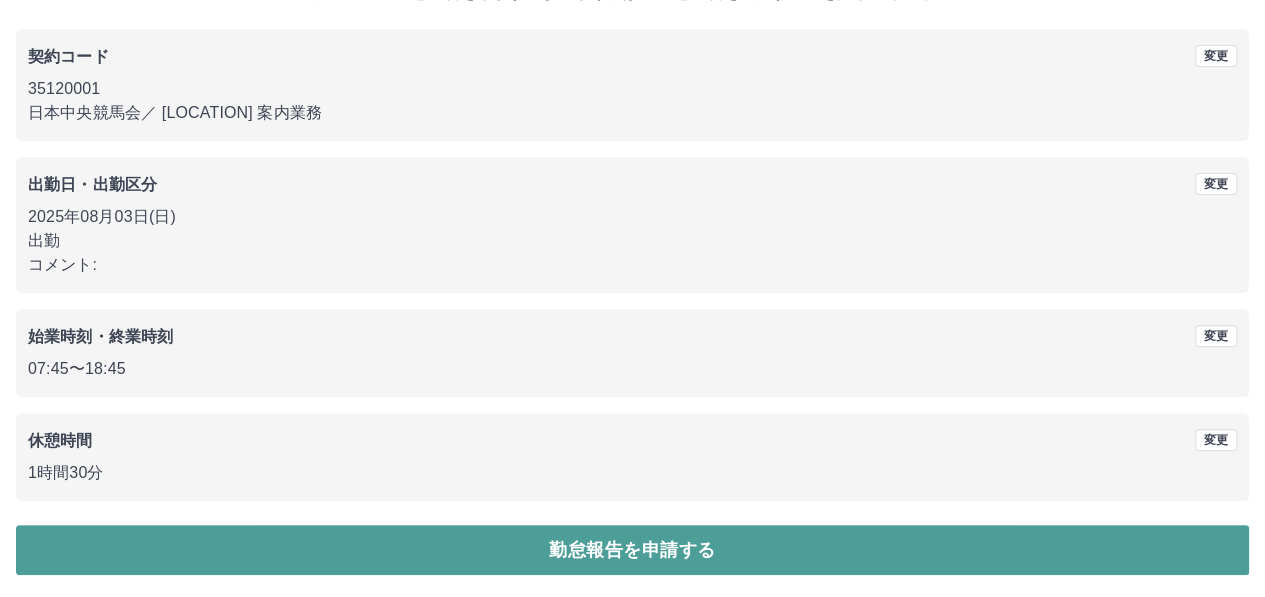 click on "勤怠報告を申請する" at bounding box center [632, 550] 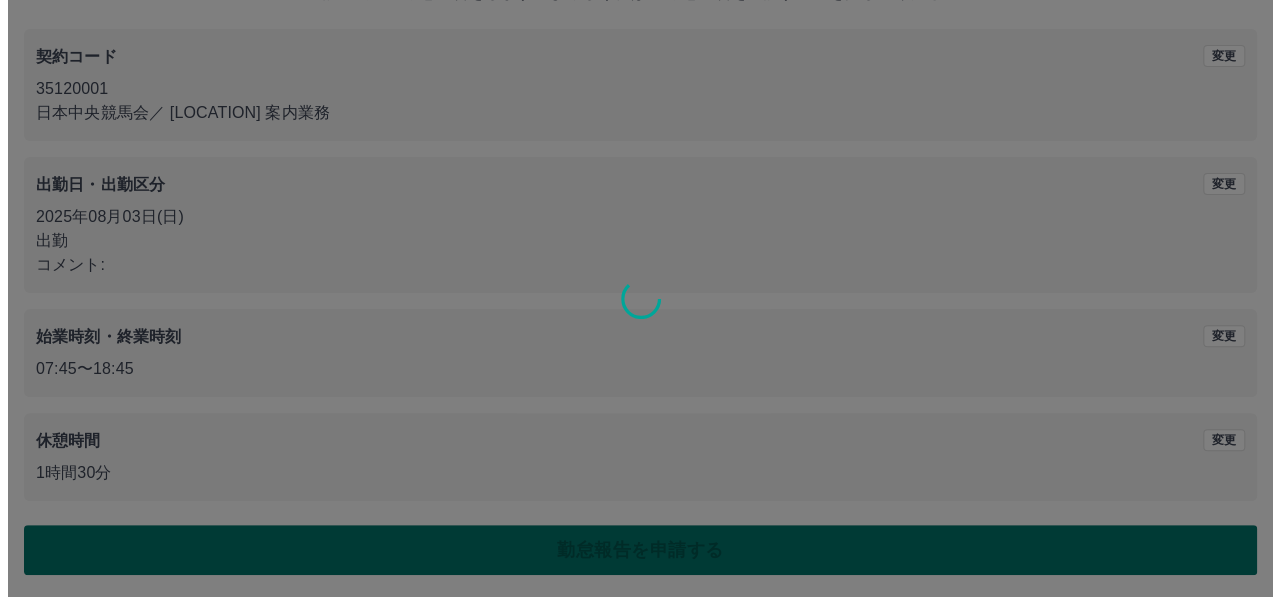scroll, scrollTop: 0, scrollLeft: 0, axis: both 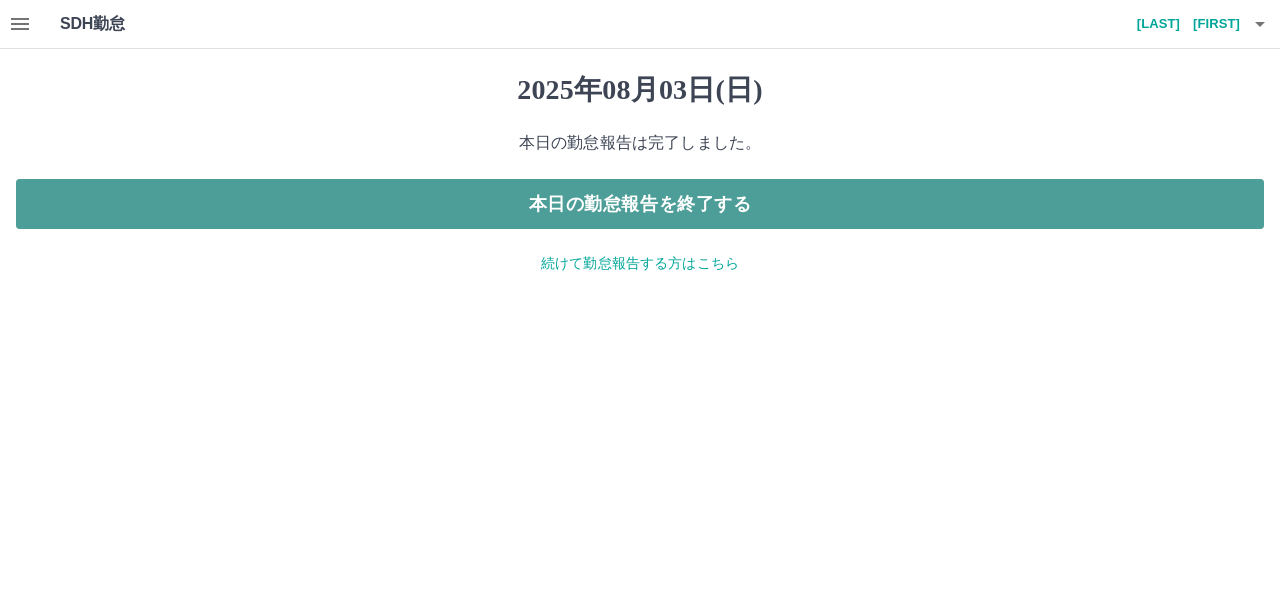click on "本日の勤怠報告を終了する" at bounding box center [640, 204] 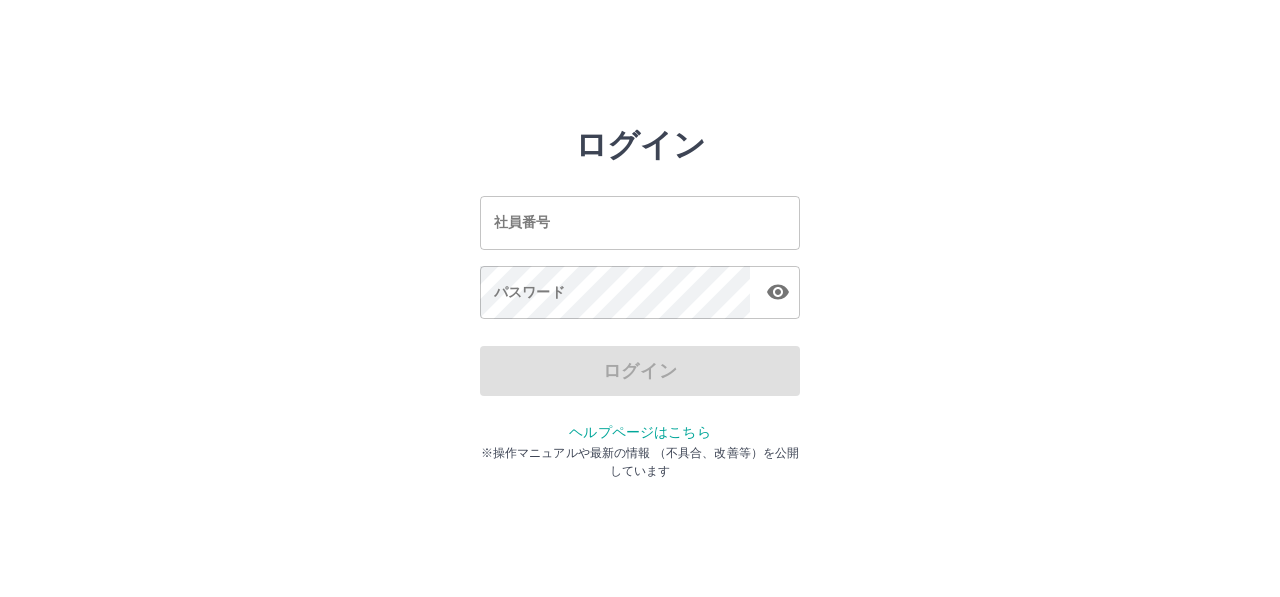 scroll, scrollTop: 0, scrollLeft: 0, axis: both 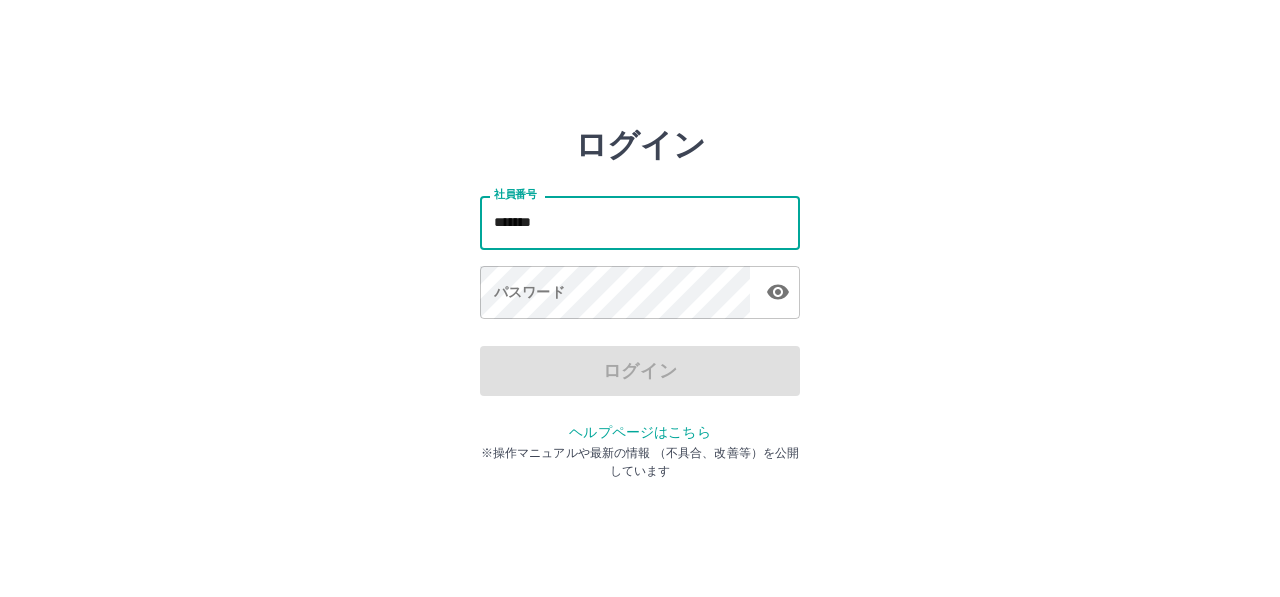 type on "*******" 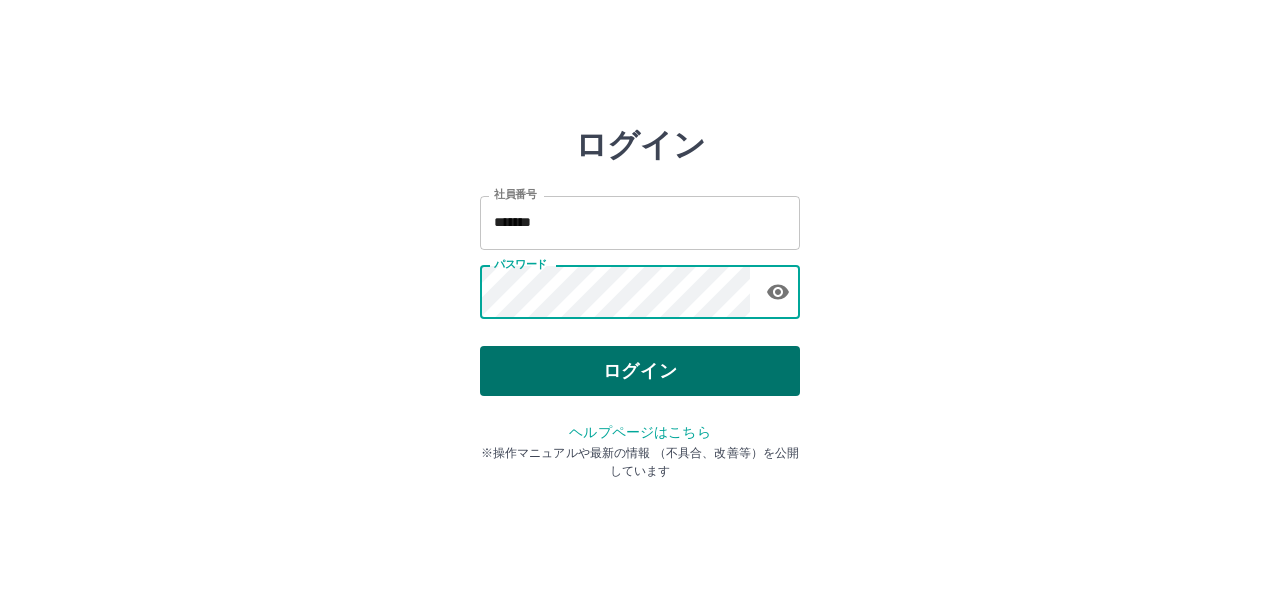 click on "ログイン" at bounding box center (640, 371) 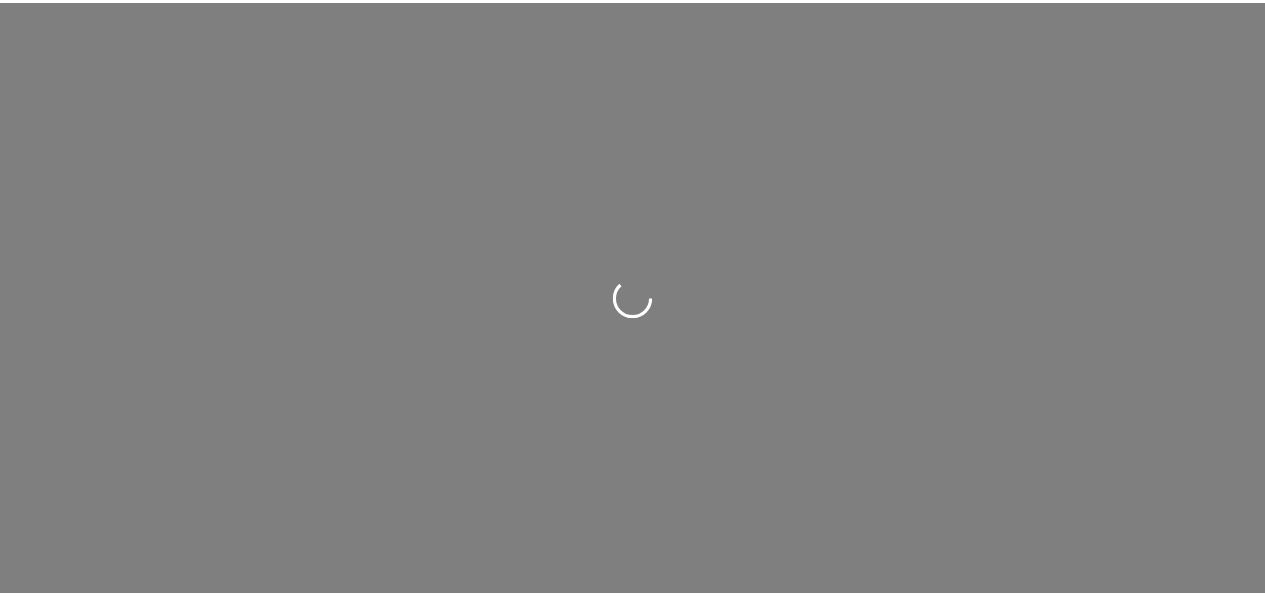 scroll, scrollTop: 0, scrollLeft: 0, axis: both 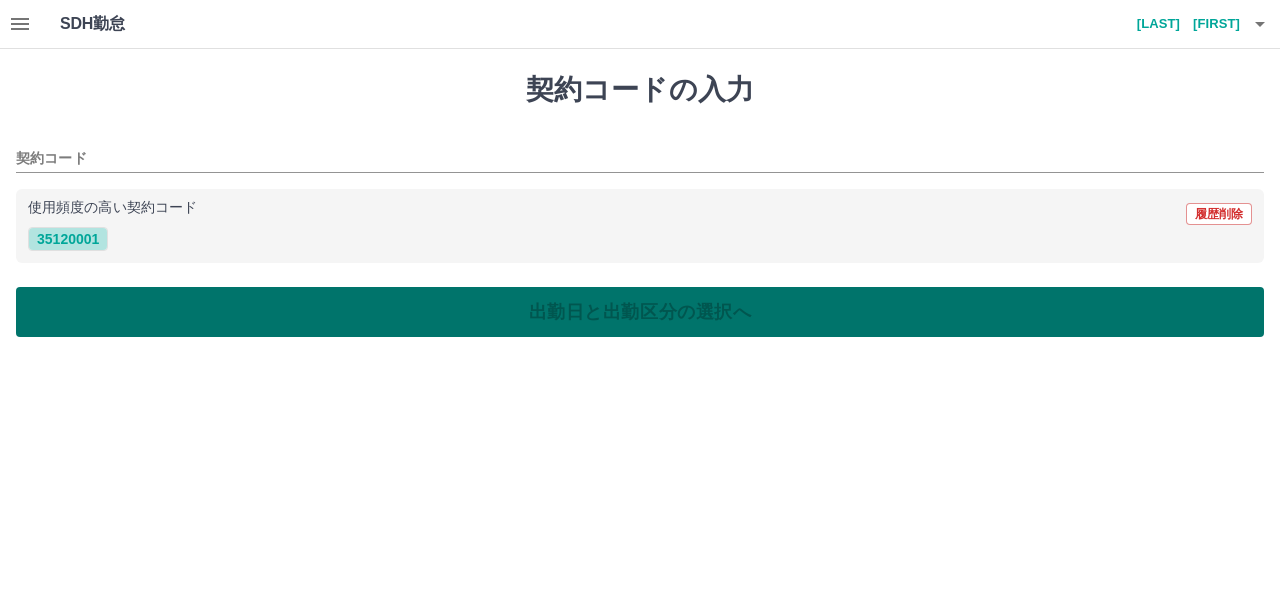 drag, startPoint x: 87, startPoint y: 243, endPoint x: 108, endPoint y: 288, distance: 49.658836 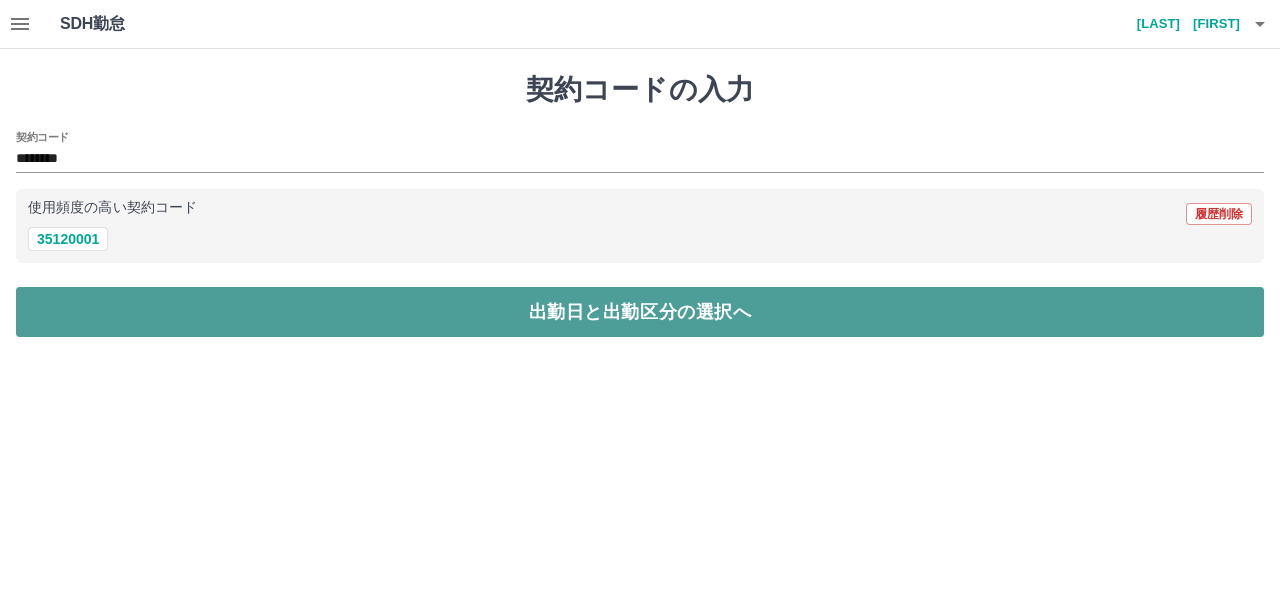 click on "出勤日と出勤区分の選択へ" at bounding box center (640, 312) 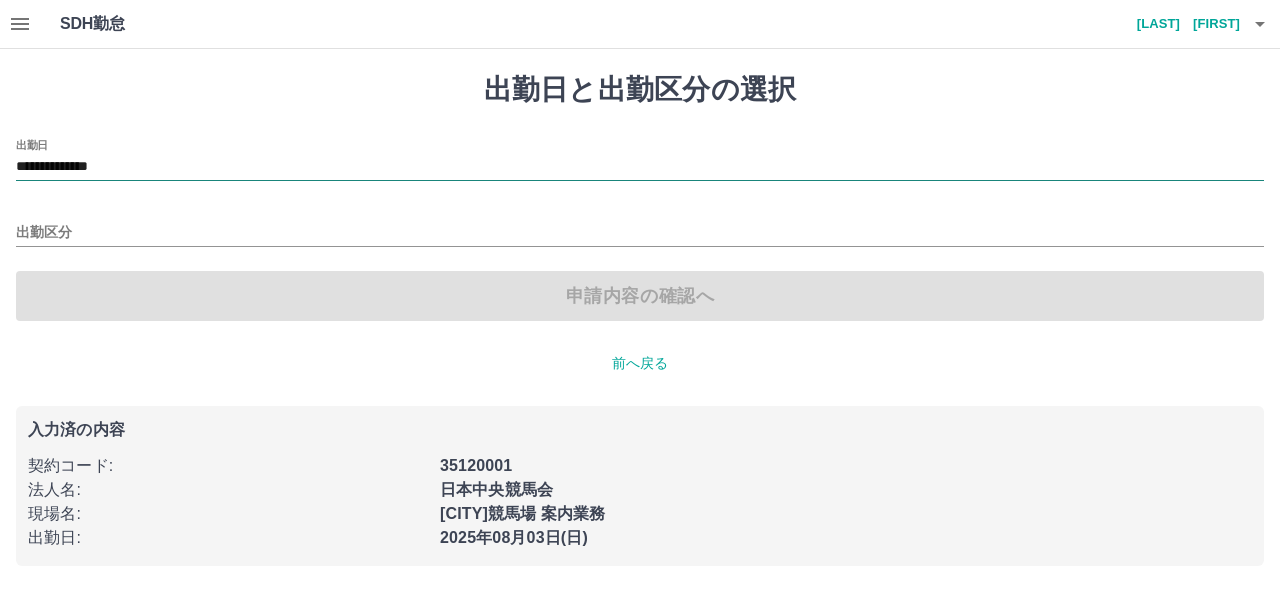 click on "**********" at bounding box center [640, 167] 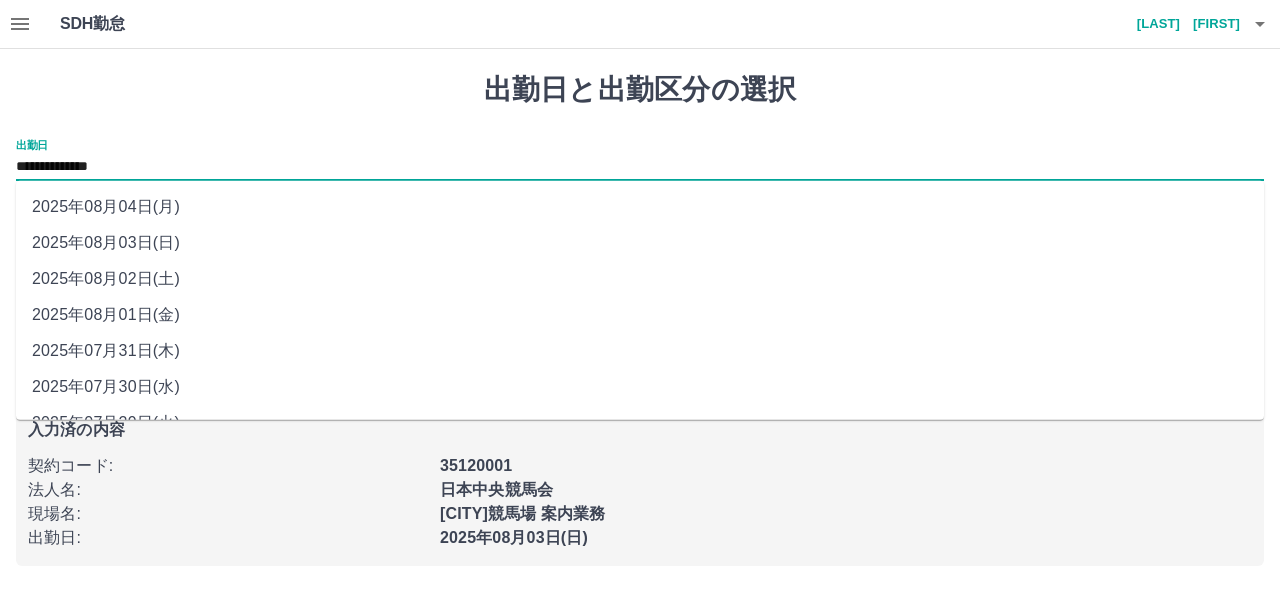 drag, startPoint x: 204, startPoint y: 174, endPoint x: 162, endPoint y: 275, distance: 109.38464 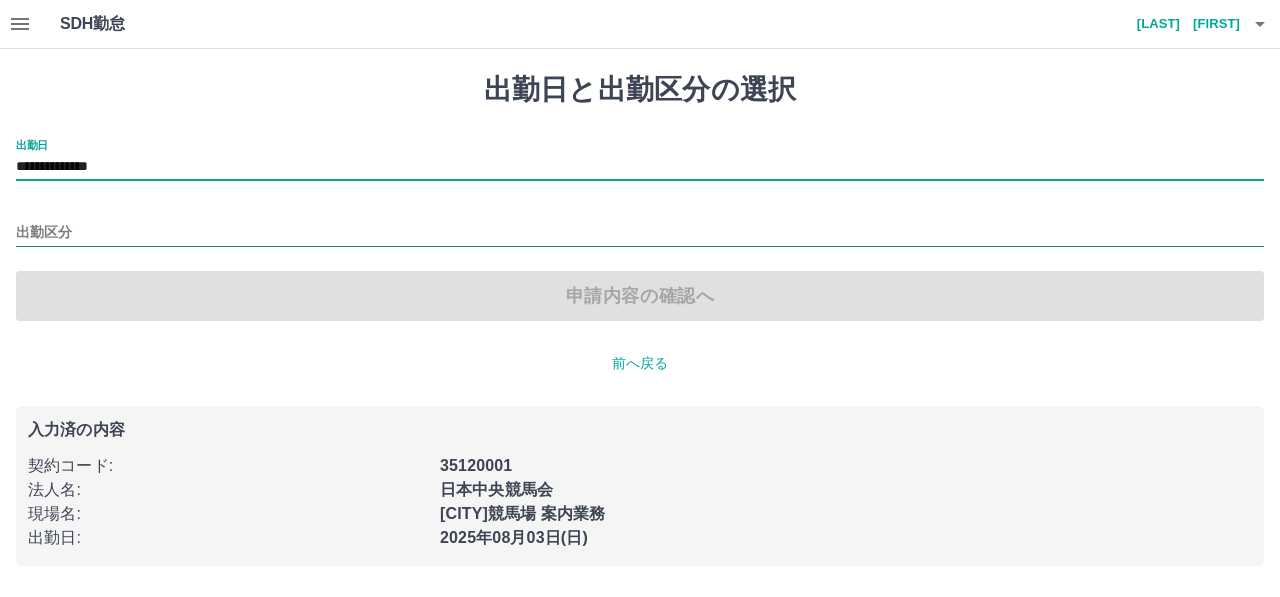 click on "出勤区分" at bounding box center [640, 233] 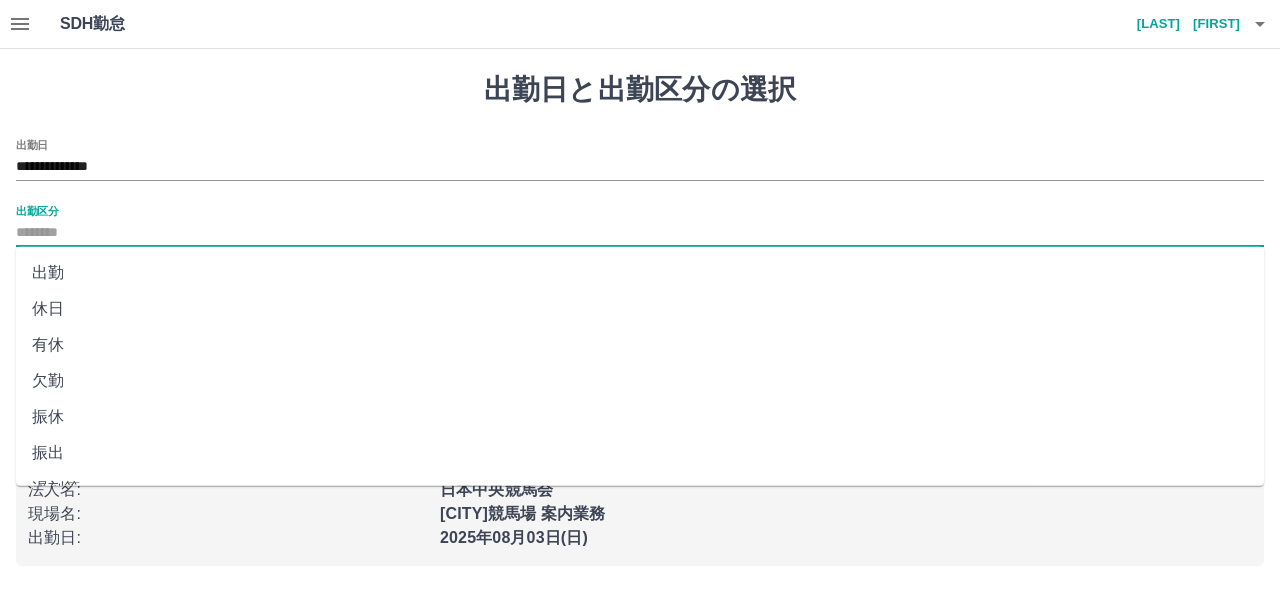 click on "出勤" at bounding box center (640, 273) 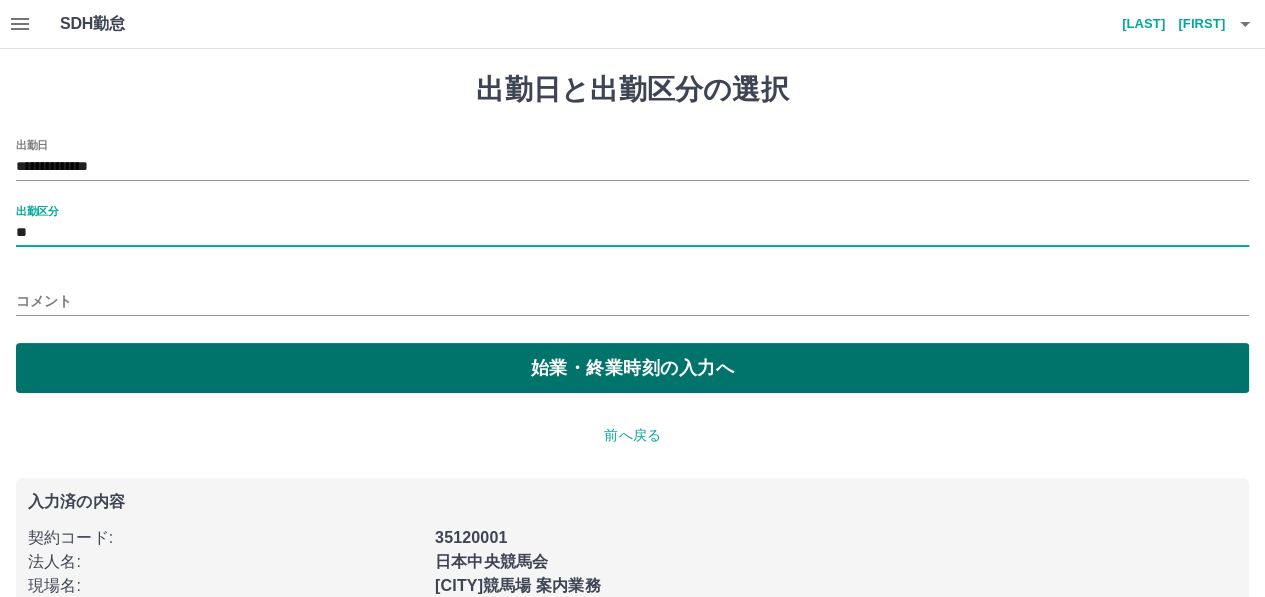 click on "始業・終業時刻の入力へ" at bounding box center [632, 368] 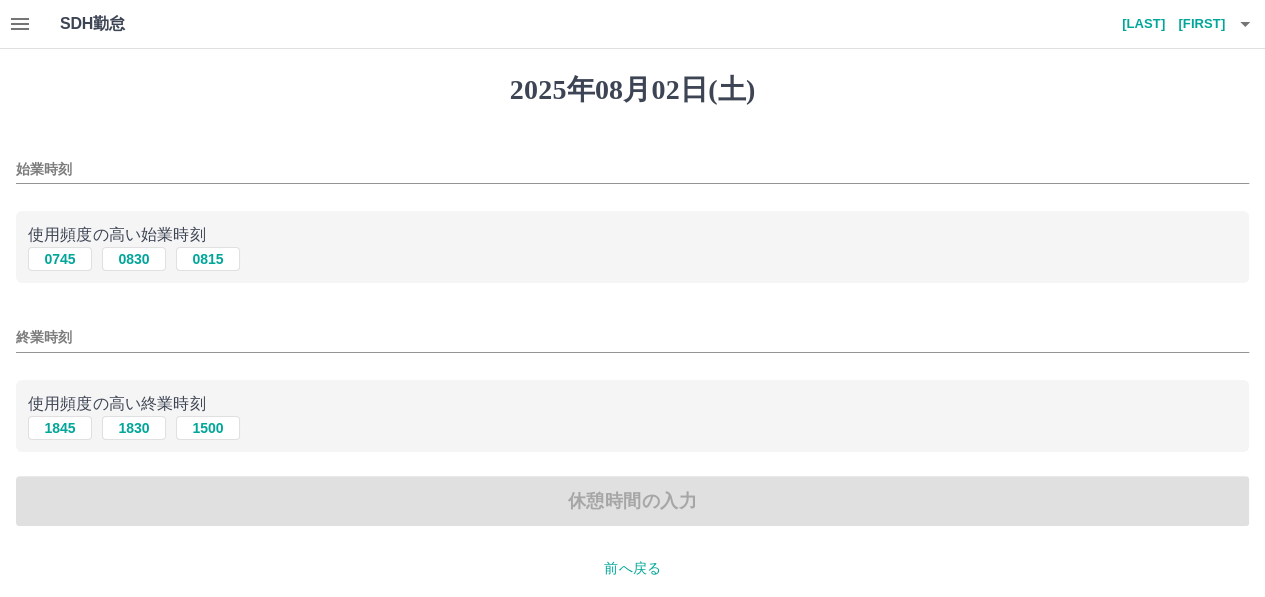 click on "始業時刻" at bounding box center [632, 169] 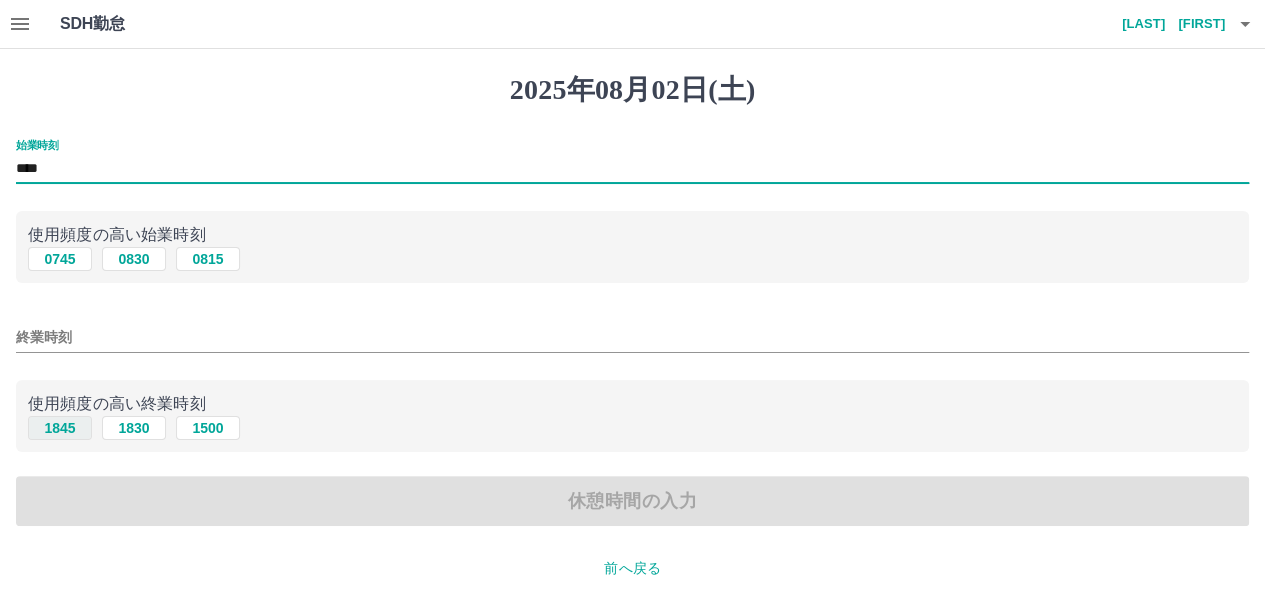 type on "****" 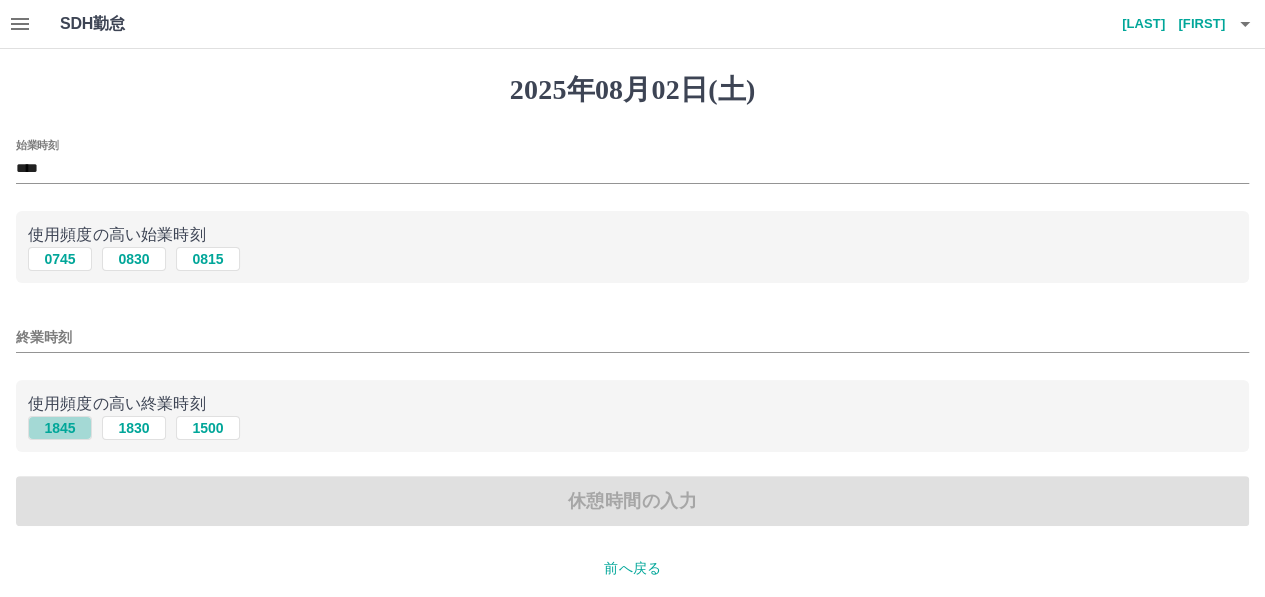 click on "1845" at bounding box center (60, 428) 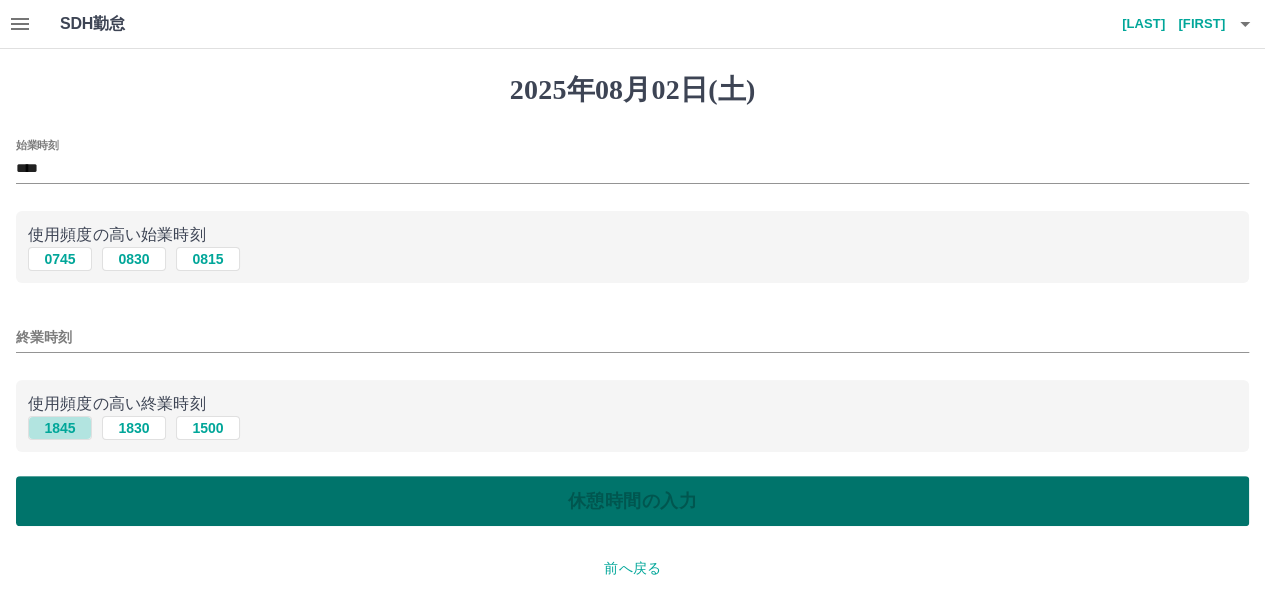 type on "****" 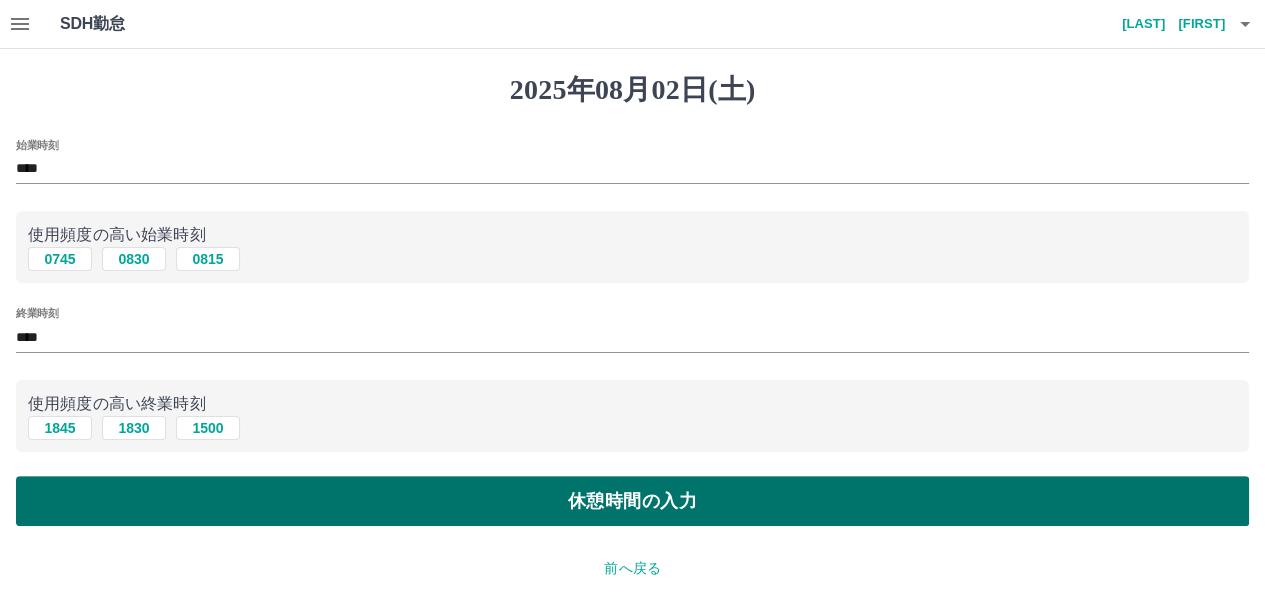 click on "休憩時間の入力" at bounding box center [632, 501] 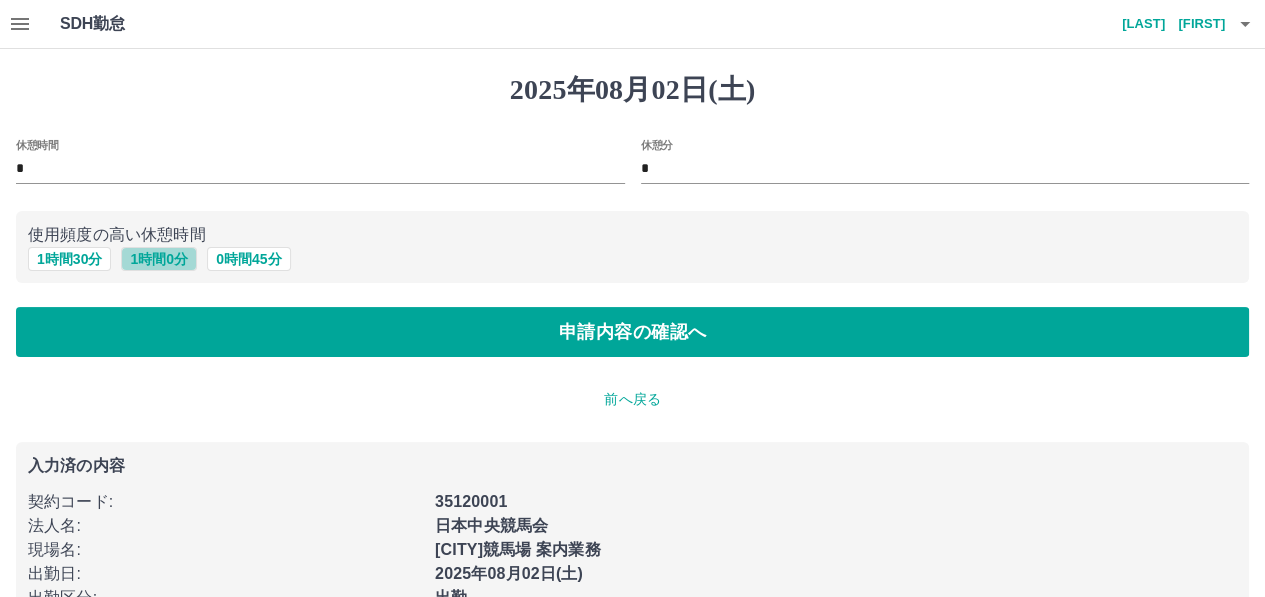 click on "1 時間 0 分" at bounding box center [159, 259] 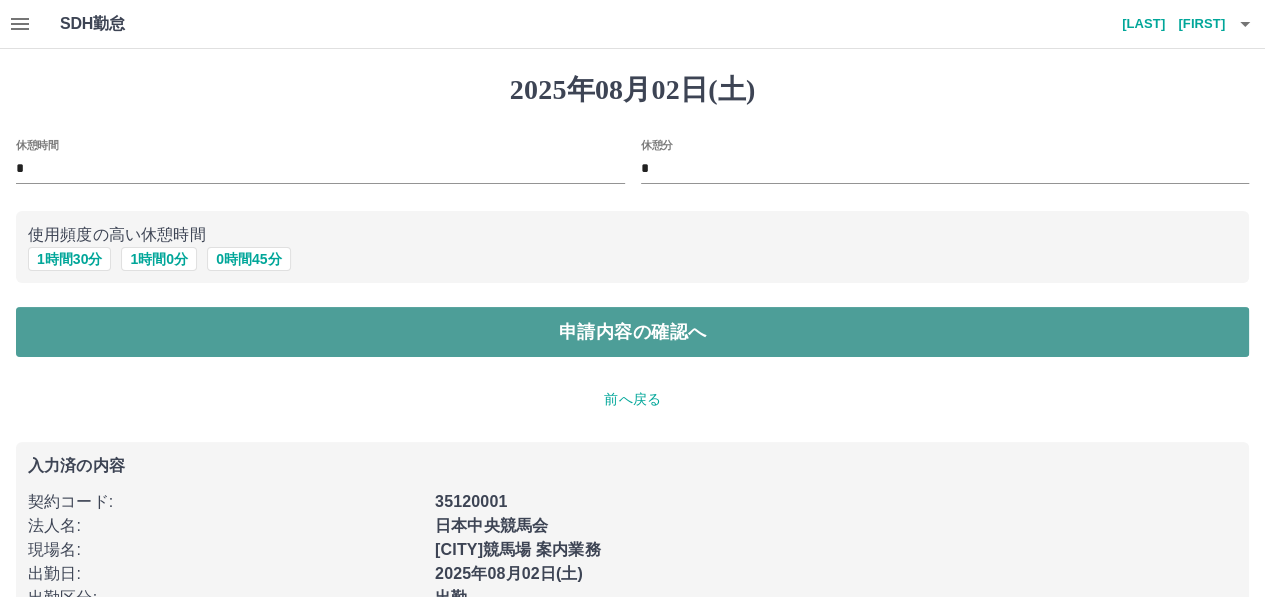 click on "申請内容の確認へ" at bounding box center [632, 332] 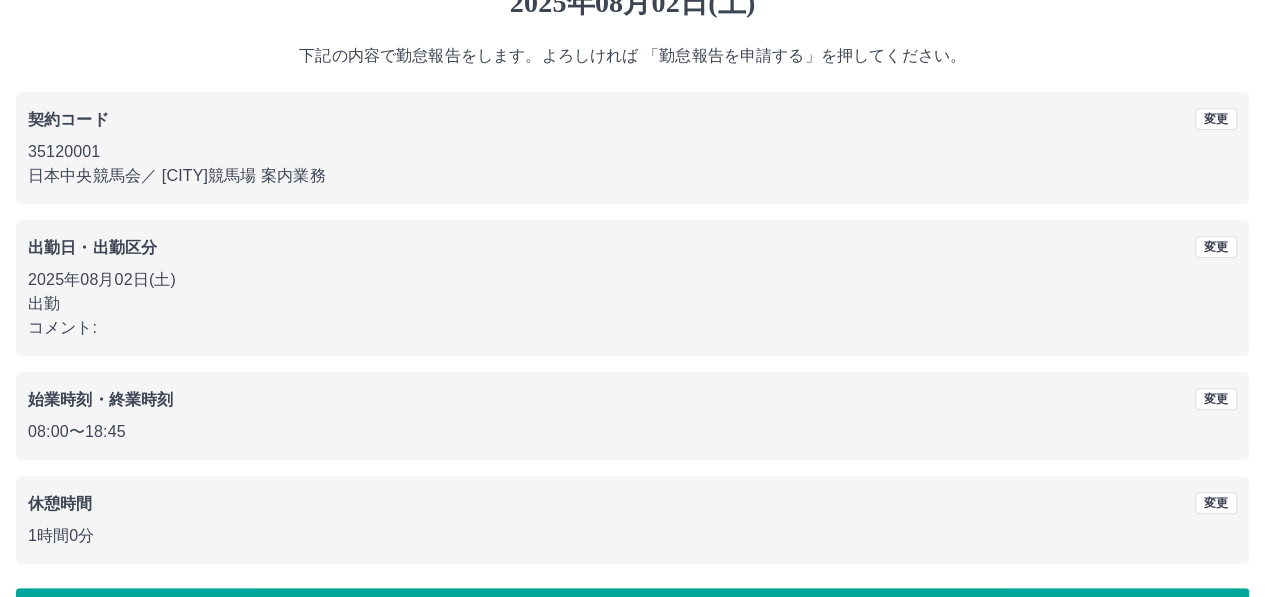scroll, scrollTop: 150, scrollLeft: 0, axis: vertical 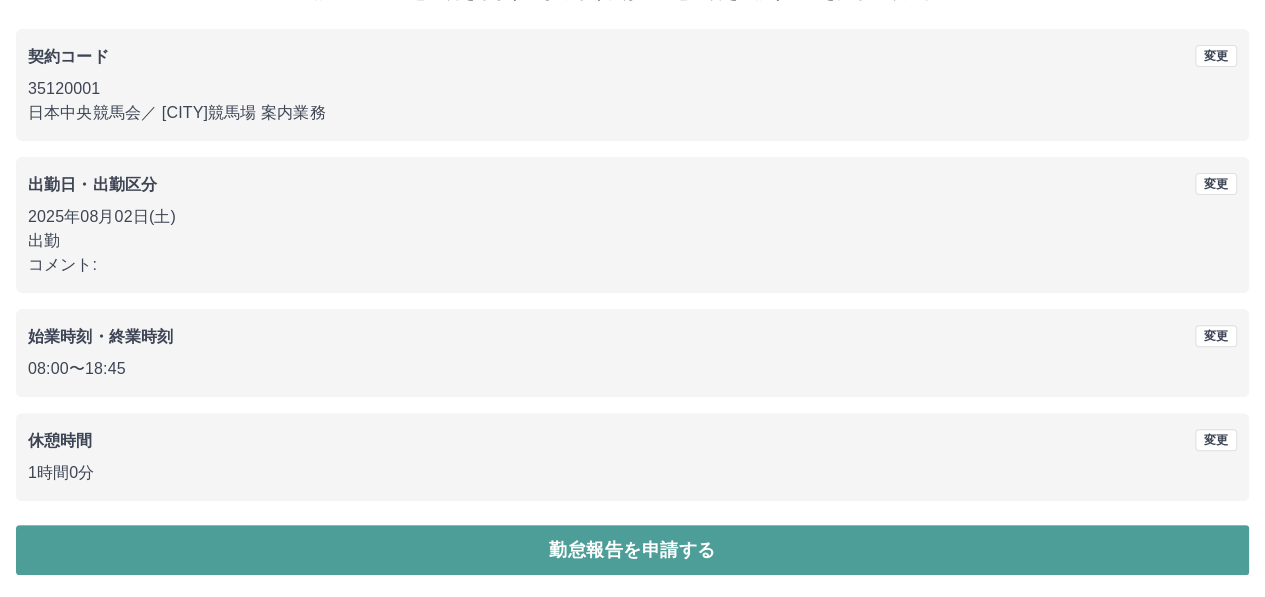 click on "勤怠報告を申請する" at bounding box center (632, 550) 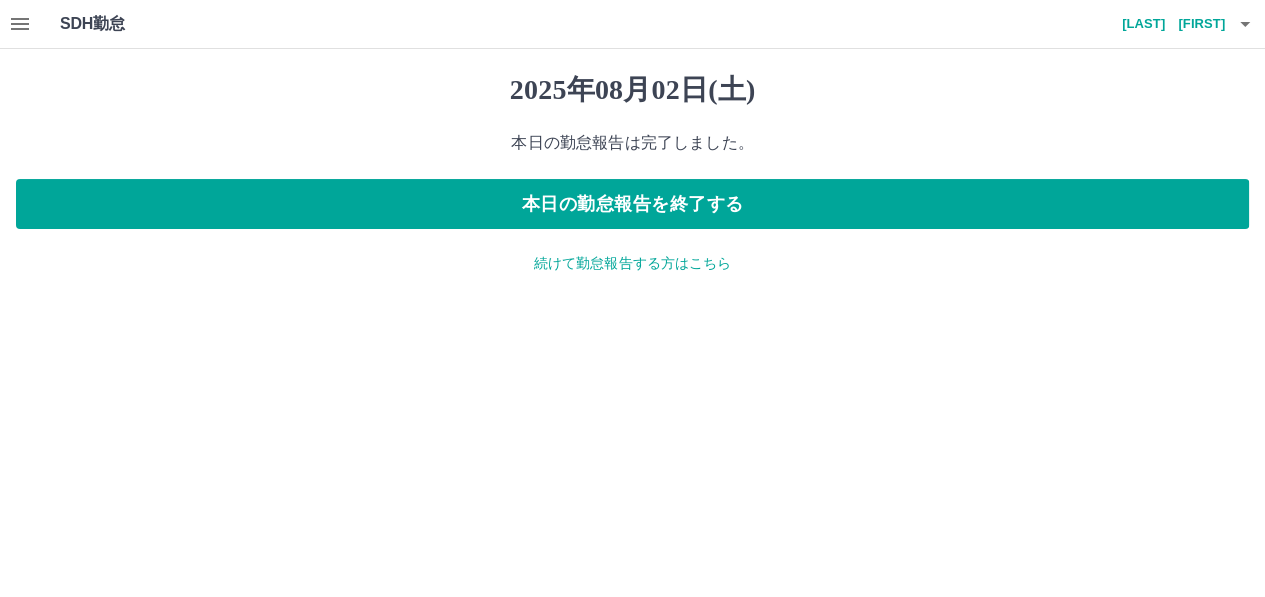 scroll, scrollTop: 0, scrollLeft: 0, axis: both 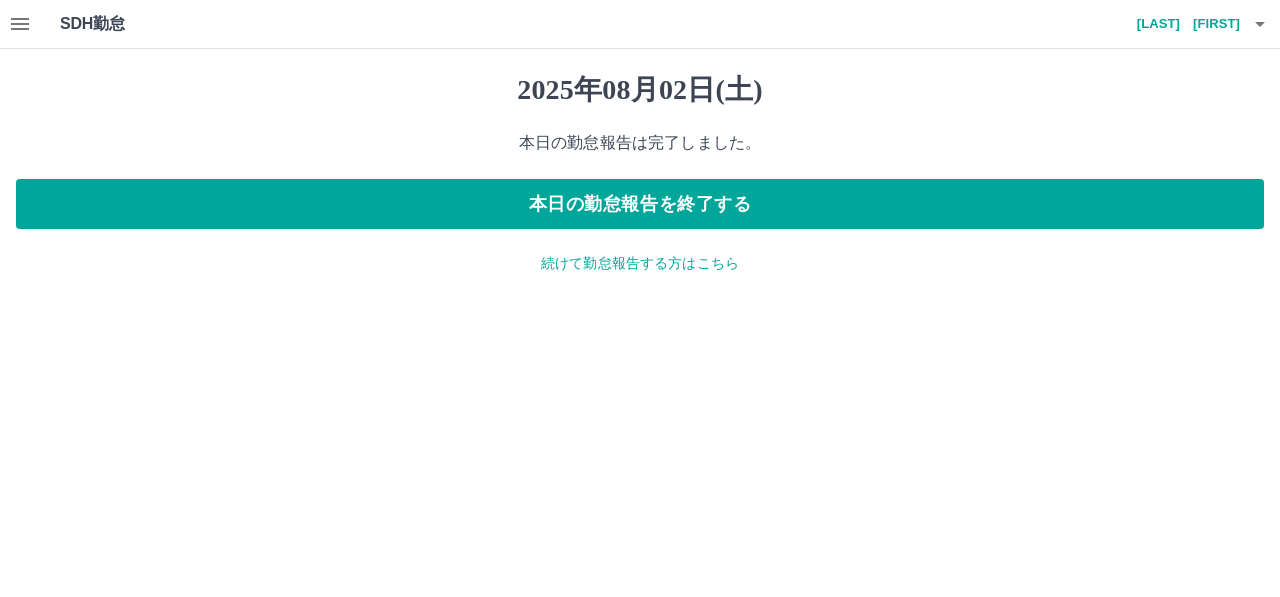 click on "続けて勤怠報告する方はこちら" at bounding box center (640, 263) 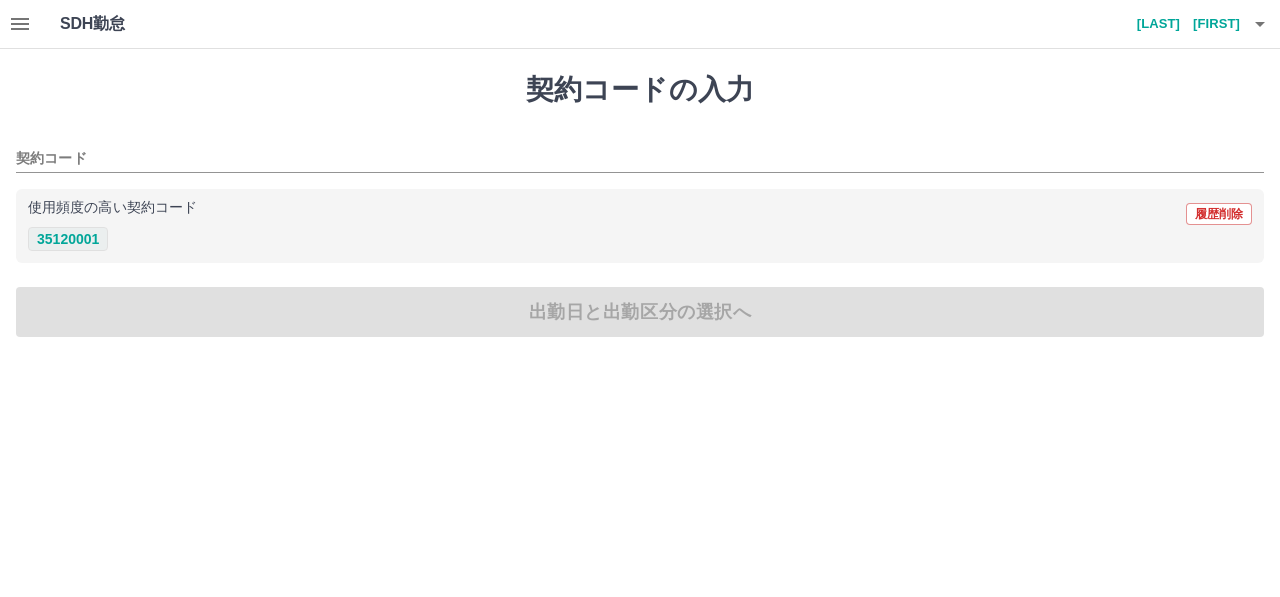 drag, startPoint x: 93, startPoint y: 241, endPoint x: 105, endPoint y: 275, distance: 36.05551 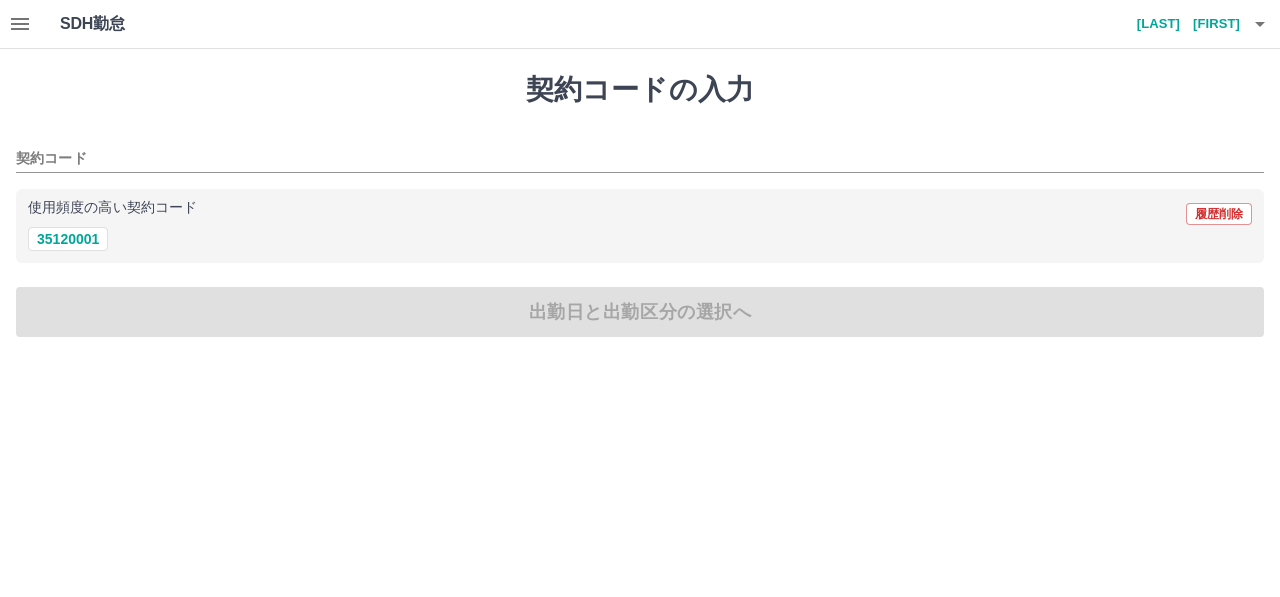click on "35120001" at bounding box center [68, 239] 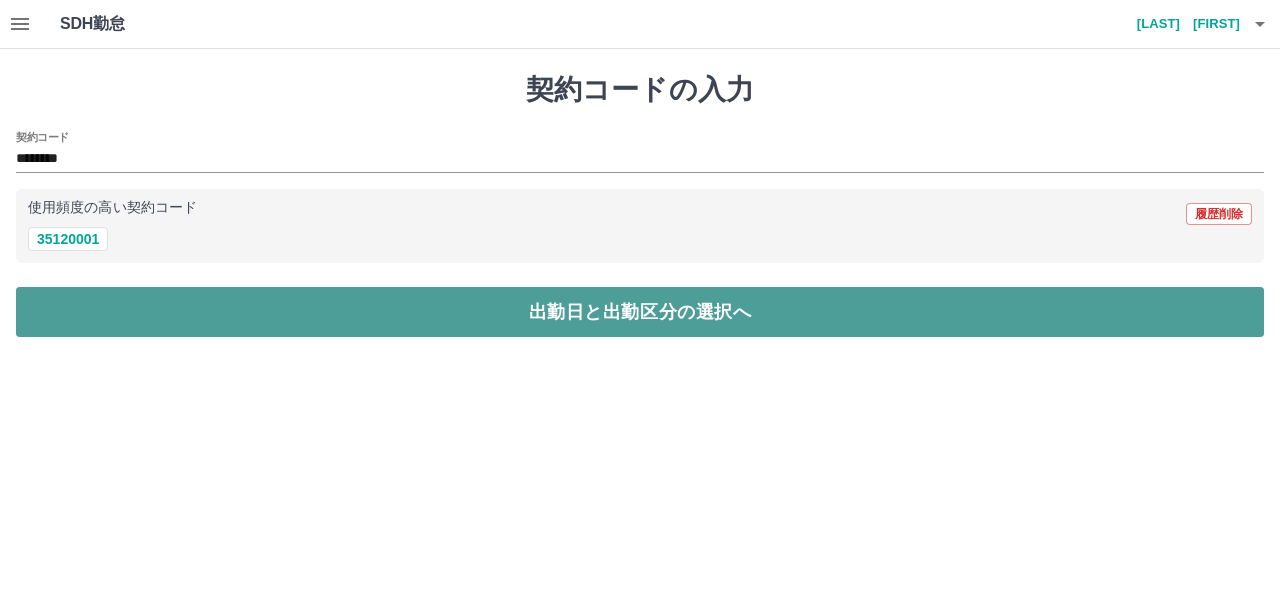 click on "出勤日と出勤区分の選択へ" at bounding box center [640, 312] 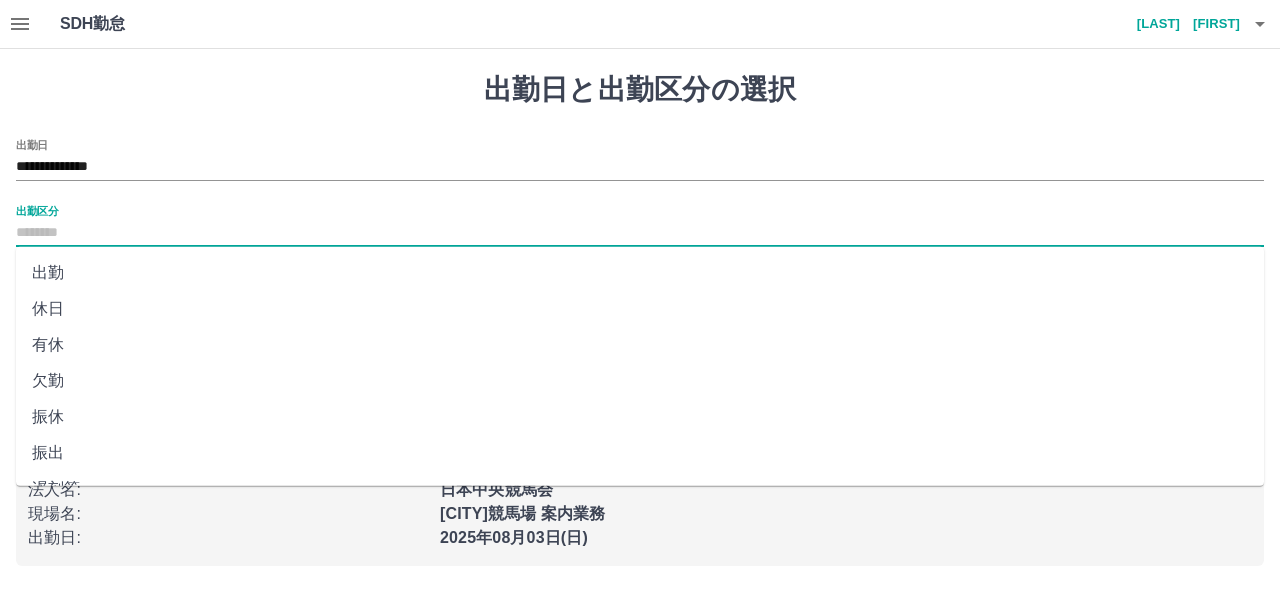 click on "出勤区分" at bounding box center (640, 233) 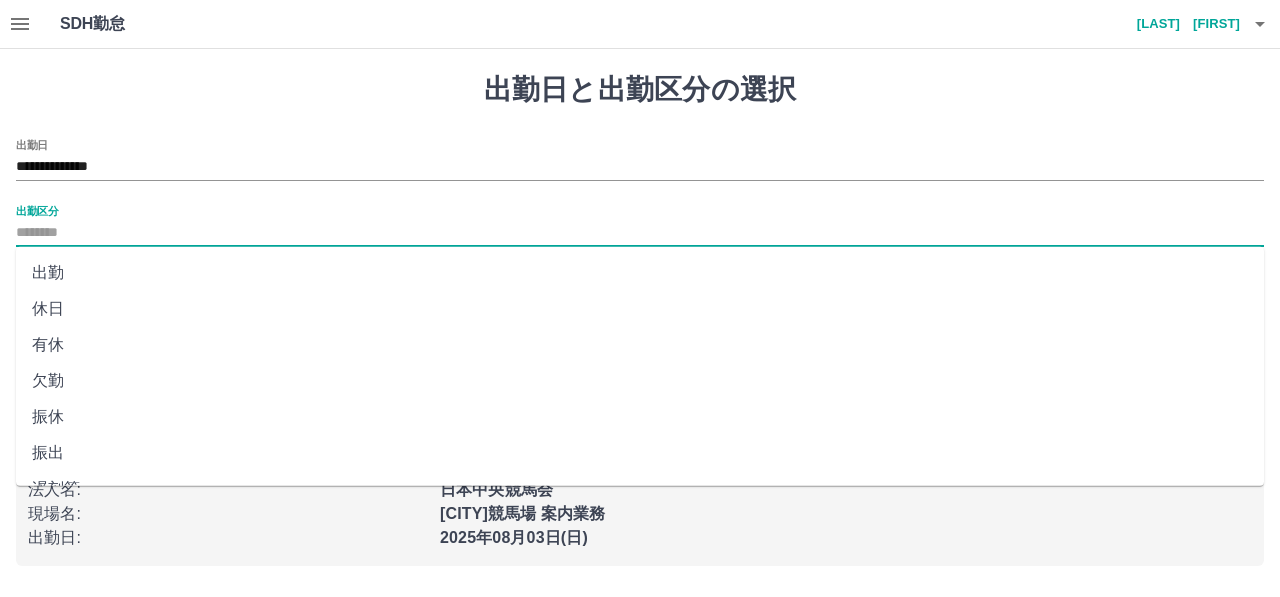 click on "出勤" at bounding box center [640, 273] 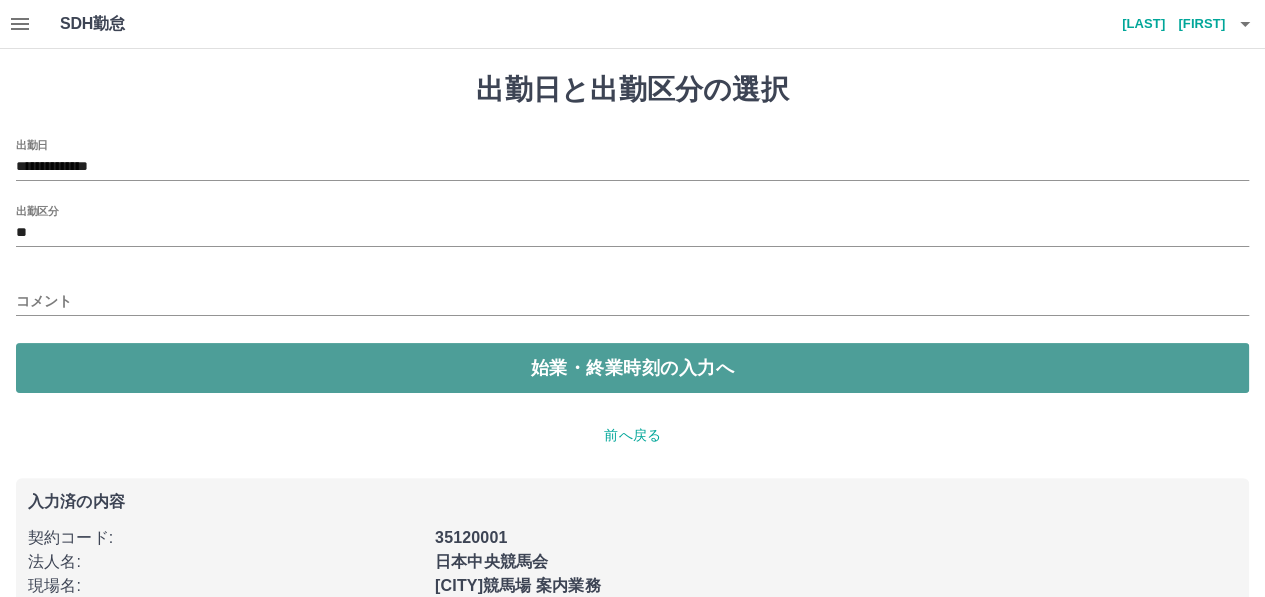 click on "始業・終業時刻の入力へ" at bounding box center (632, 368) 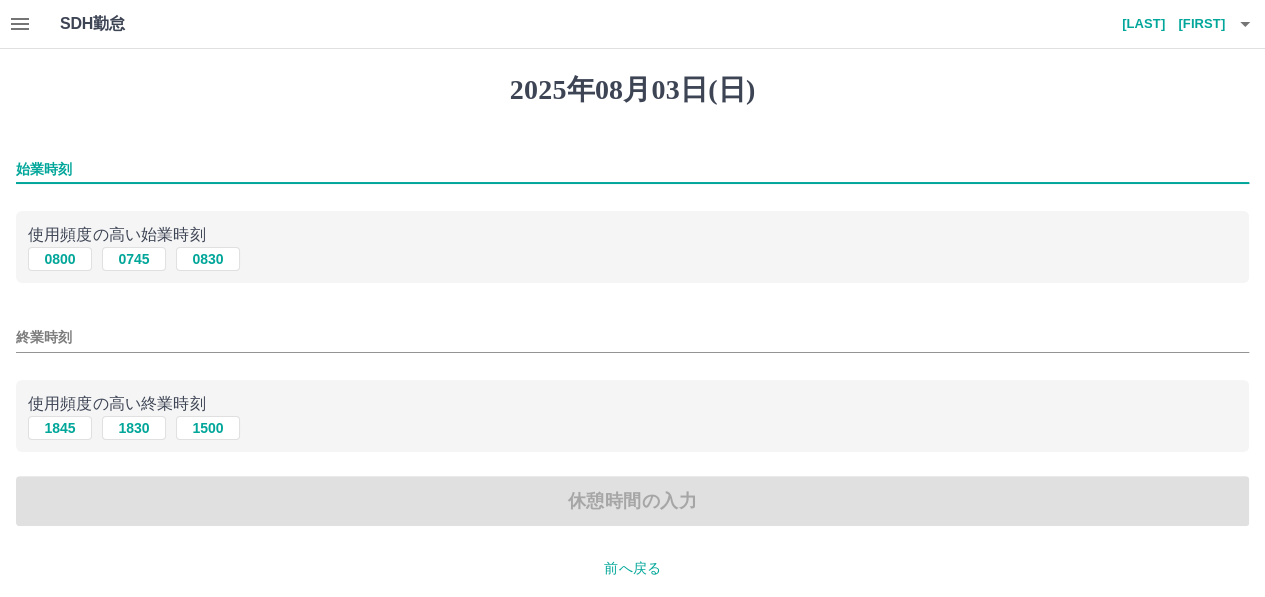 click on "始業時刻" at bounding box center [632, 169] 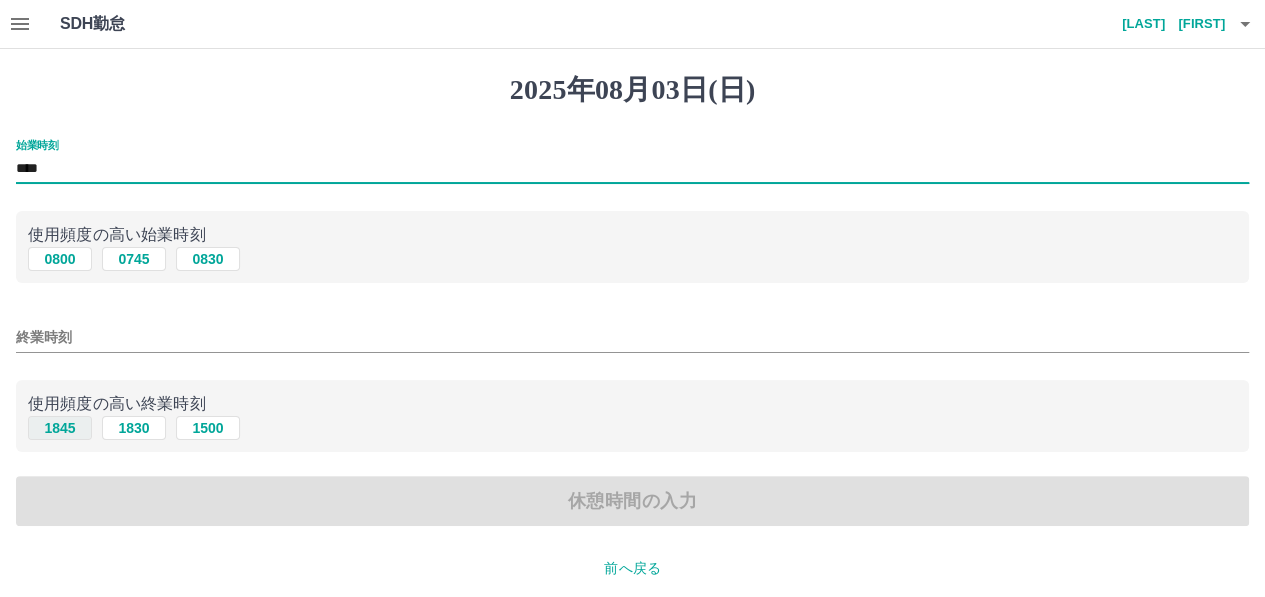 type on "****" 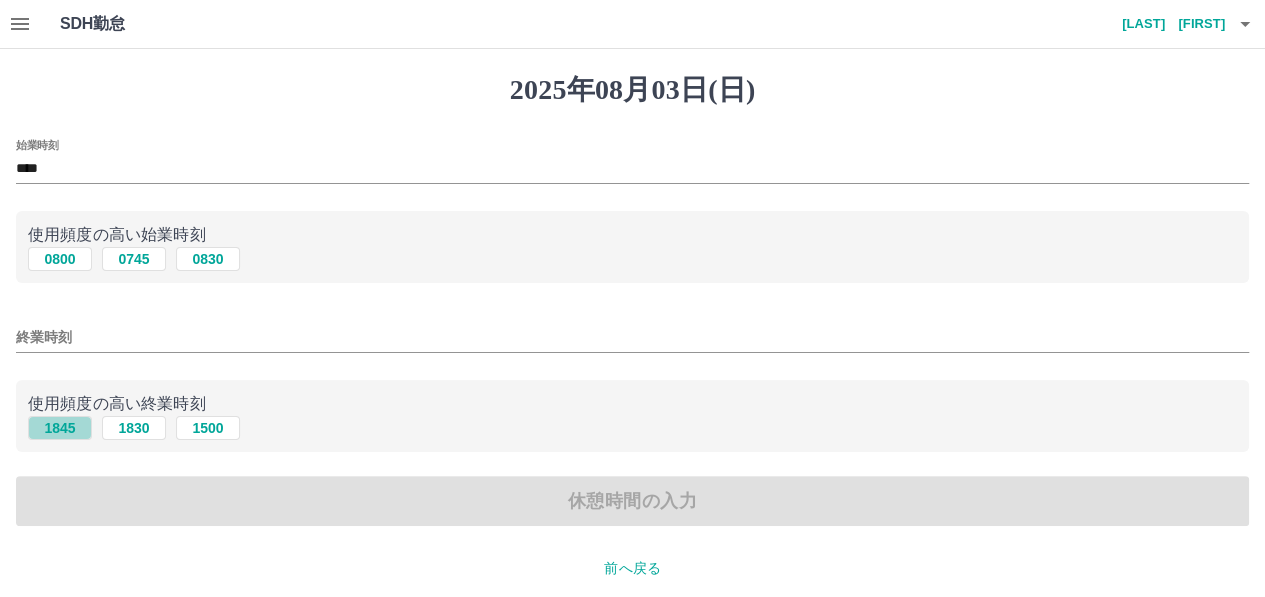 drag, startPoint x: 72, startPoint y: 425, endPoint x: 70, endPoint y: 437, distance: 12.165525 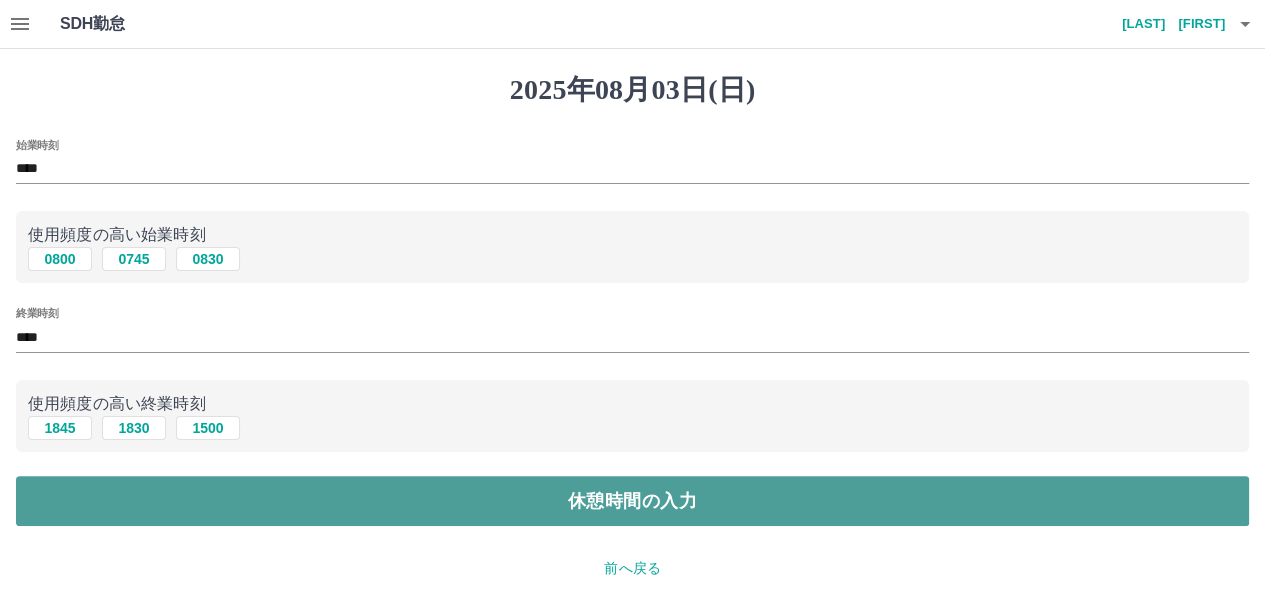 click on "休憩時間の入力" at bounding box center [632, 501] 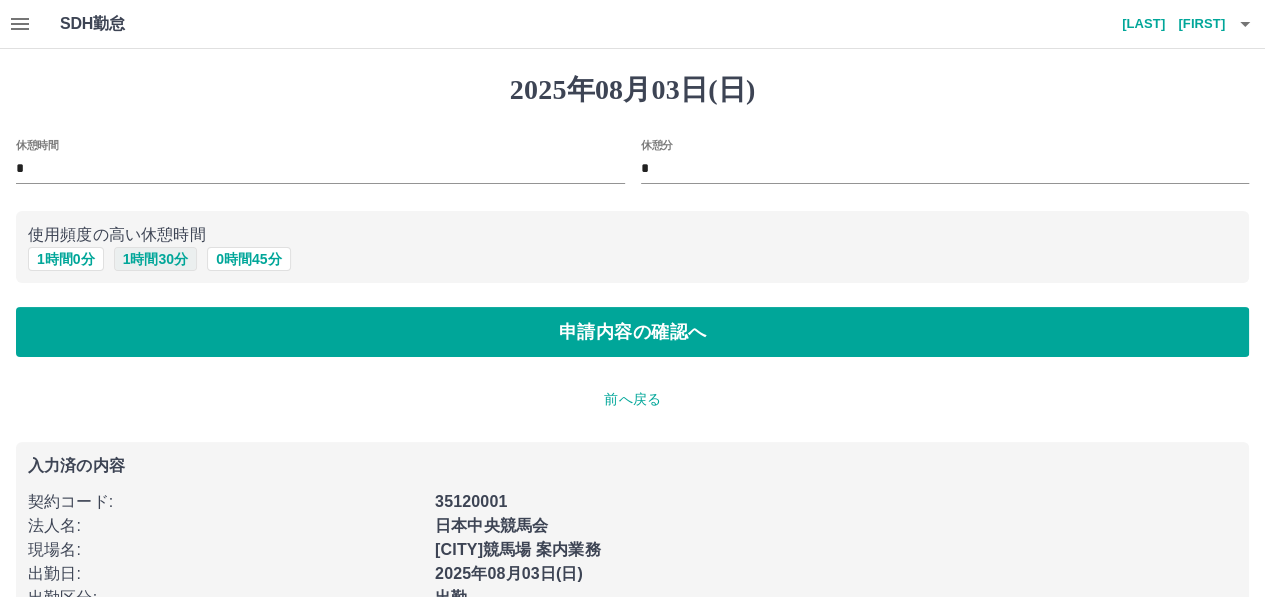 click on "1 時間 30 分" at bounding box center [155, 259] 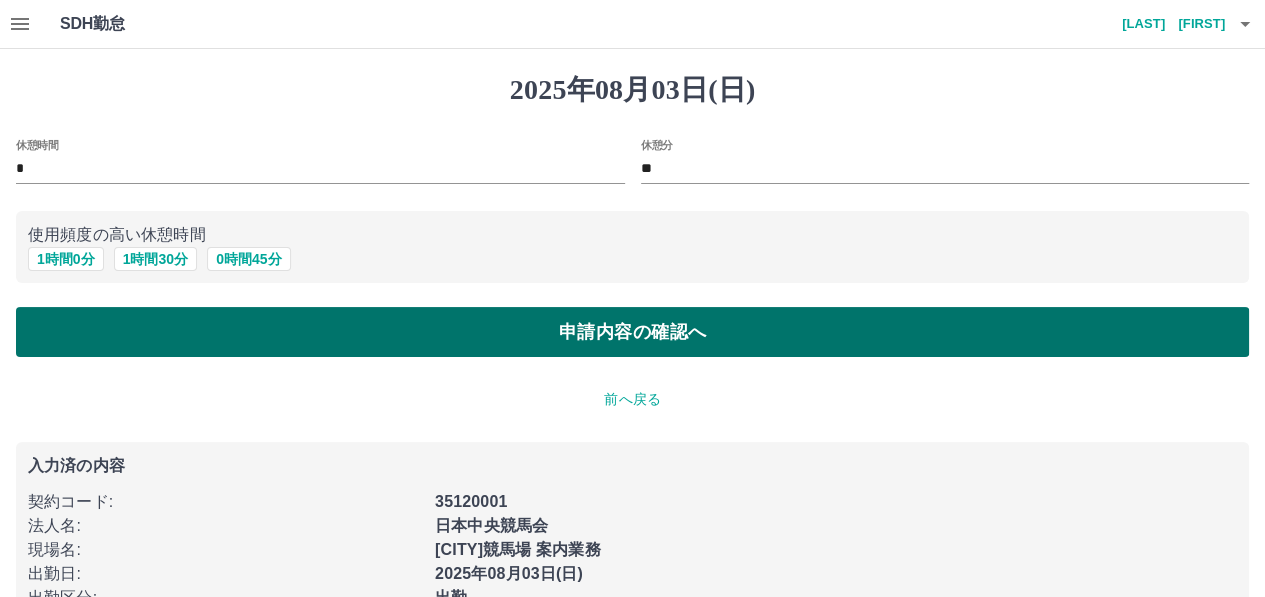click on "申請内容の確認へ" at bounding box center [632, 332] 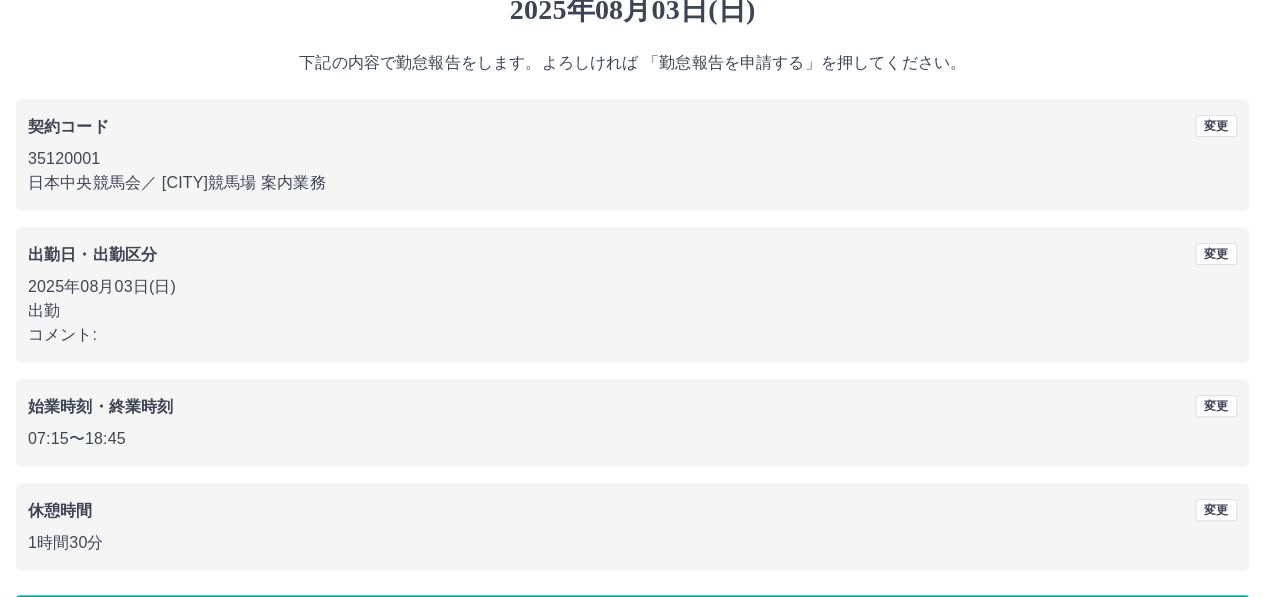 scroll, scrollTop: 150, scrollLeft: 0, axis: vertical 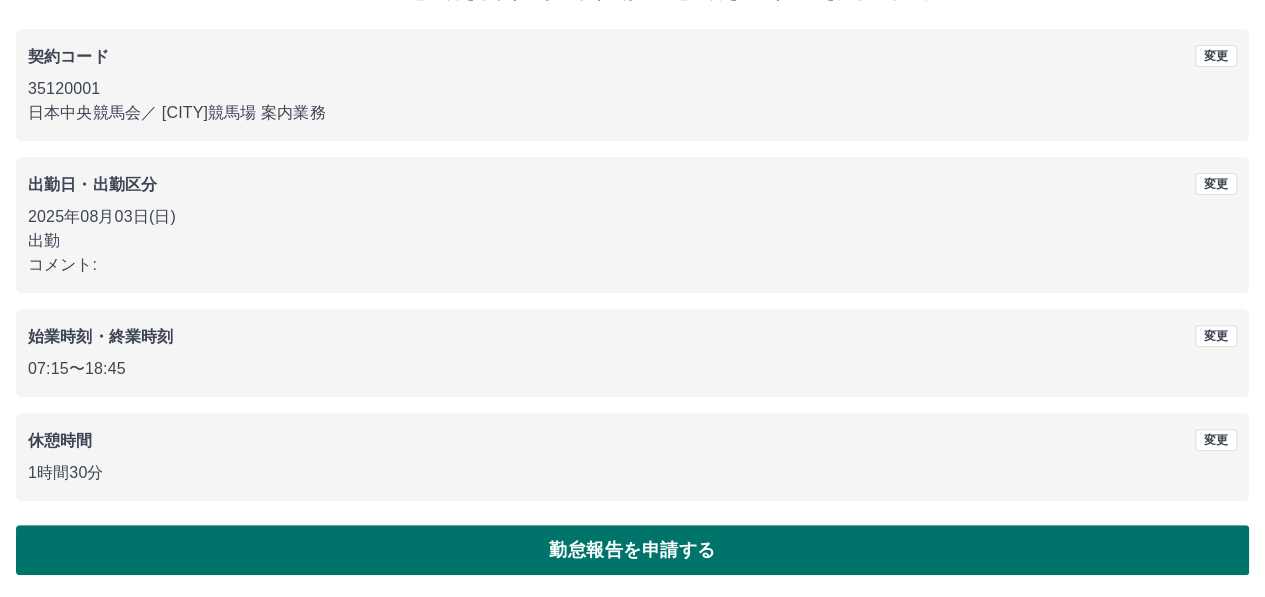 click on "勤怠報告を申請する" at bounding box center [632, 550] 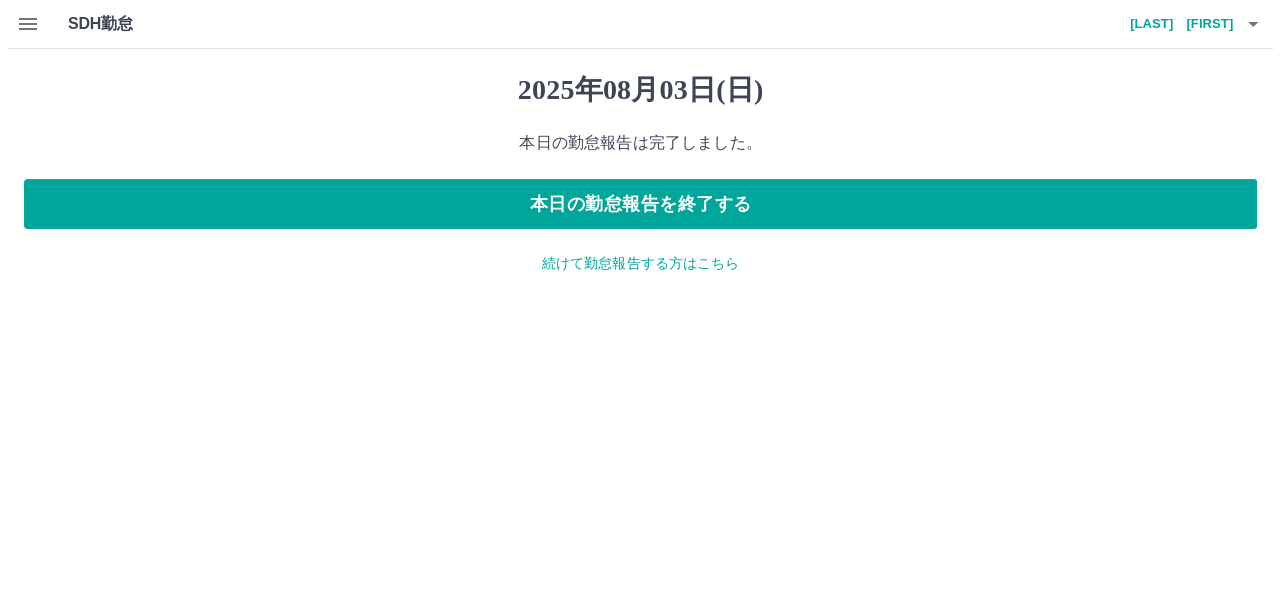 scroll, scrollTop: 0, scrollLeft: 0, axis: both 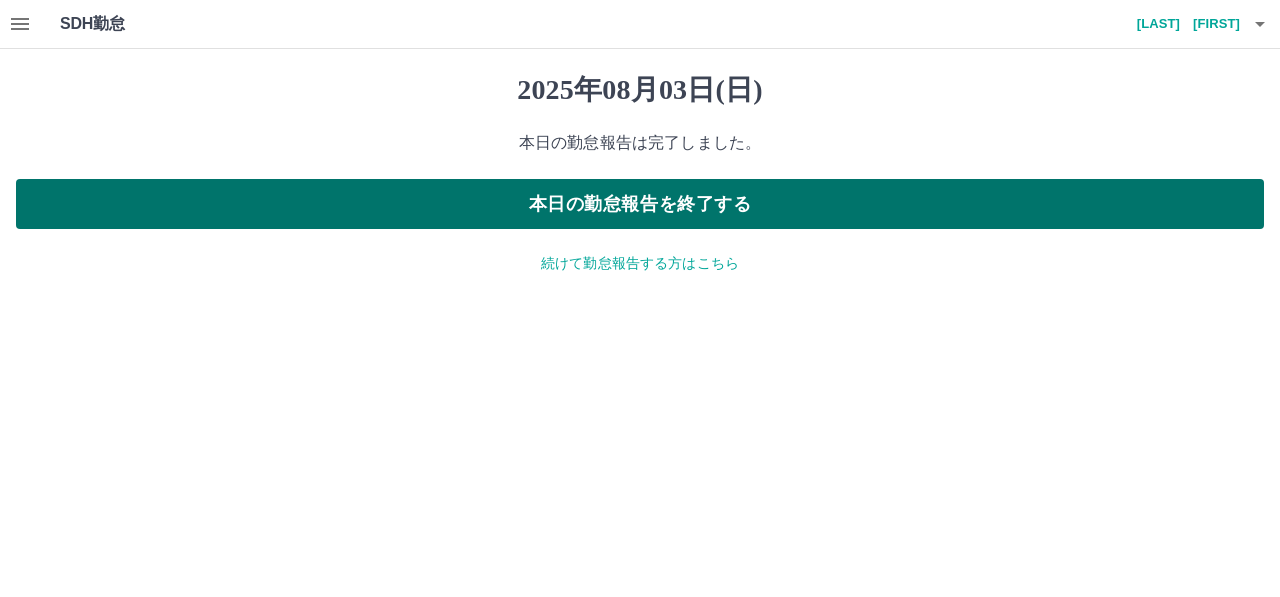 click on "本日の勤怠報告を終了する" at bounding box center [640, 204] 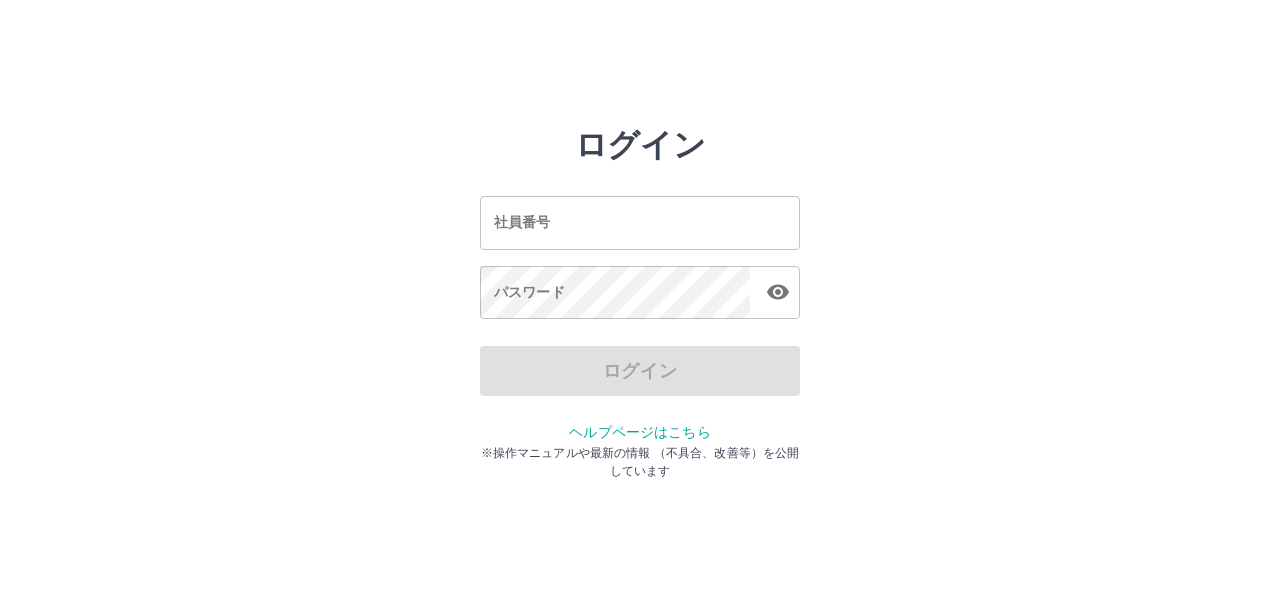 scroll, scrollTop: 0, scrollLeft: 0, axis: both 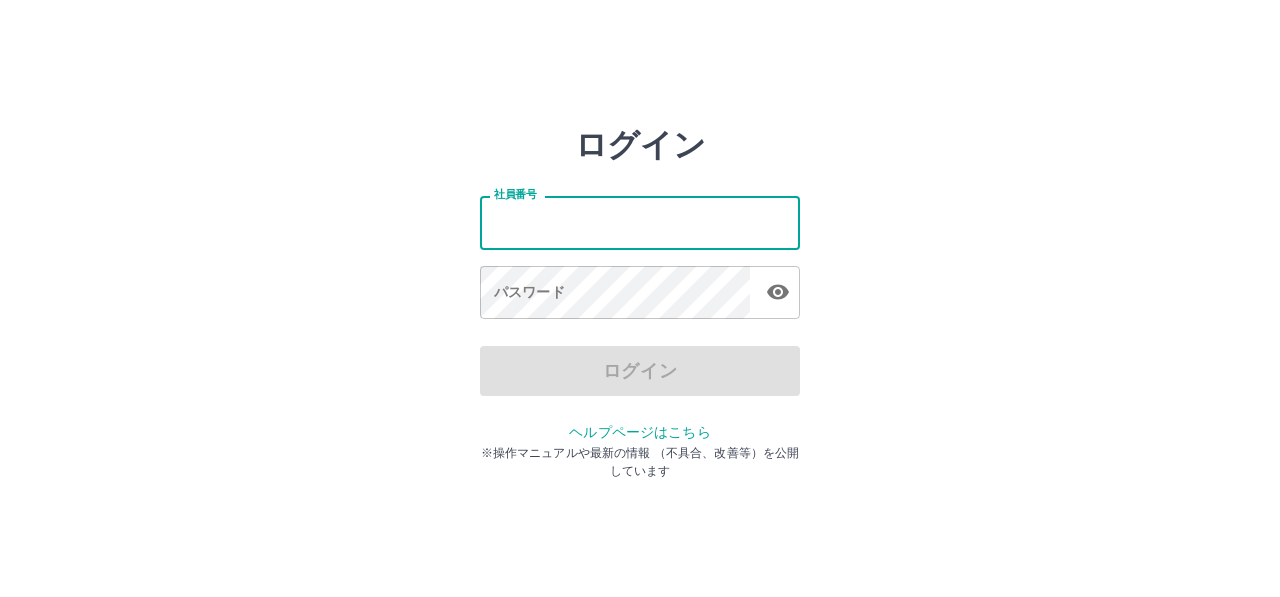 click on "社員番号" at bounding box center [640, 222] 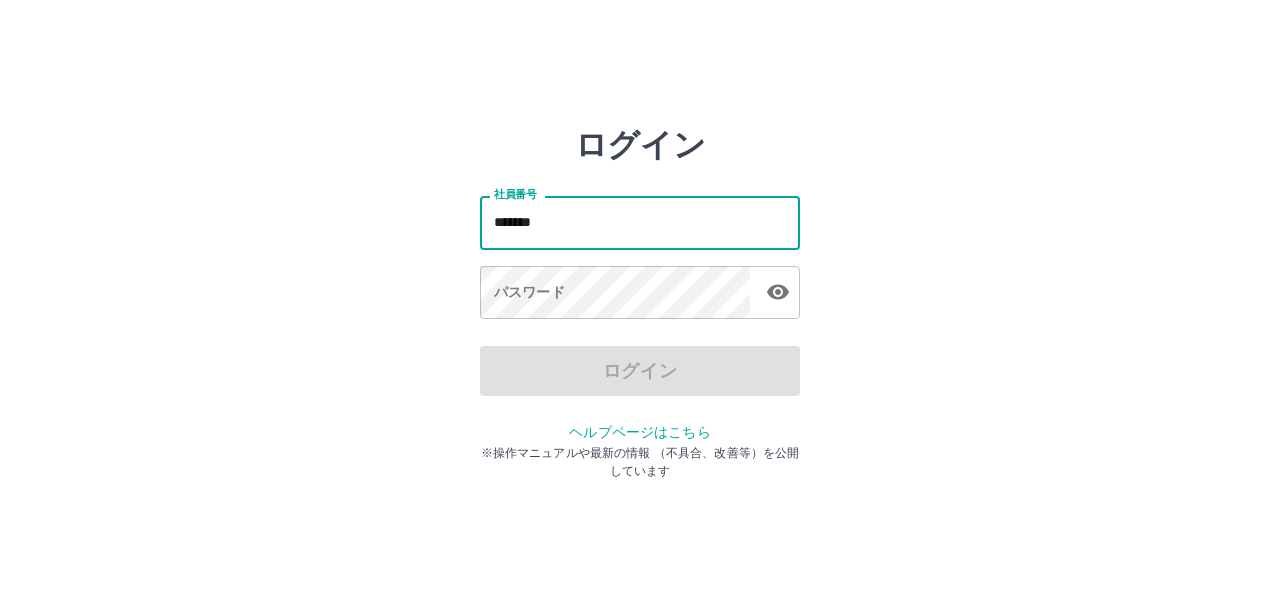 type on "*******" 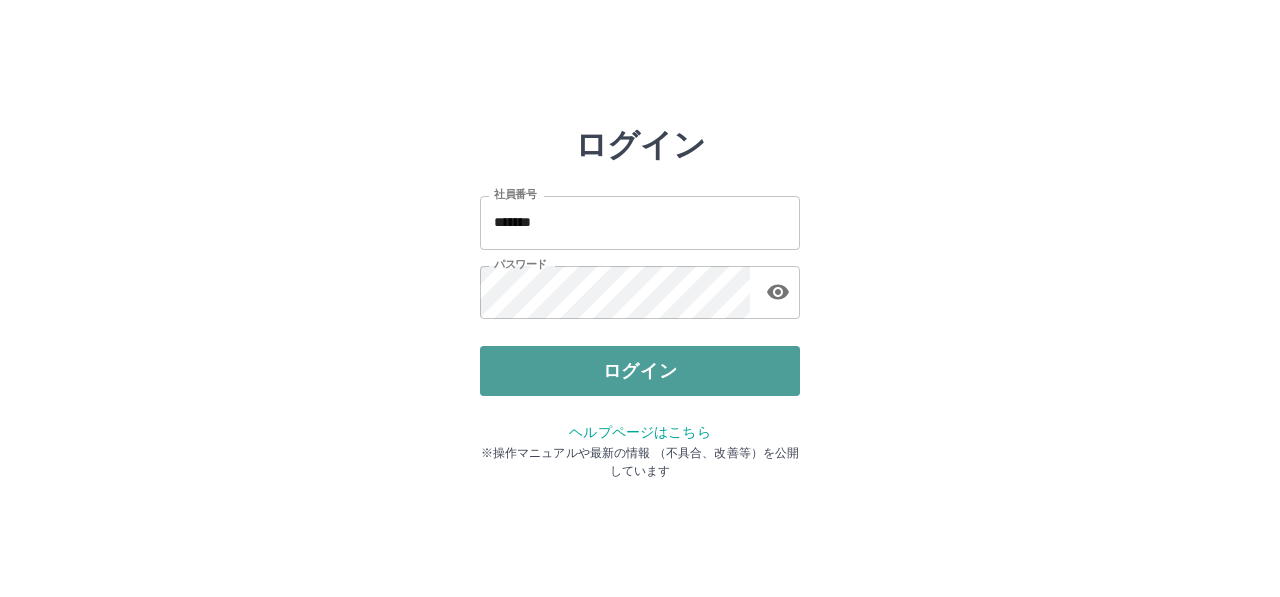 click on "ログイン" at bounding box center [640, 371] 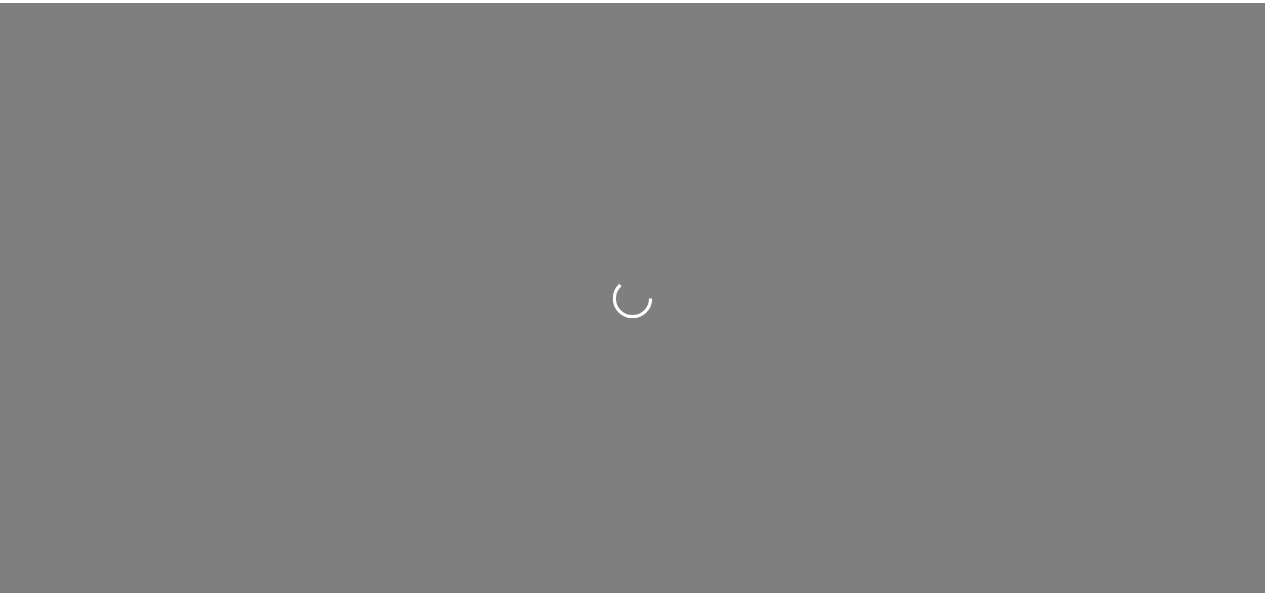 scroll, scrollTop: 0, scrollLeft: 0, axis: both 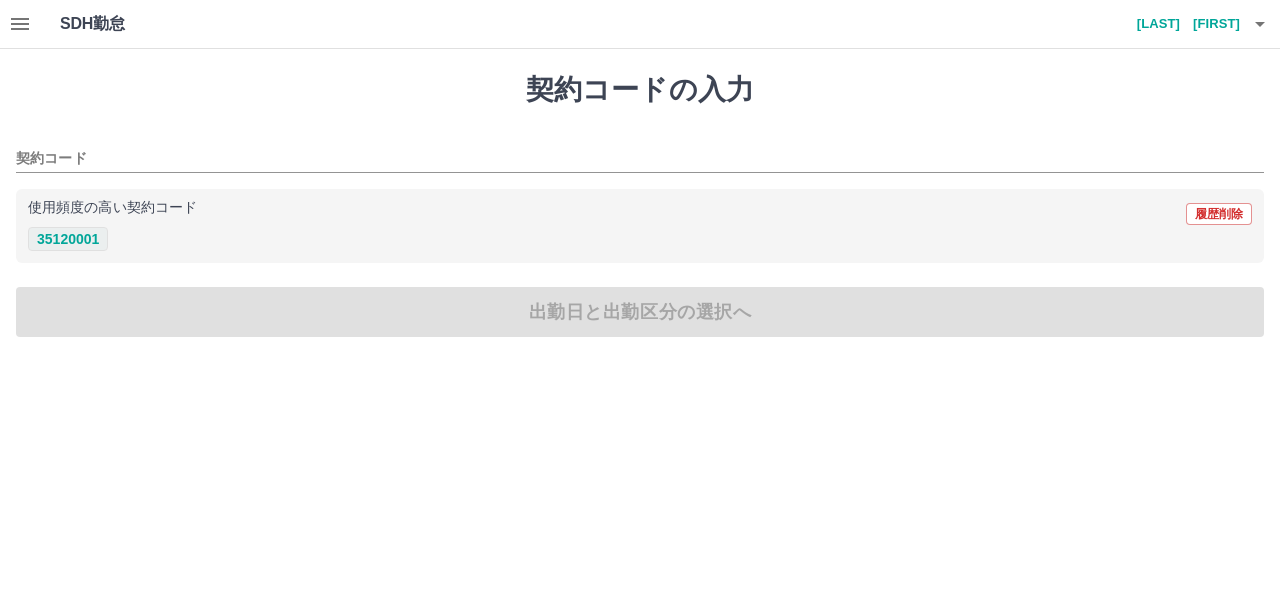 click on "35120001" at bounding box center [68, 239] 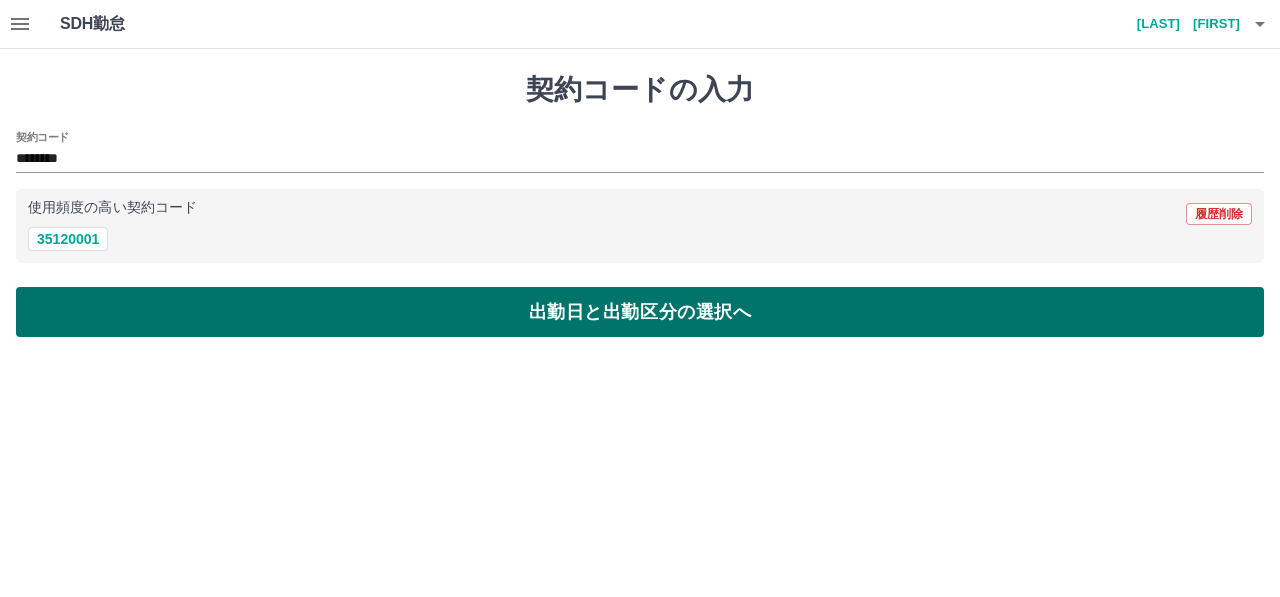 click on "出勤日と出勤区分の選択へ" at bounding box center [640, 312] 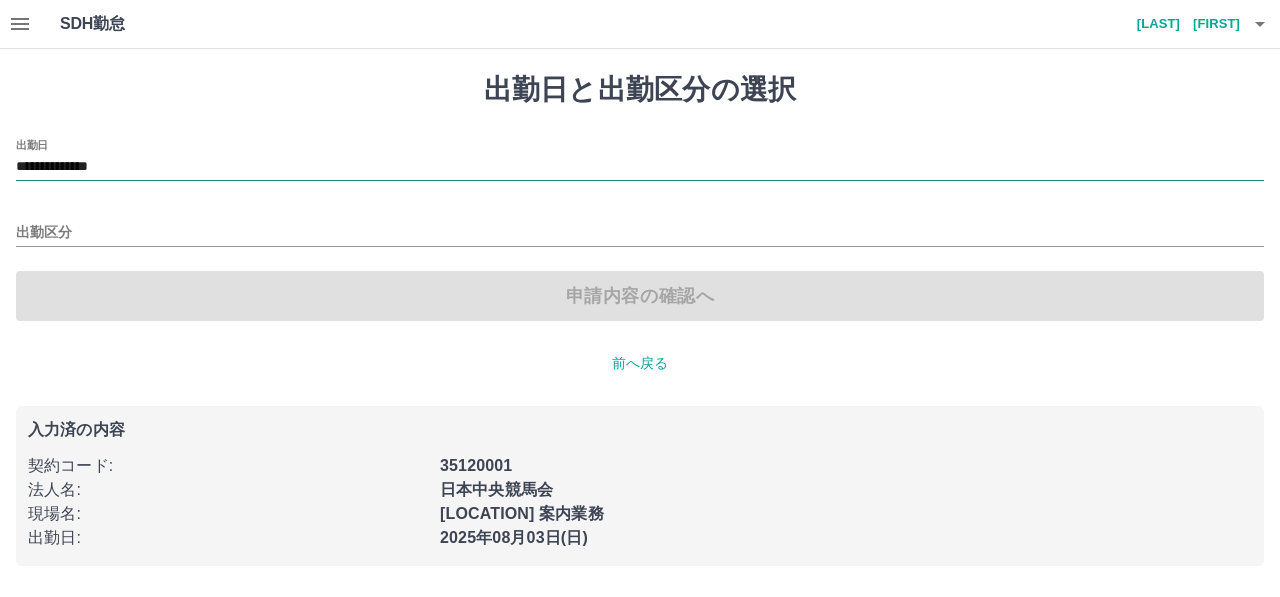 click on "**********" at bounding box center [640, 167] 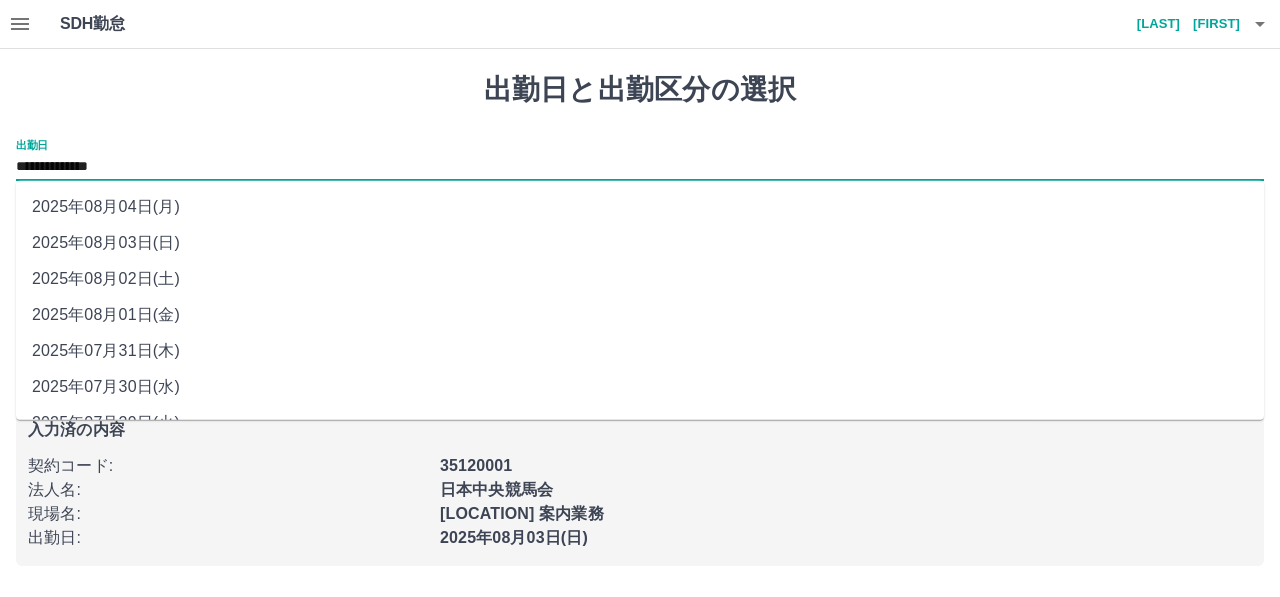 drag, startPoint x: 202, startPoint y: 179, endPoint x: 171, endPoint y: 280, distance: 105.65037 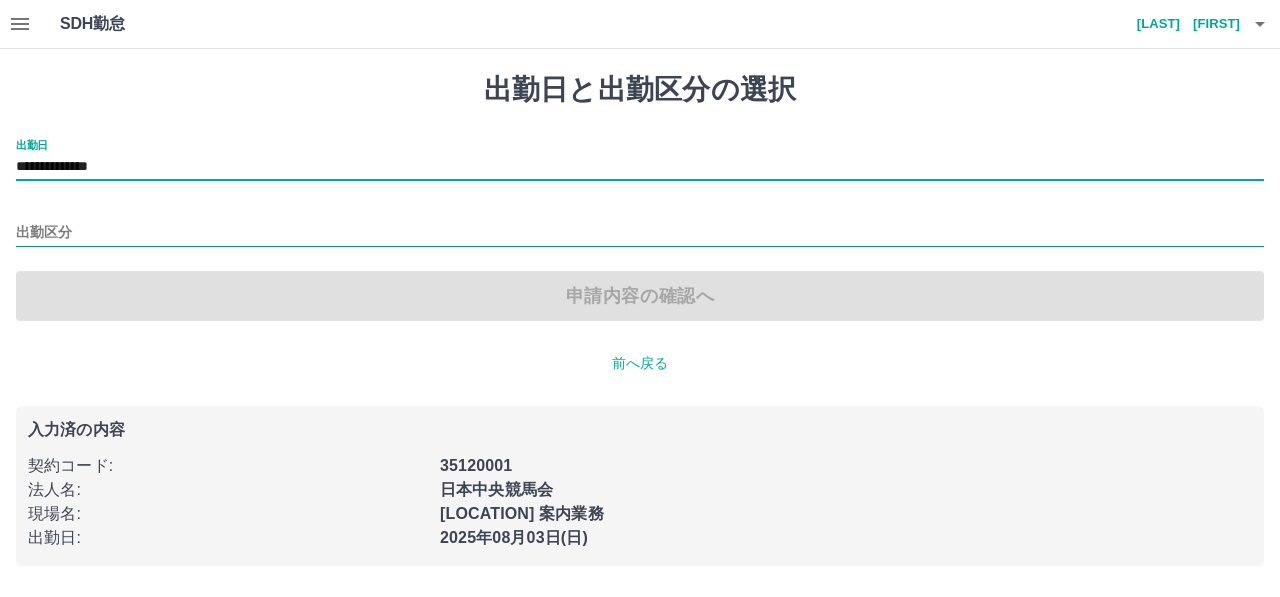 click on "出勤区分" at bounding box center (640, 233) 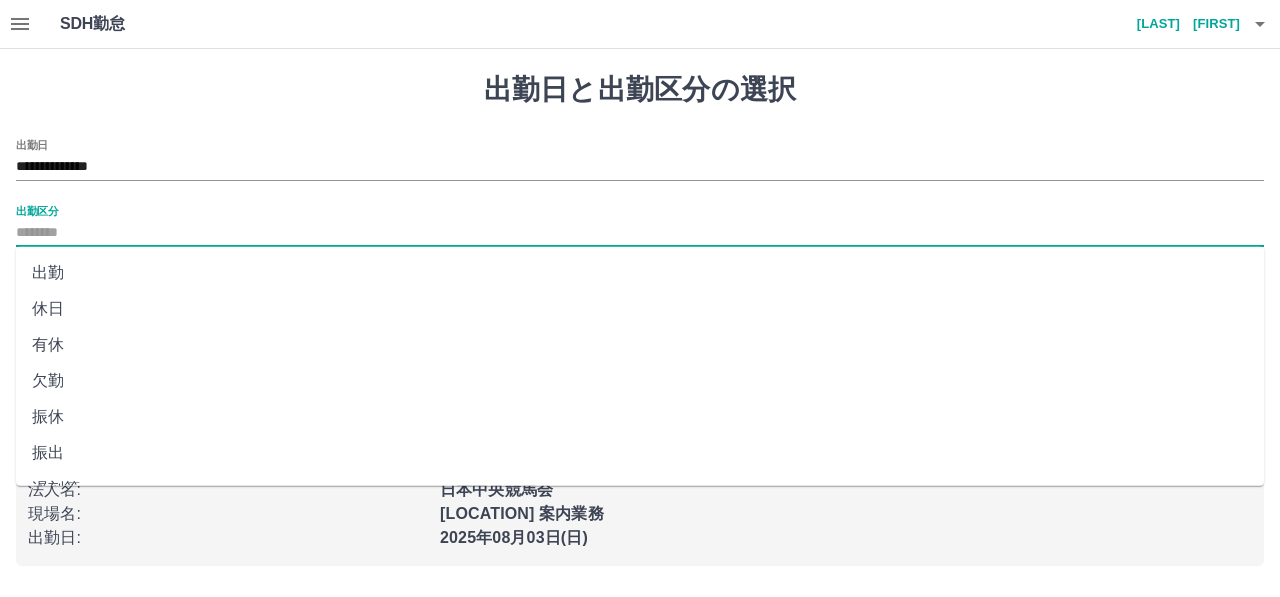 click on "休日" at bounding box center [640, 309] 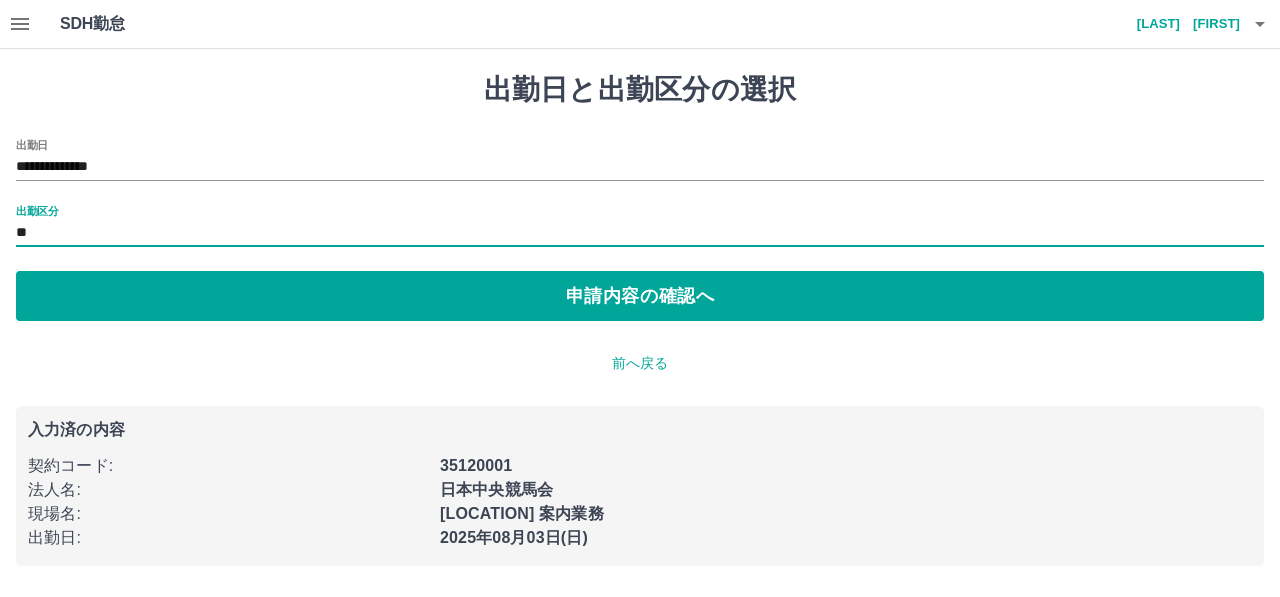 click on "申請内容の確認へ" at bounding box center [640, 296] 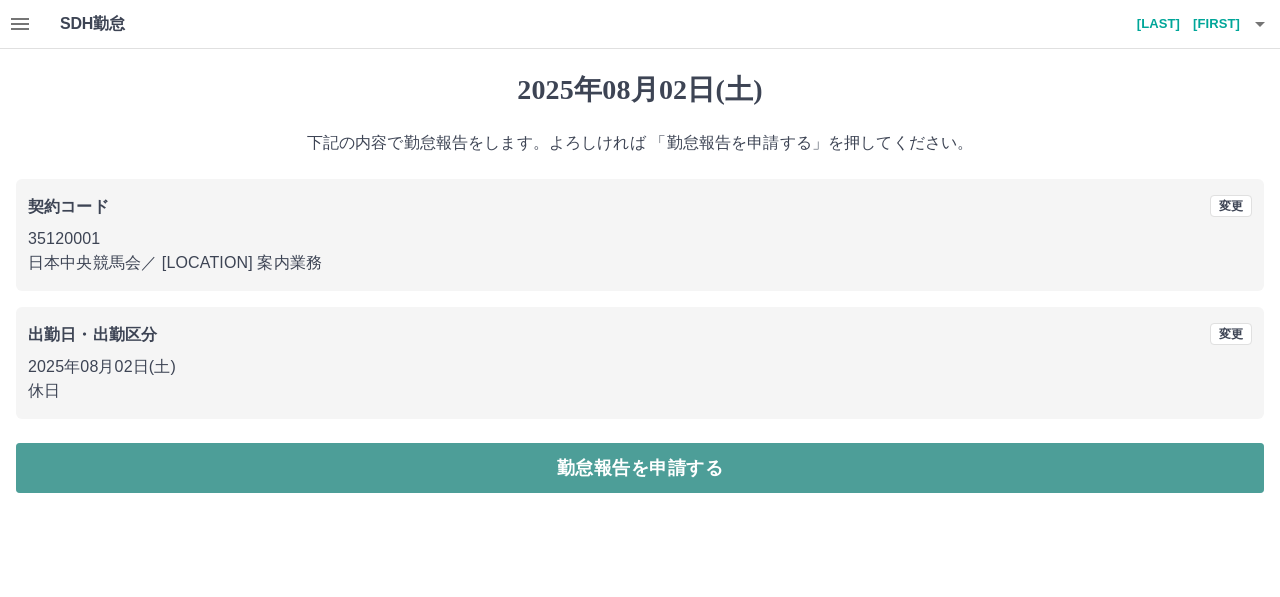 click on "勤怠報告を申請する" at bounding box center [640, 468] 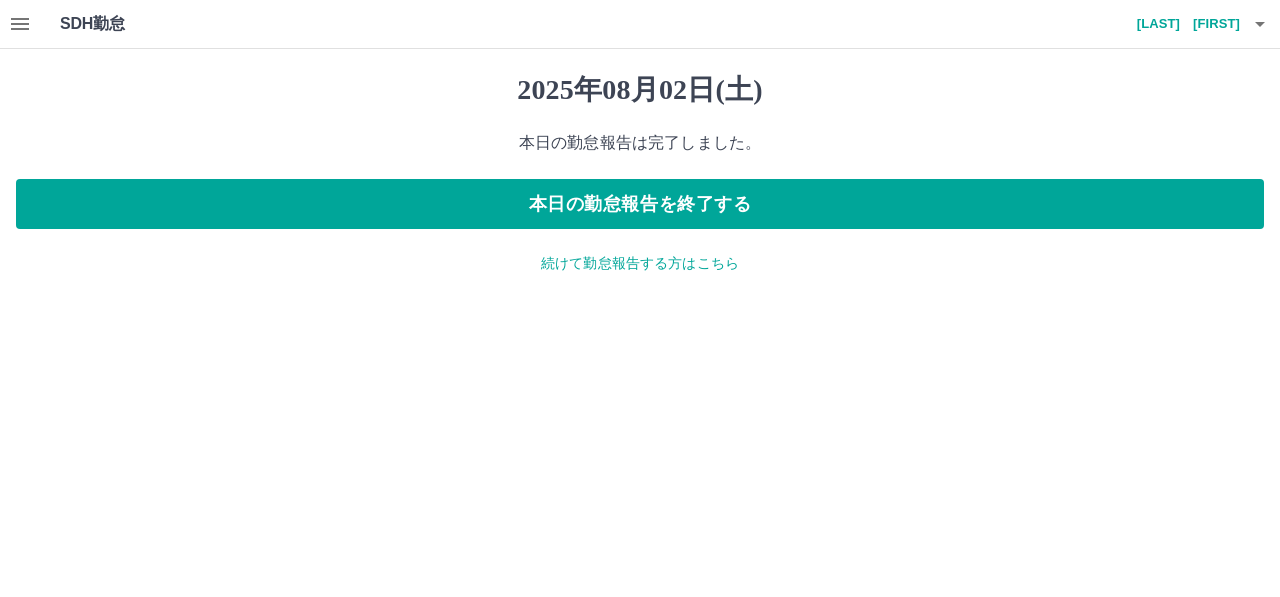 click on "続けて勤怠報告する方はこちら" at bounding box center [640, 263] 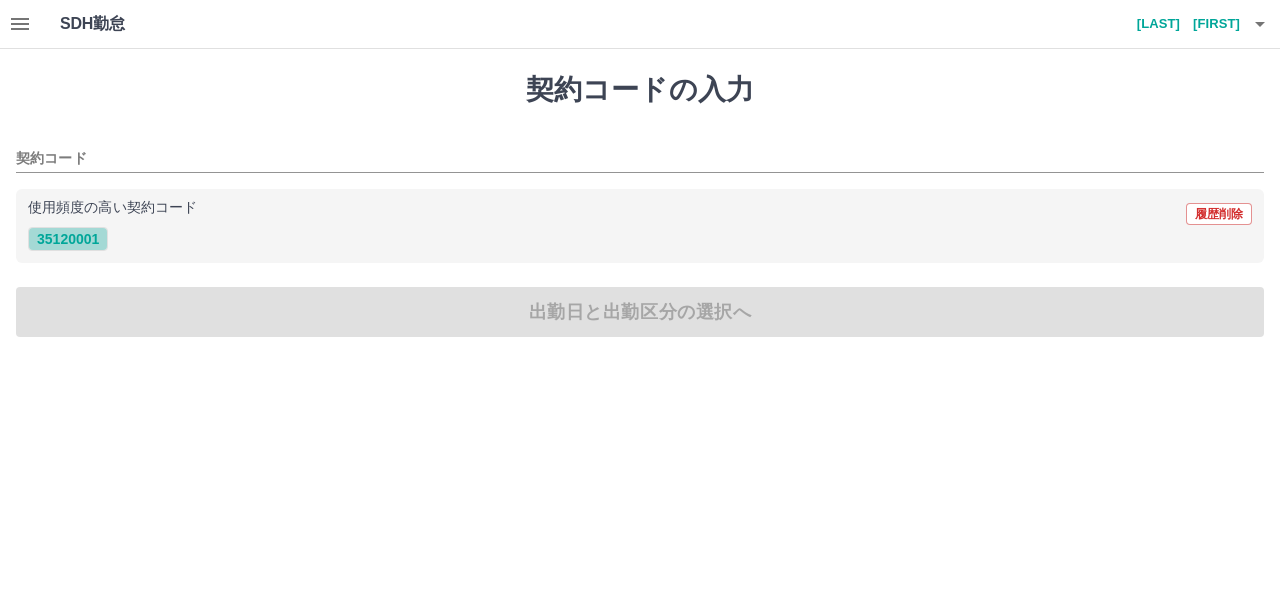 click on "35120001" at bounding box center [68, 239] 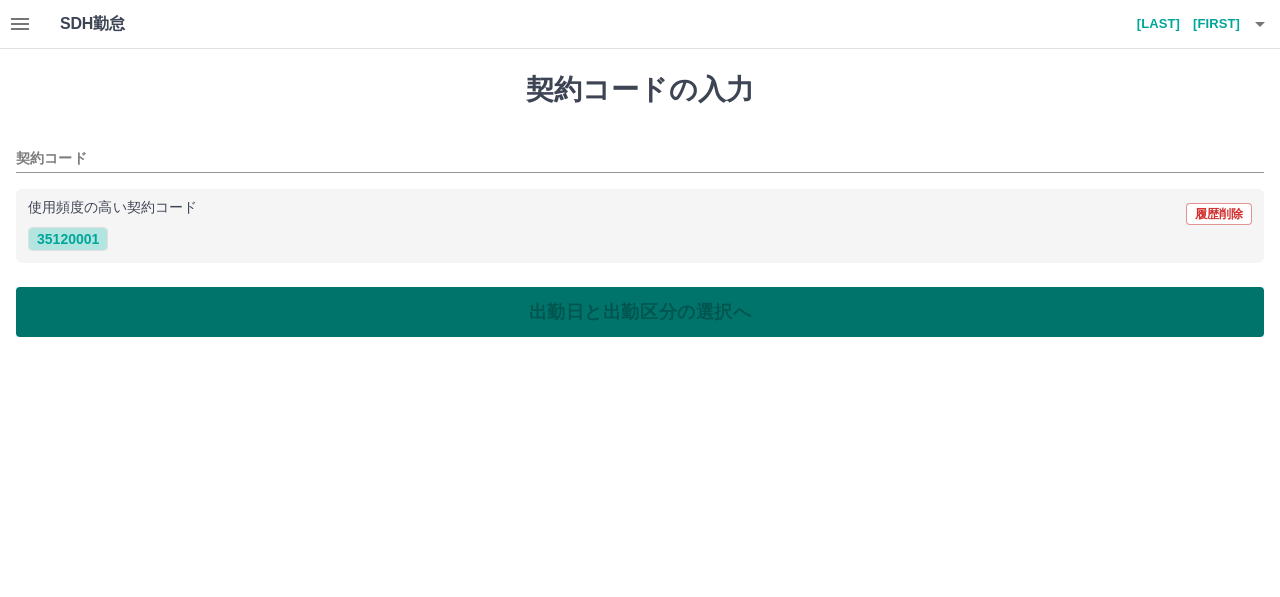type on "********" 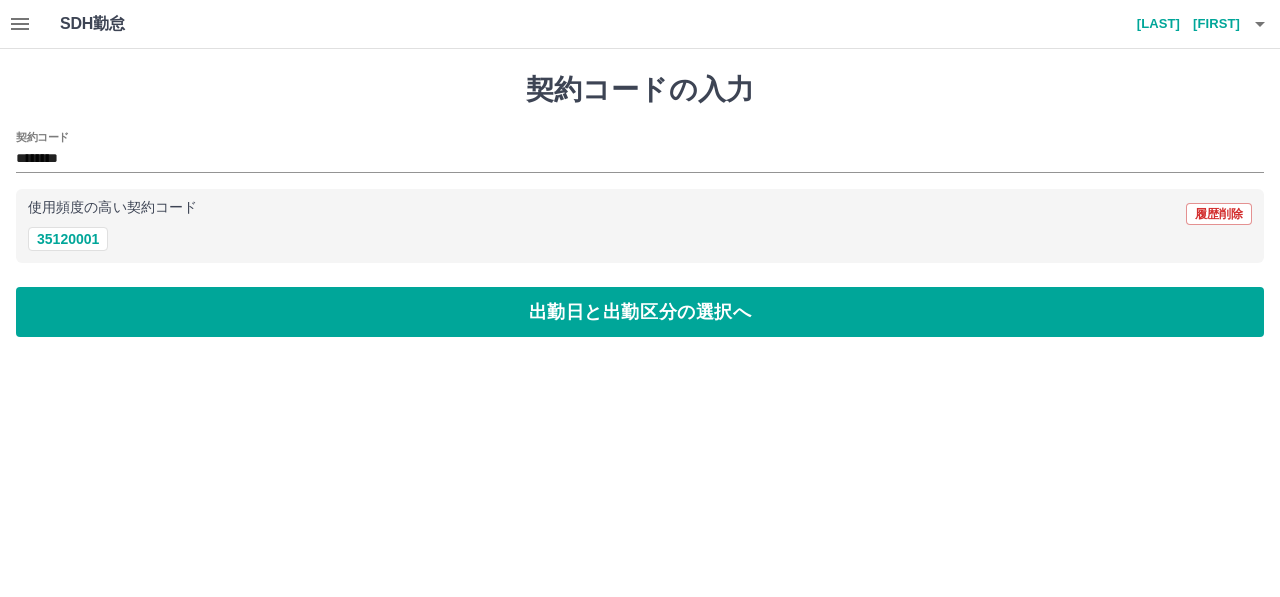 click on "出勤日と出勤区分の選択へ" at bounding box center (640, 312) 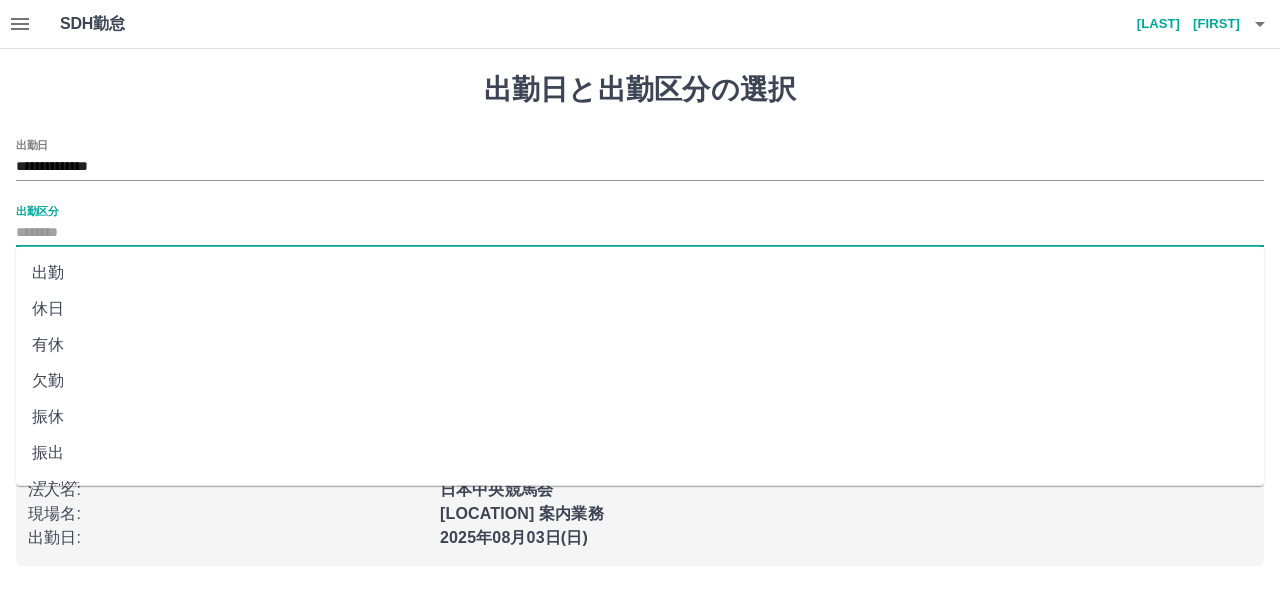 click on "出勤区分" at bounding box center [640, 233] 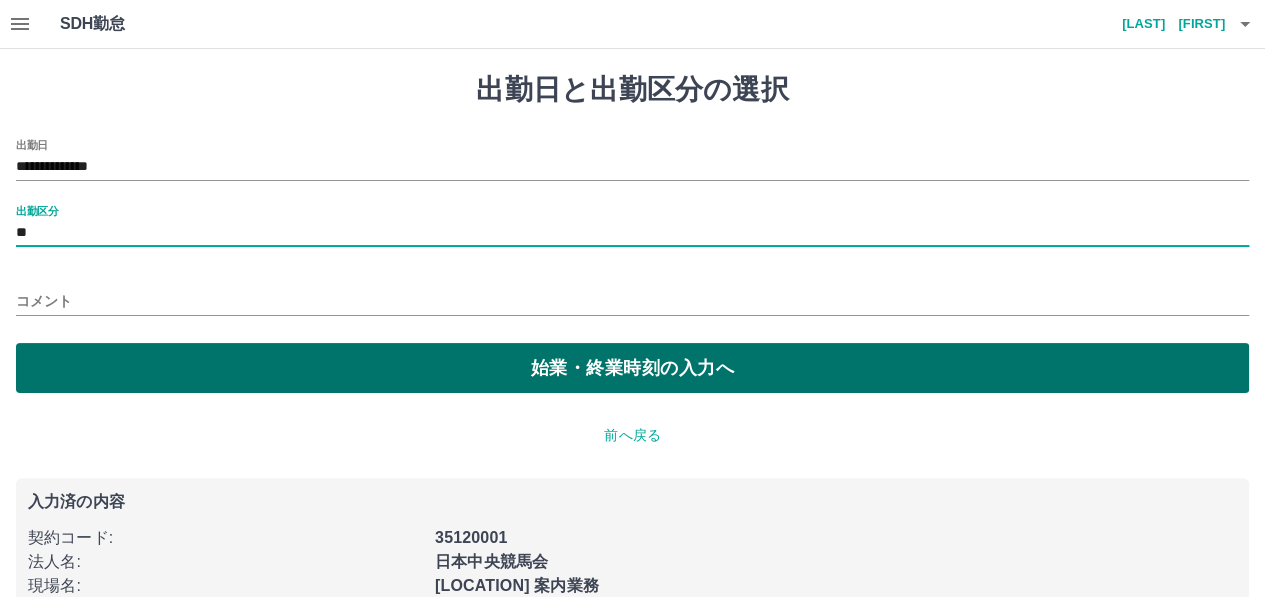 click on "始業・終業時刻の入力へ" at bounding box center [632, 368] 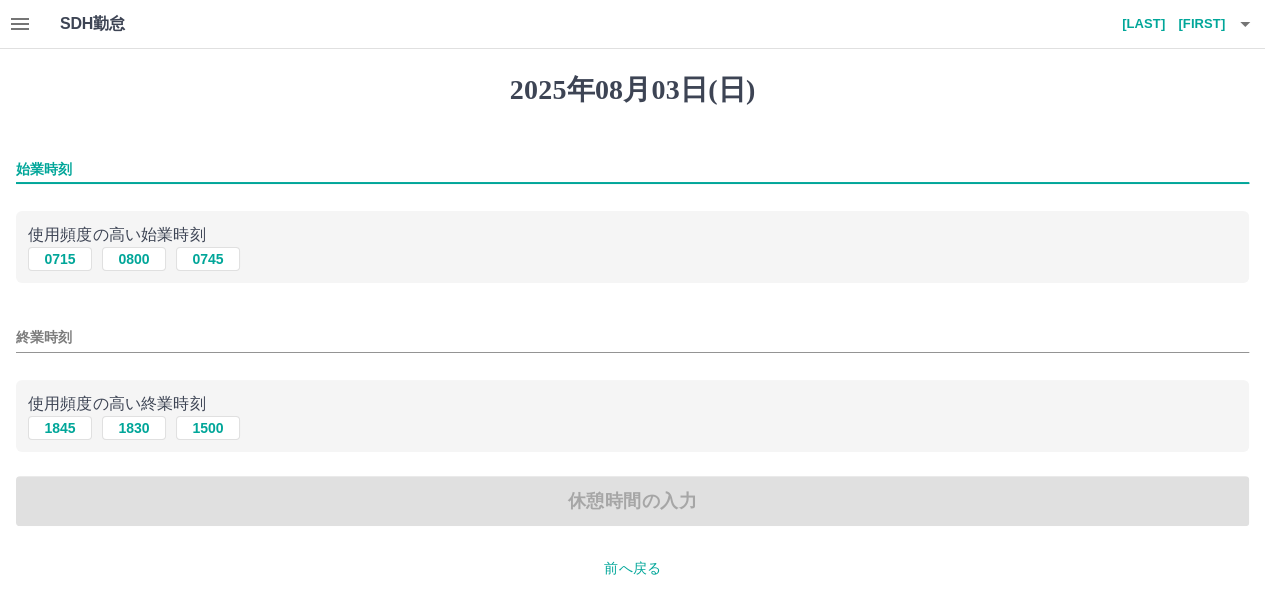click on "始業時刻" at bounding box center (632, 169) 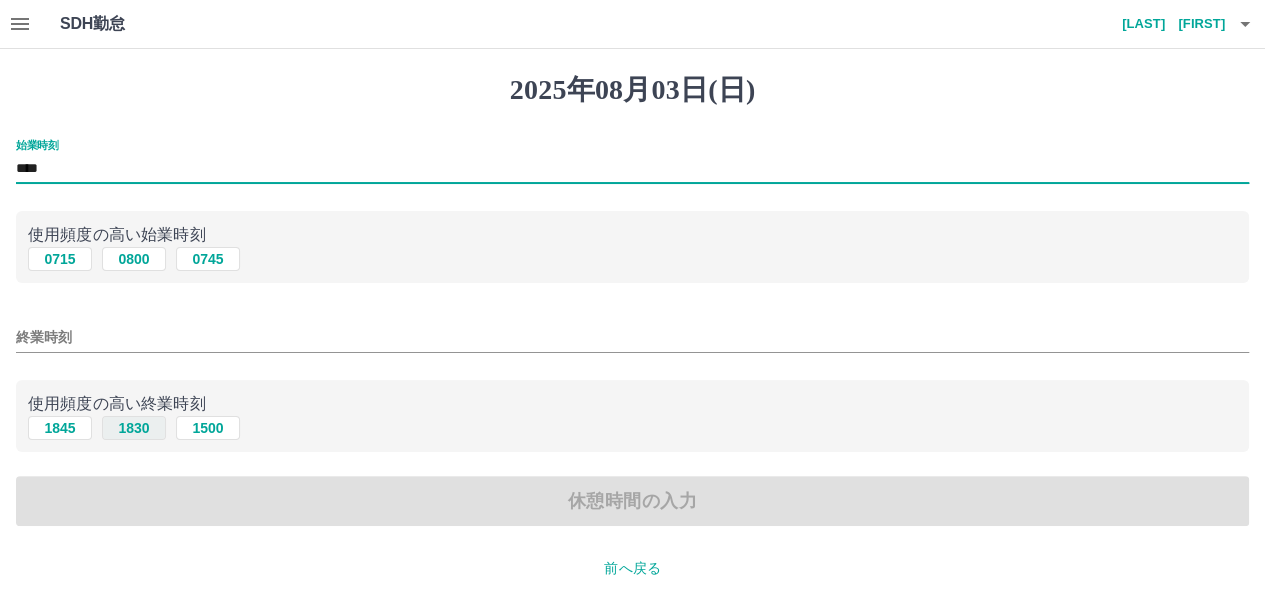 type on "****" 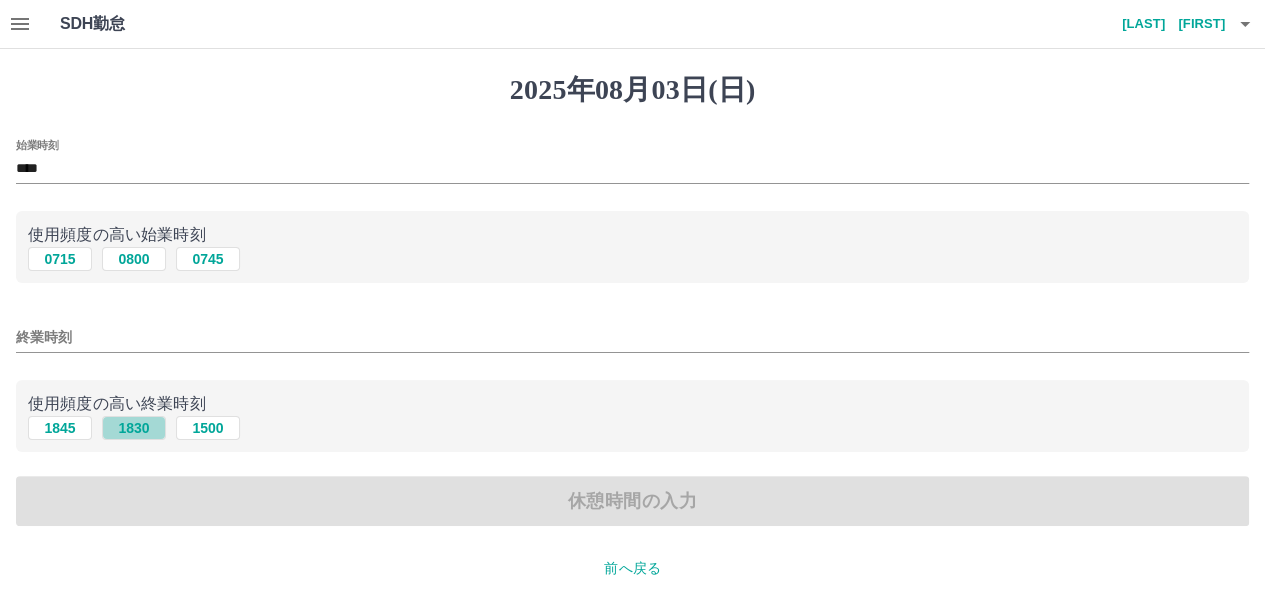 click on "1830" at bounding box center (134, 428) 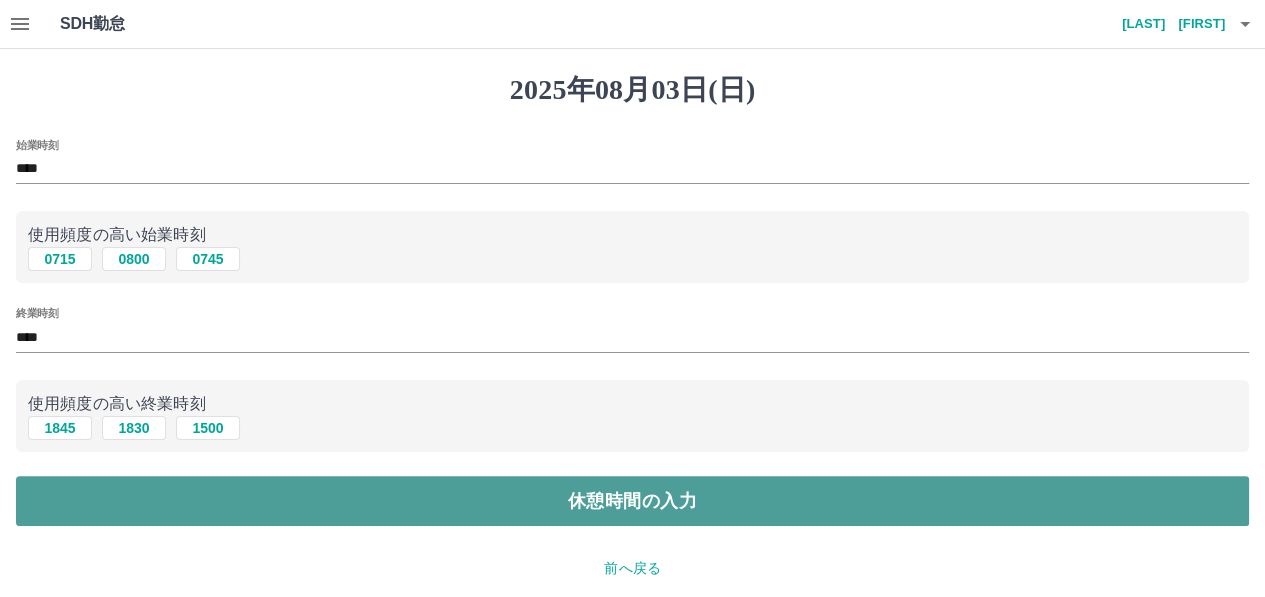 click on "休憩時間の入力" at bounding box center [632, 501] 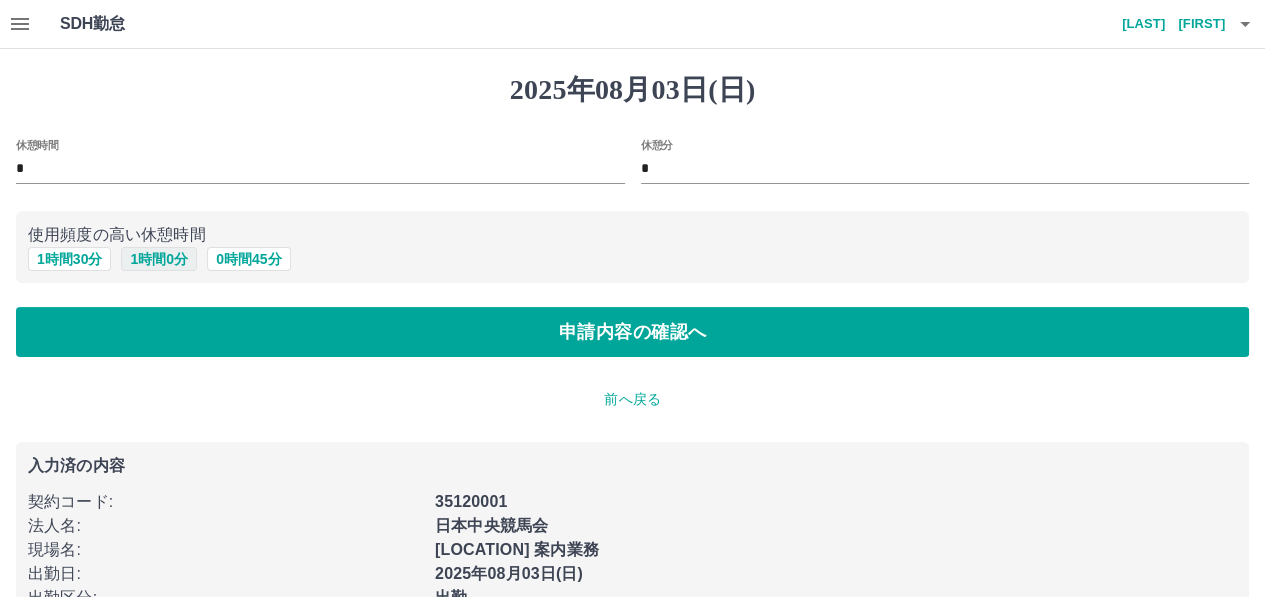click on "1 時間 0 分" at bounding box center [159, 259] 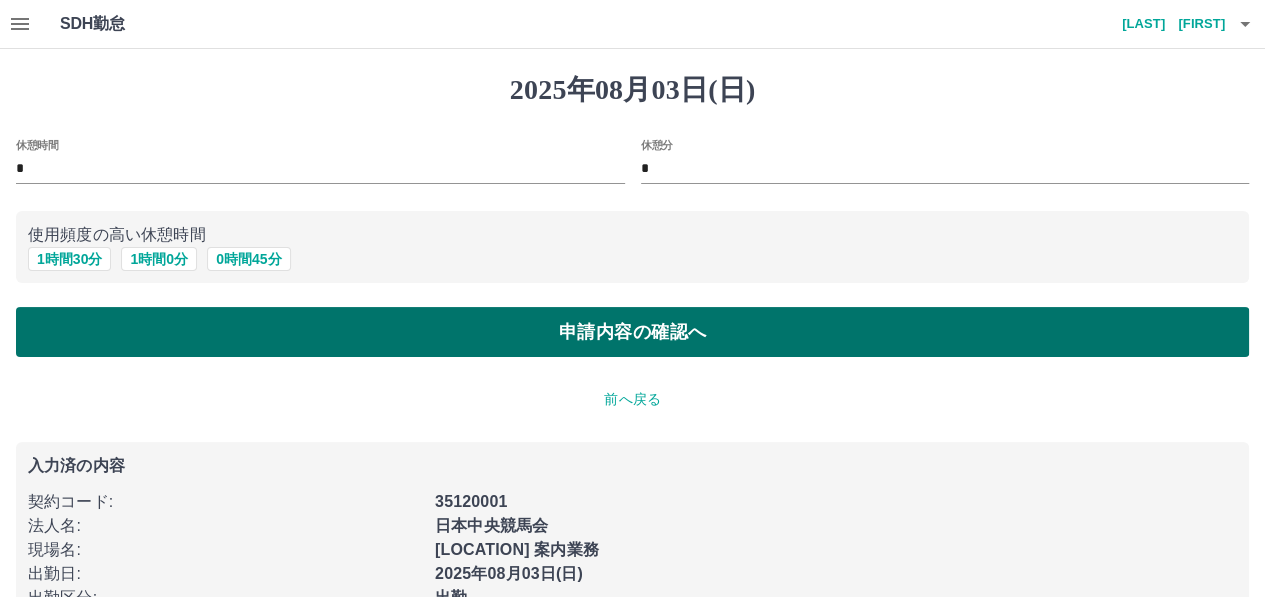 click on "申請内容の確認へ" at bounding box center (632, 332) 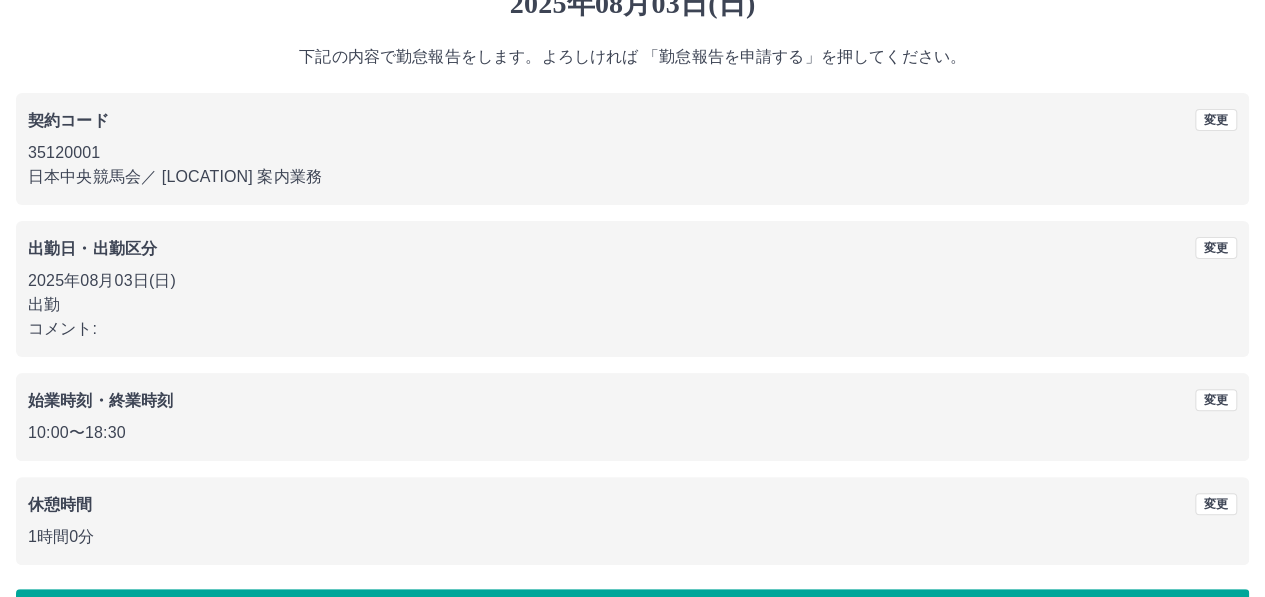 scroll, scrollTop: 150, scrollLeft: 0, axis: vertical 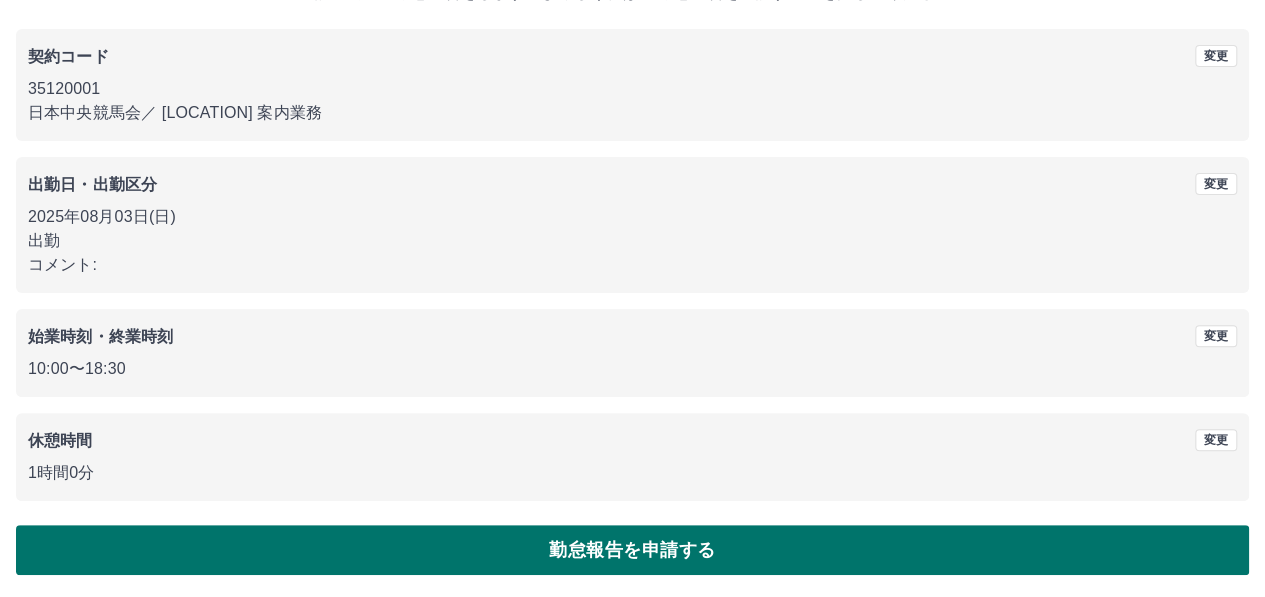 click on "勤怠報告を申請する" at bounding box center (632, 550) 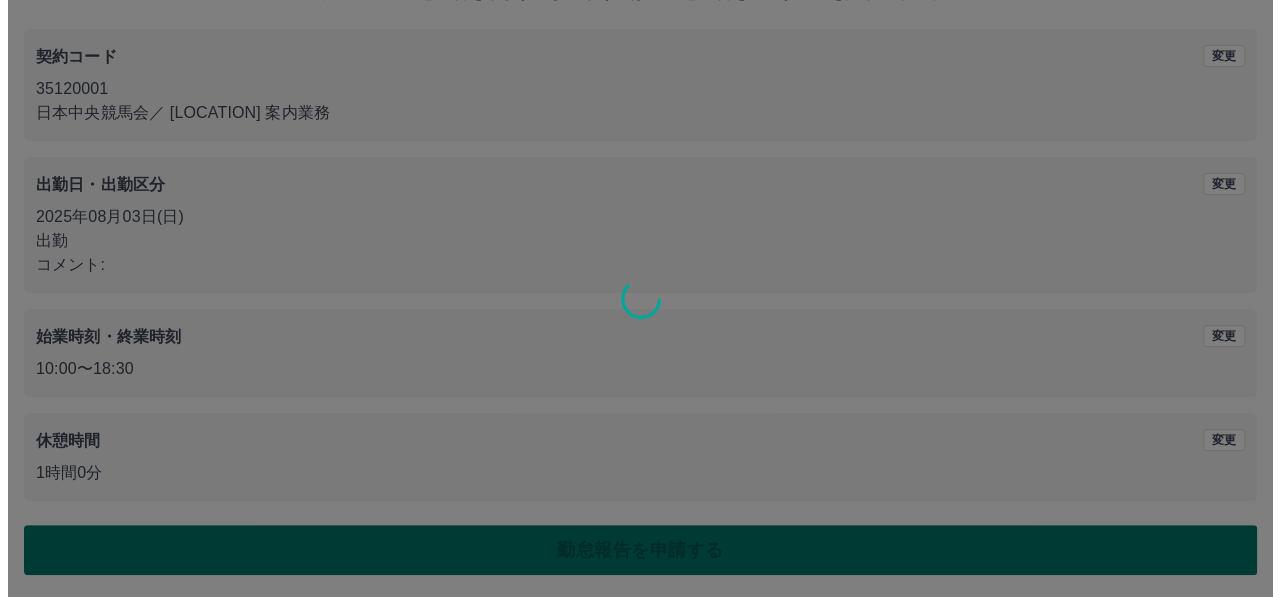 scroll, scrollTop: 0, scrollLeft: 0, axis: both 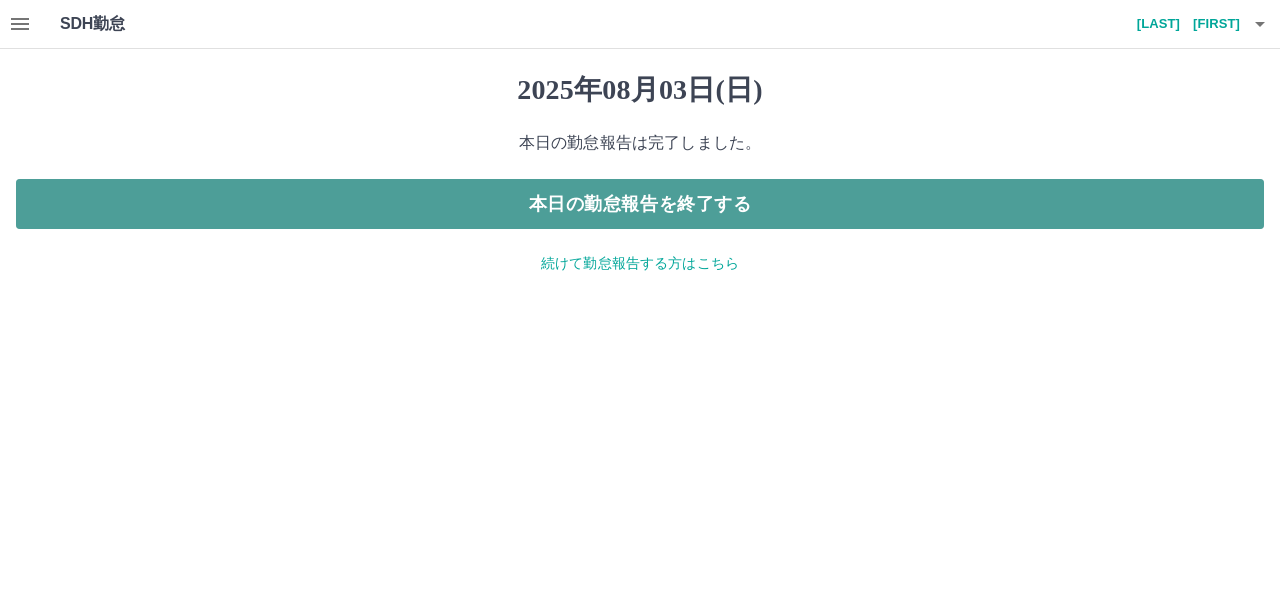 click on "本日の勤怠報告を終了する" at bounding box center [640, 204] 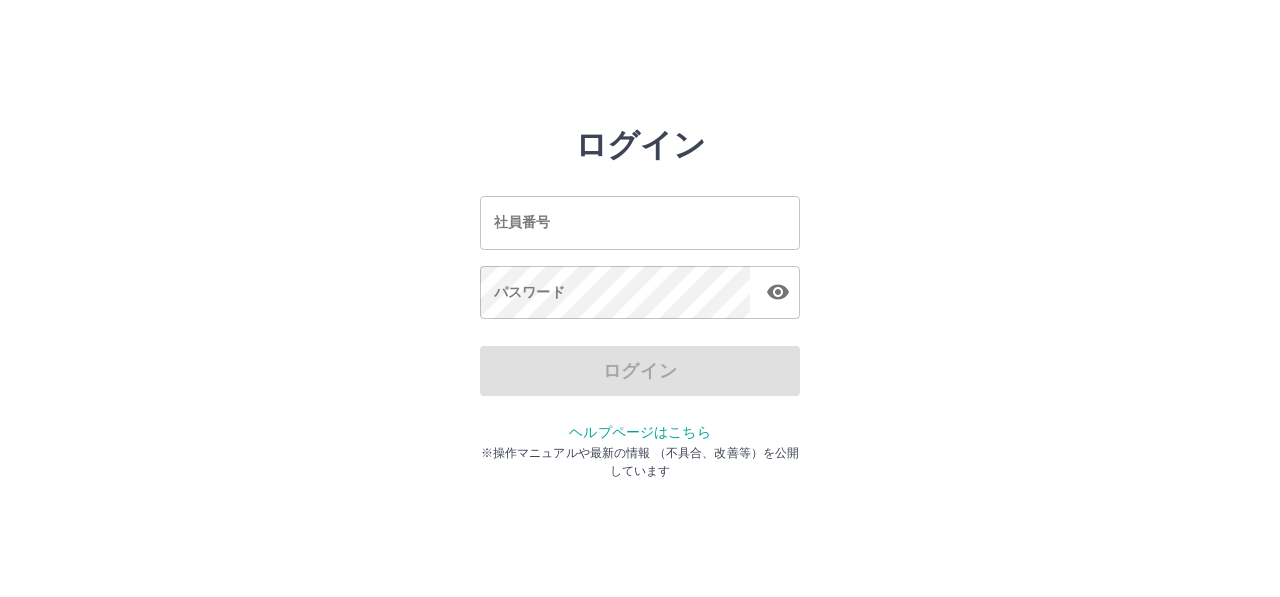 scroll, scrollTop: 0, scrollLeft: 0, axis: both 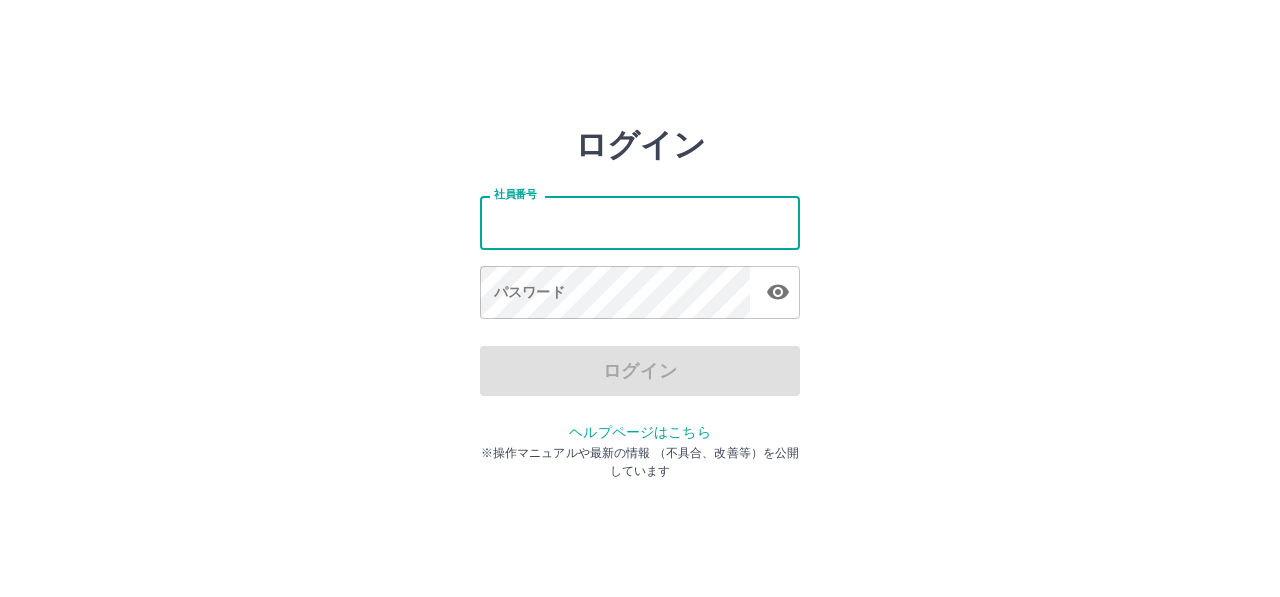 click on "社員番号" at bounding box center [640, 222] 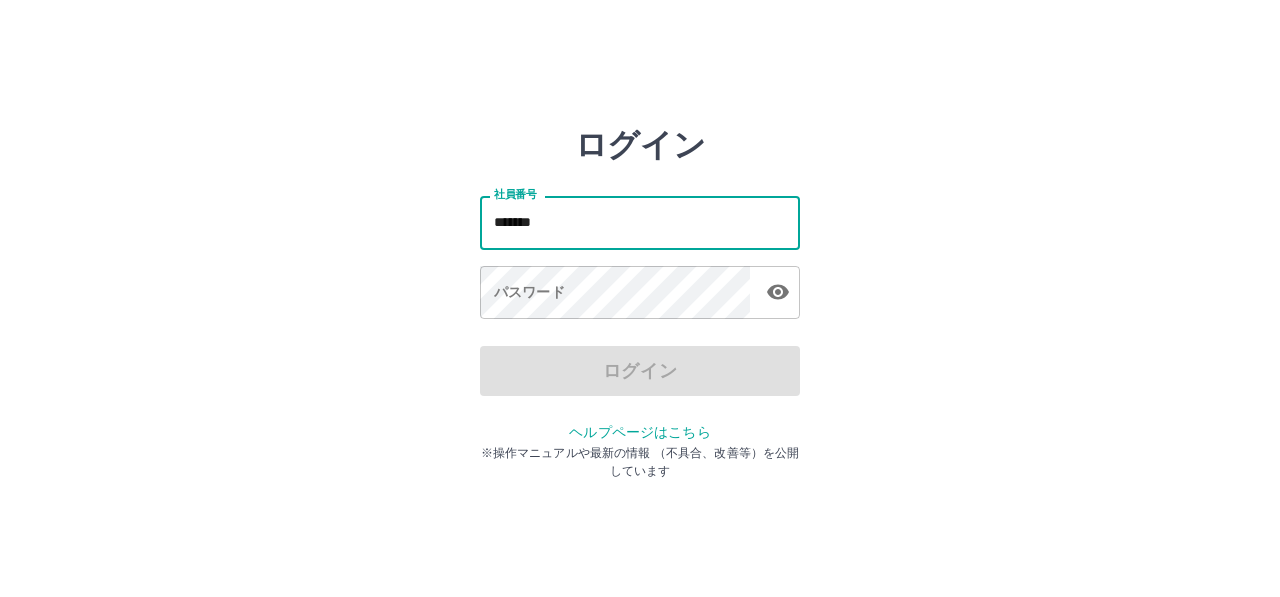 type on "*******" 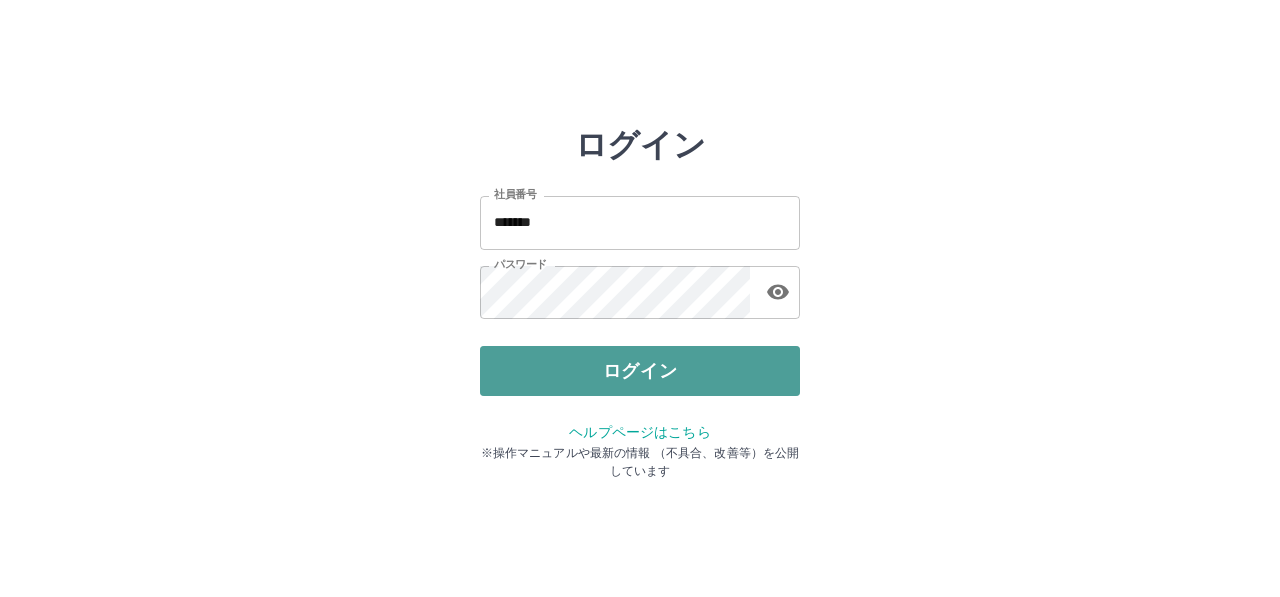click on "ログイン" at bounding box center [640, 371] 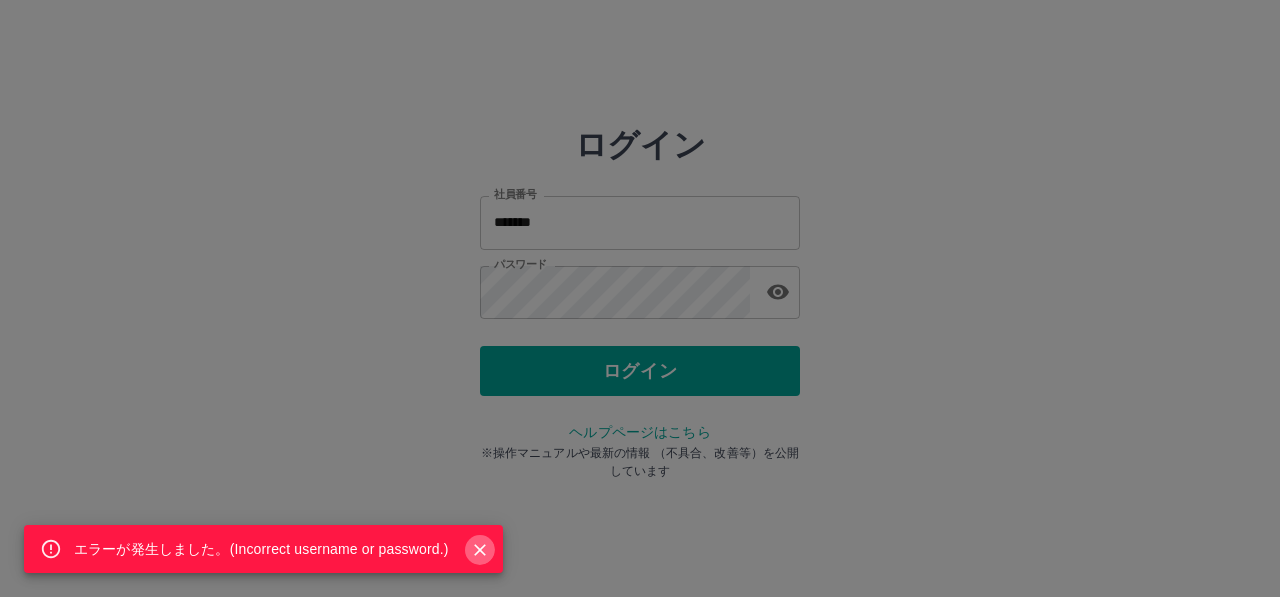 drag, startPoint x: 469, startPoint y: 545, endPoint x: 572, endPoint y: 475, distance: 124.53513 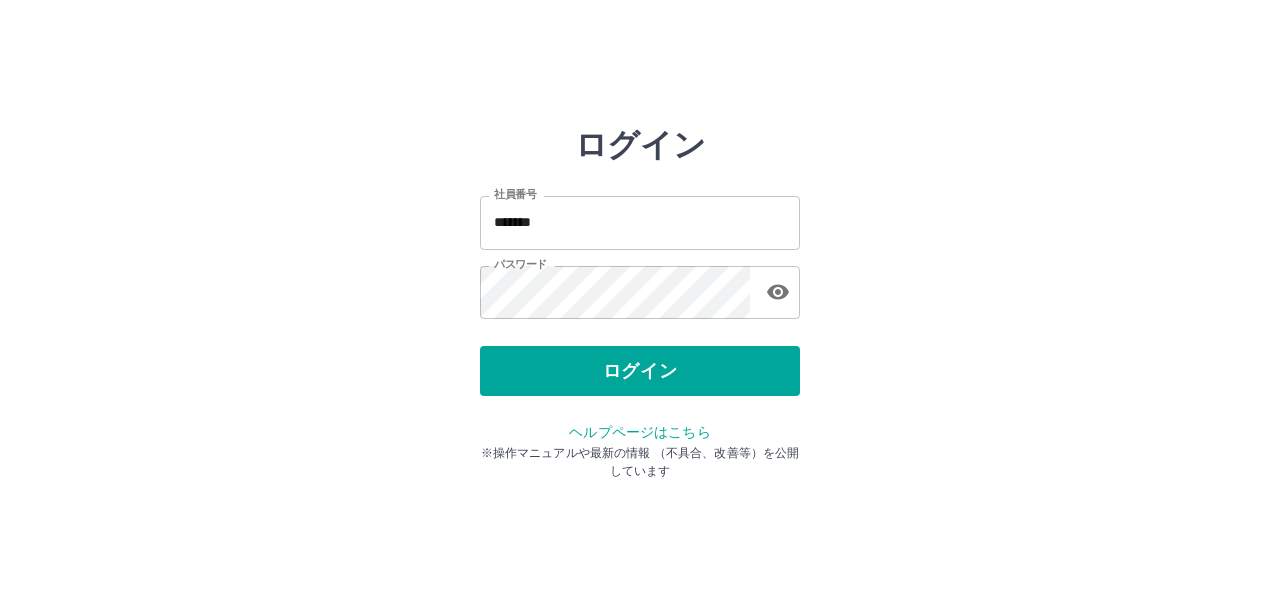 click 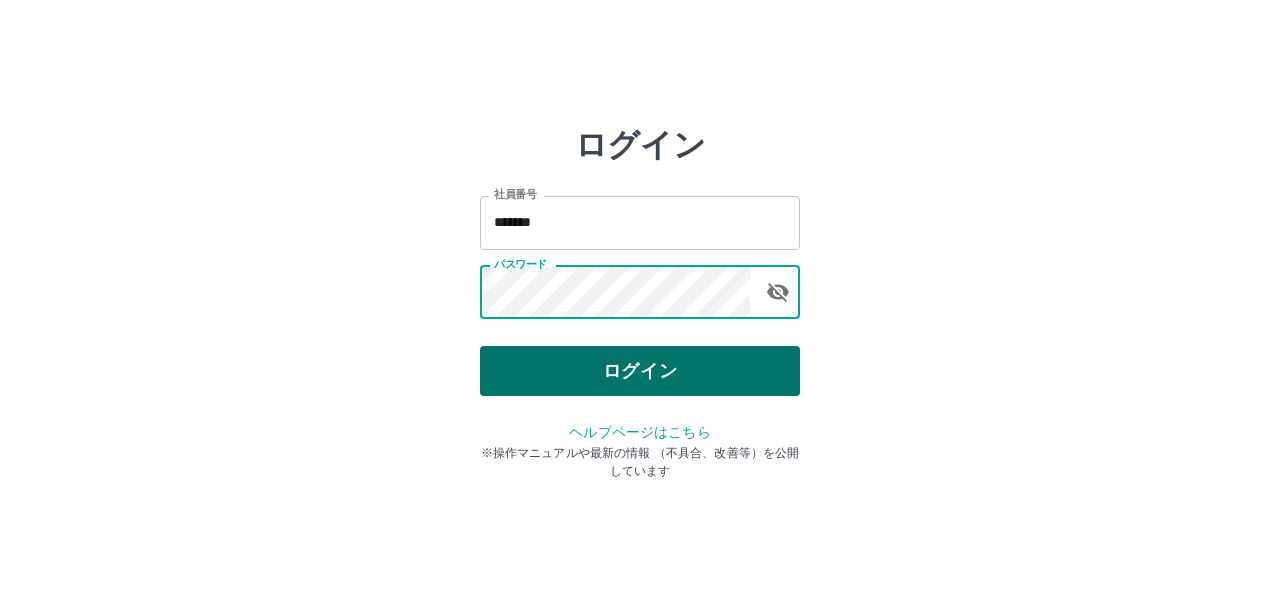click on "ログイン" at bounding box center (640, 371) 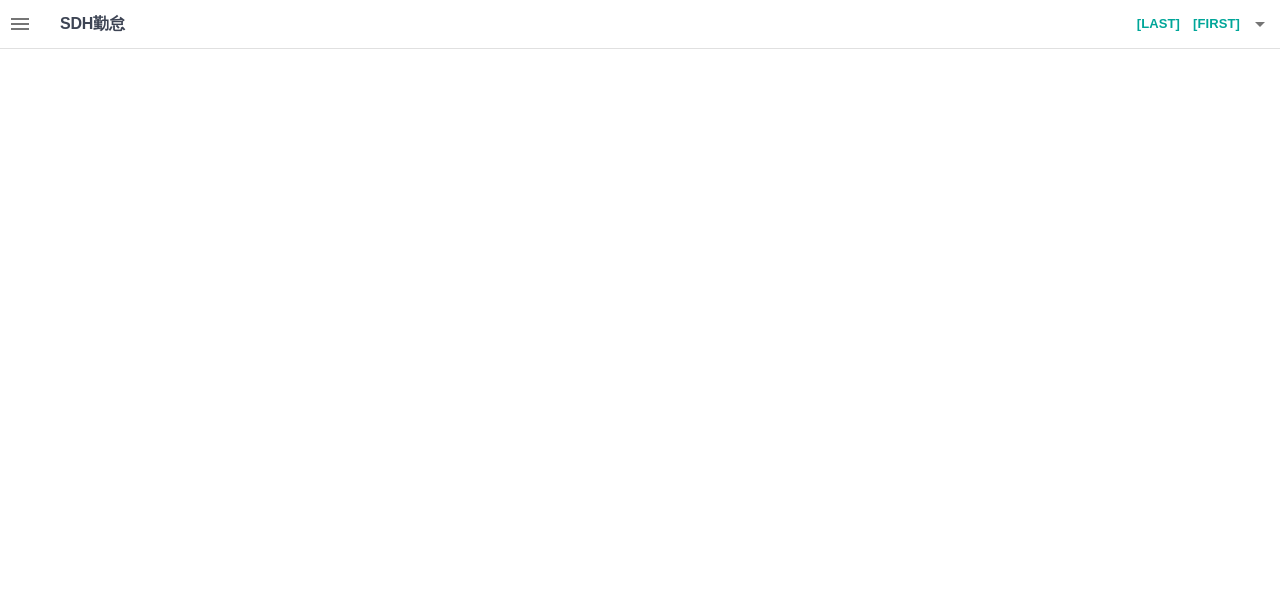 scroll, scrollTop: 0, scrollLeft: 0, axis: both 